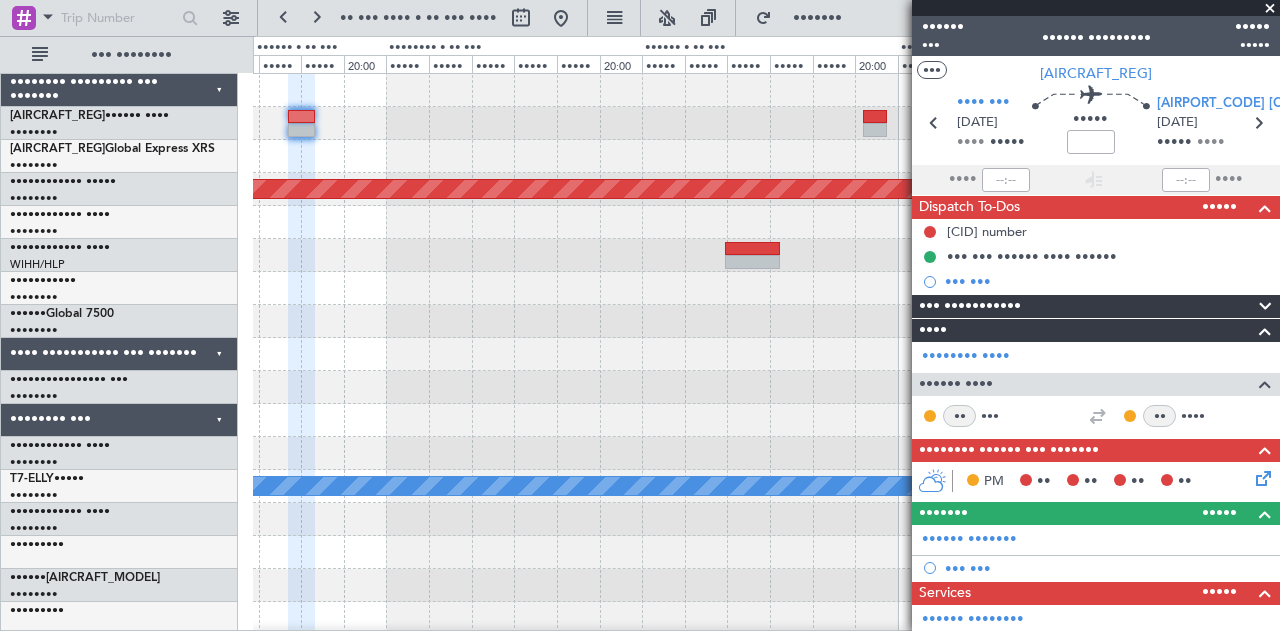 scroll, scrollTop: 0, scrollLeft: 0, axis: both 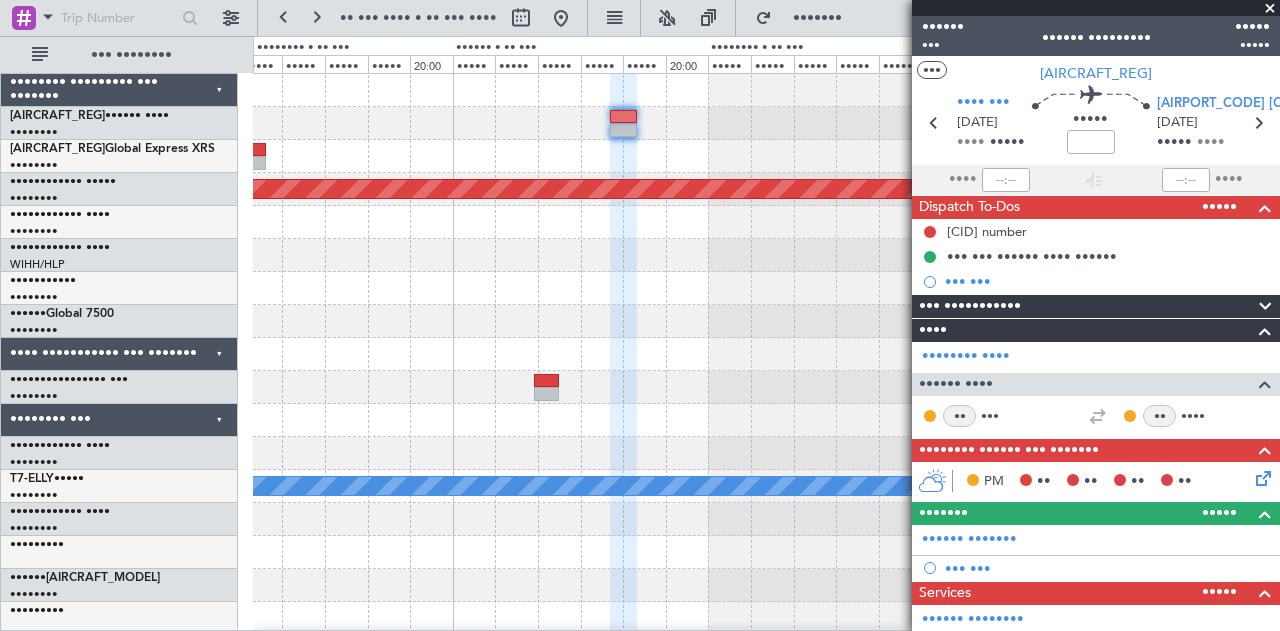 click on "[CITY] [CITY]
Planned Maint" at bounding box center [766, 618] 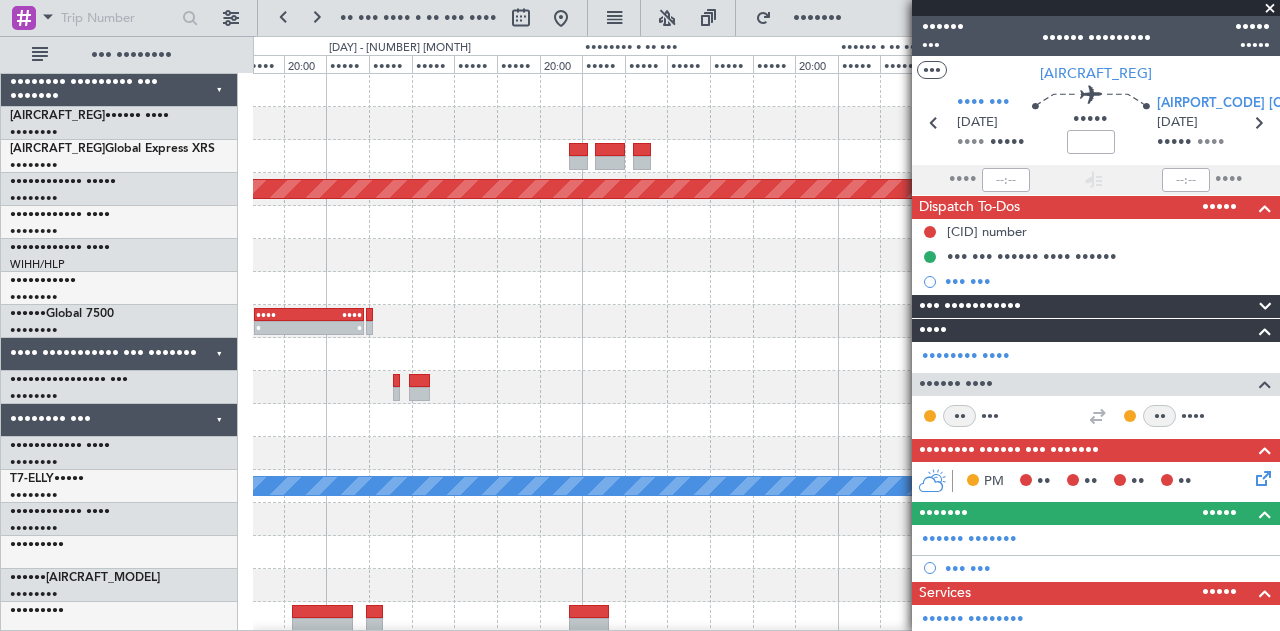 click on "••••••• ••••• ••••••••• ••••••••••
••••
••••• •
••••
••••• •
•
•
••••••• •••••" at bounding box center (766, 618) 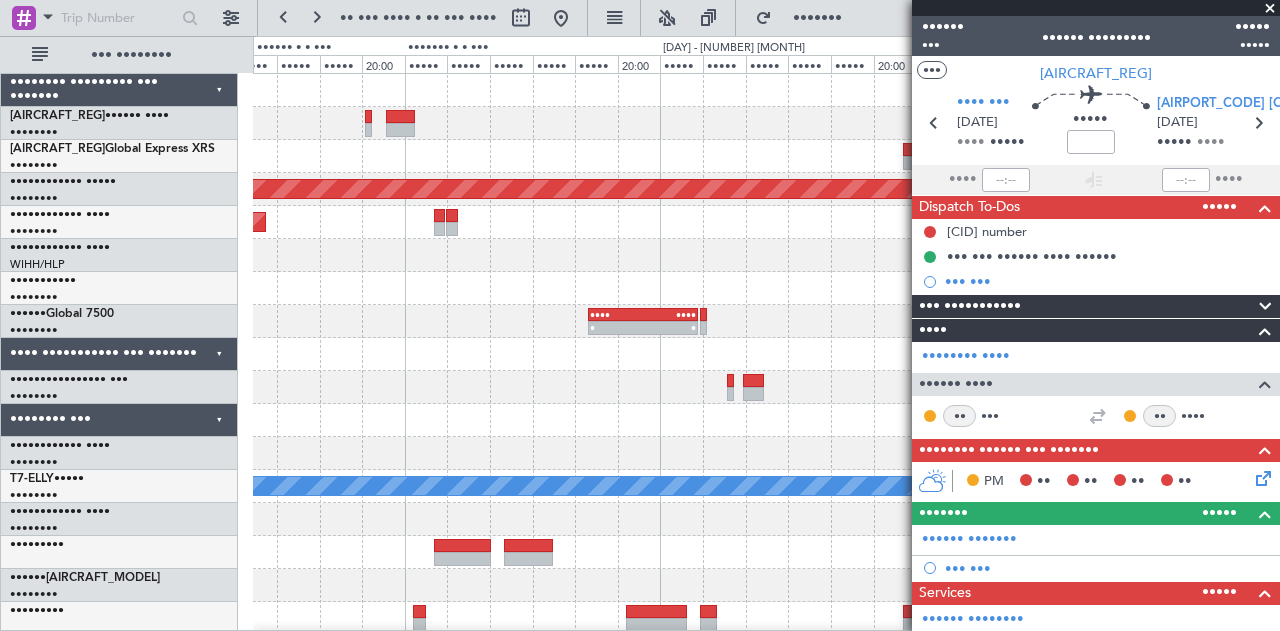 click on "••••••• ••••• ••••••••• ••••••••••
••••••• ••••• ••••••••• •••••••••
•
•
••••
••••• •
••••
••••• •
••••
••••• •
••••
••••• •
•
•
••••••• •••••" at bounding box center [766, 618] 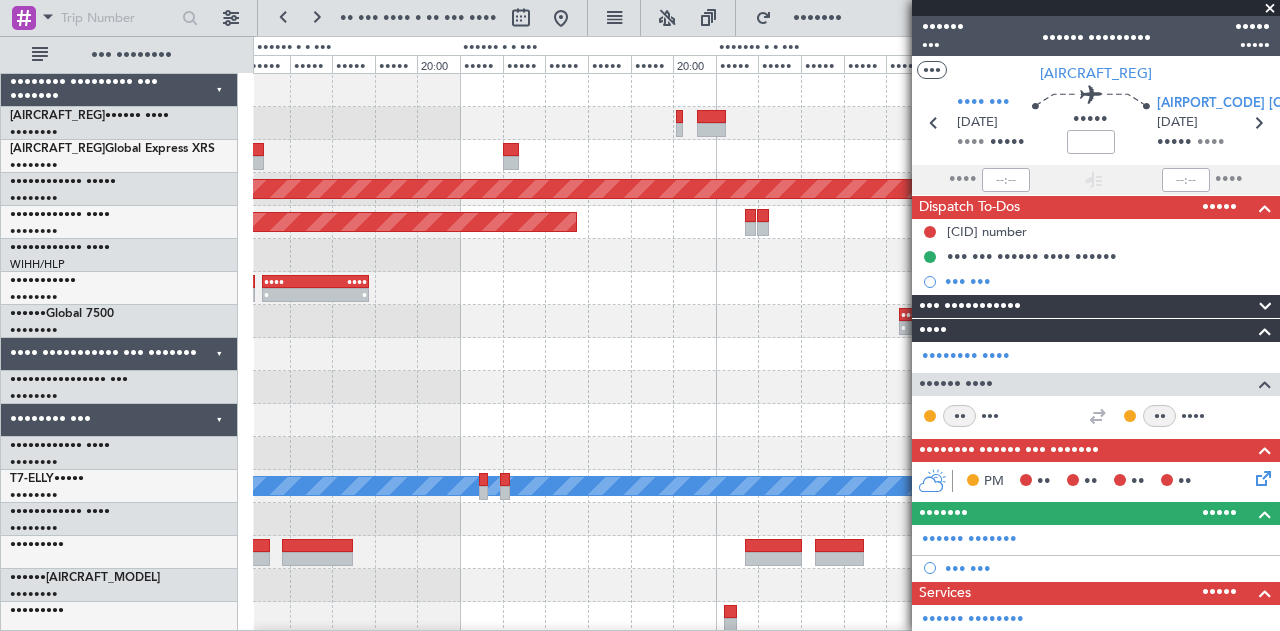 click on "••••••• ••••• ••••••••• ••••••••••
••••••• ••••• ••••••••• •••••••••
•
•
••••
••••• •
••••
••••• •
••••
••••• •
••••
••••• •
•
•
••••••• •••••
•
•
••••
••••• •
••••
••••• •" at bounding box center (766, 618) 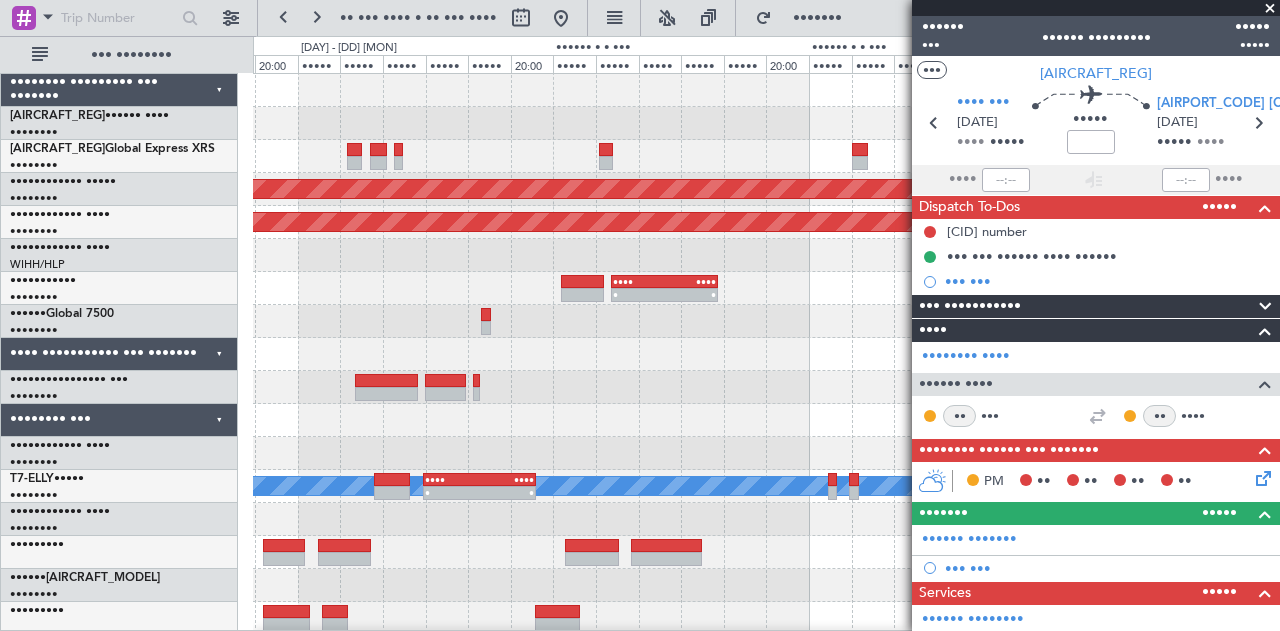 click on "••••
••••• •
••••
••••• •
•
•" at bounding box center (766, 321) 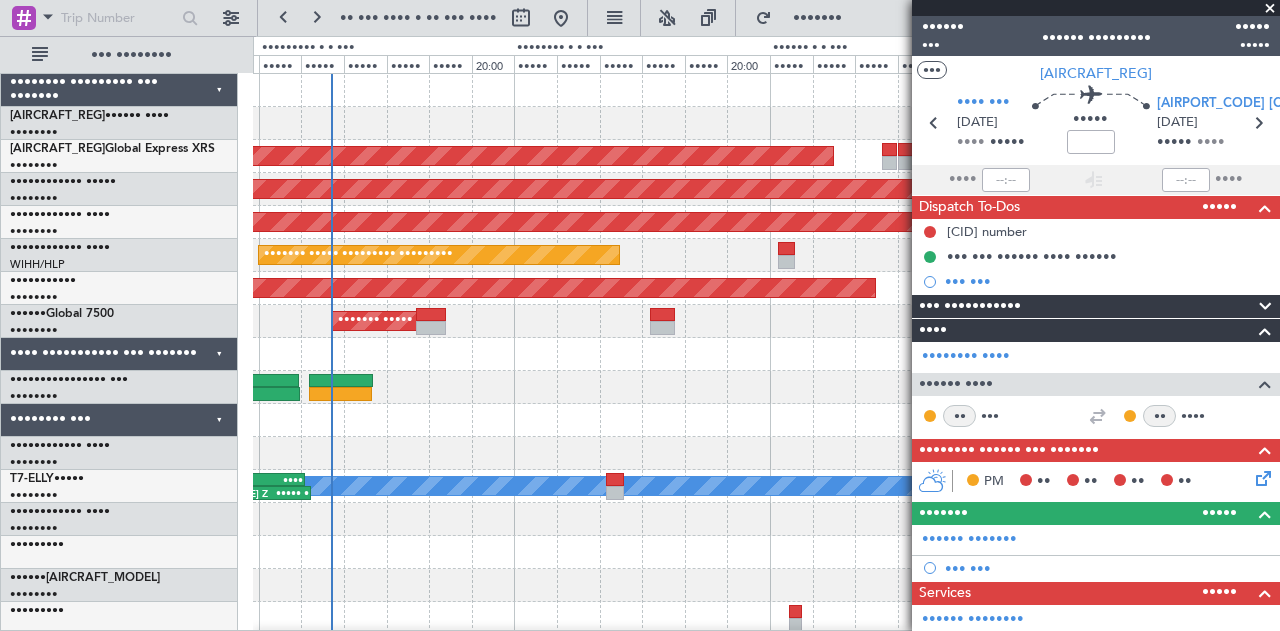 click on "••••••••• ••••• •••••• •••••••••• ••••• •••••
••••••• ••••• ••••••••• ••••••••••
••••••• ••••• ••••••••• •••••••••
••••••• ••••• ••••••••• •••••••••
••••••• ••••• •••• •••• ••••• •••• •••••
•
•
••••
••••• •
••••
••••• •
••••••• ••••• •••••• •••••••
••••••• ••••• ••••••••••
••••• •
••••• •
••••
••••• •
••••
••••• •
••••••• •••••
•
•
••••
••••• •
••••
••••• •
••••• •
••••• •
••••
••••• •
••••
••••• •" at bounding box center (766, 618) 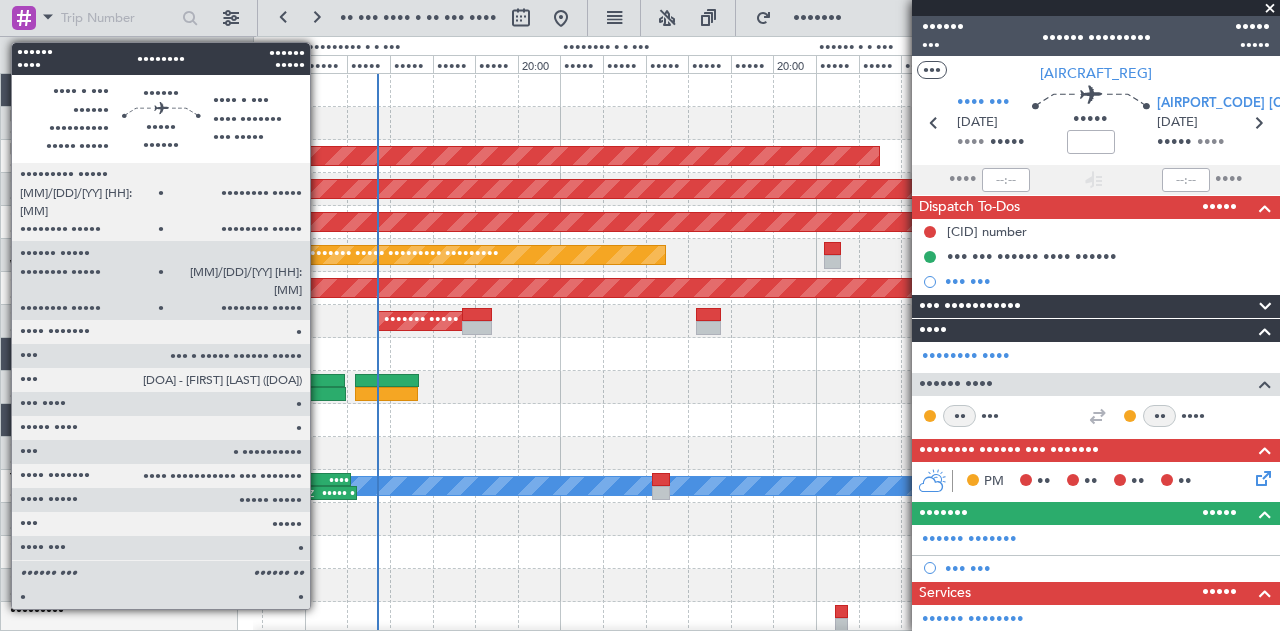 click at bounding box center (310, 394) 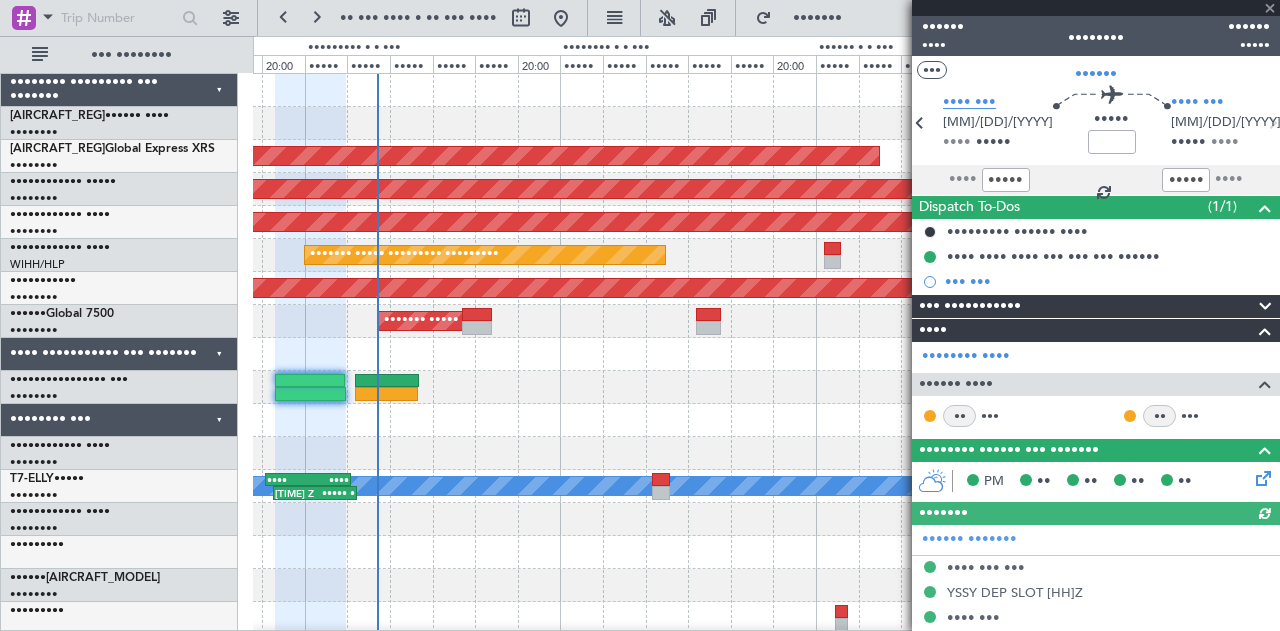 click on "••••  •••" at bounding box center (969, 104) 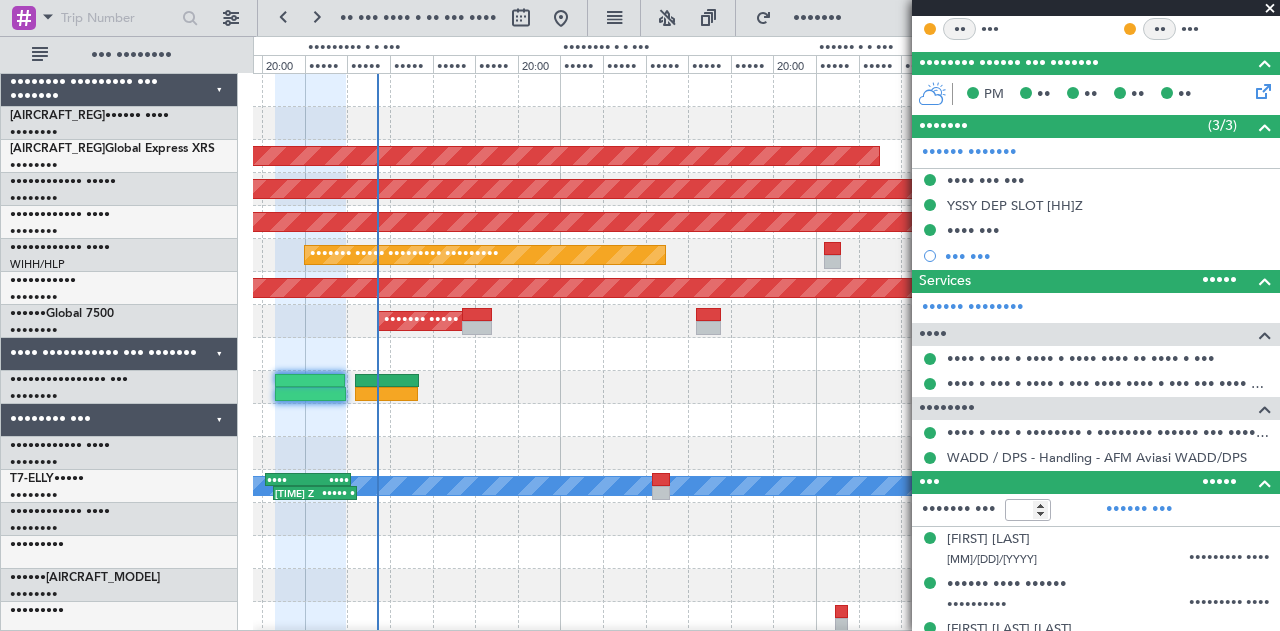scroll, scrollTop: 400, scrollLeft: 0, axis: vertical 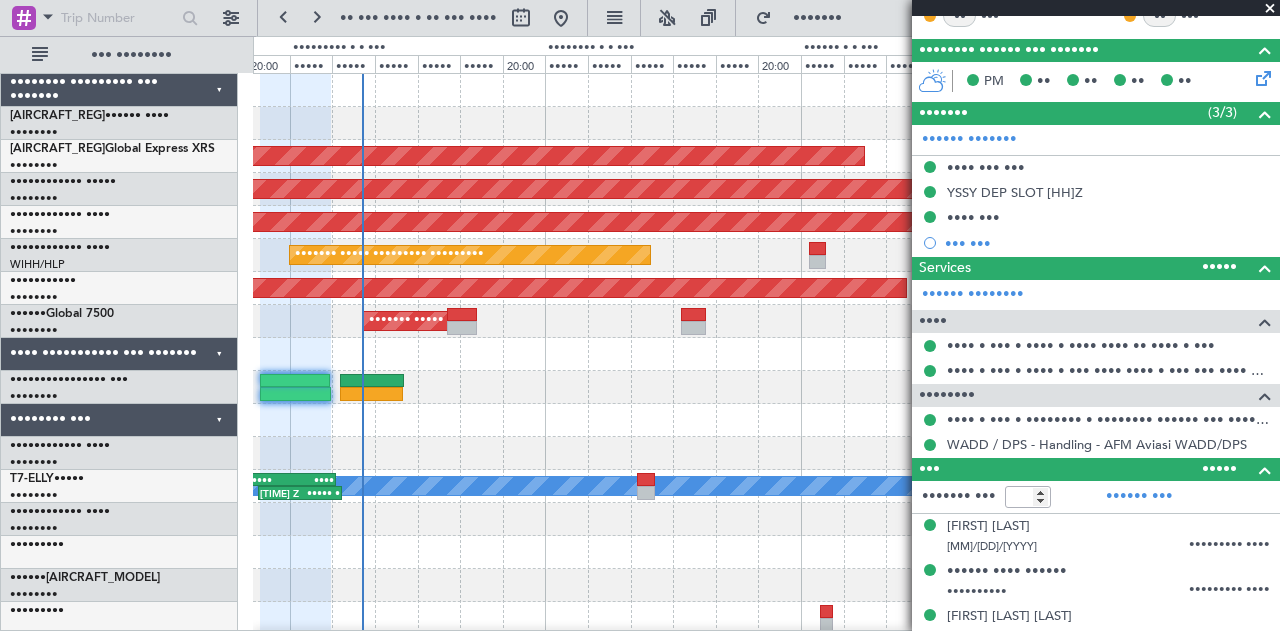 click on "••••••••• ••••• •••••• •••••••••• ••••• •••••
••••••• ••••• ••••••••• ••••••••••
••••••• ••••• ••••••••• •••••••••
••••••• ••••• ••••••••• •••••••••
••••••• ••••• •••• •••• ••••• •••• •••••
•
•
••••
••••• •
••••
••••• •
••••••• ••••• •••••• •••••••
••••••• ••••• ••••••••••
••••• •
••••• •
••••
••••• •
••••
••••• •
••••••• •••••
••••• •
••••• •
••••
••••• •
••••
••••• •
•
•
••••
••••• •
••••
••••• •" at bounding box center (766, 618) 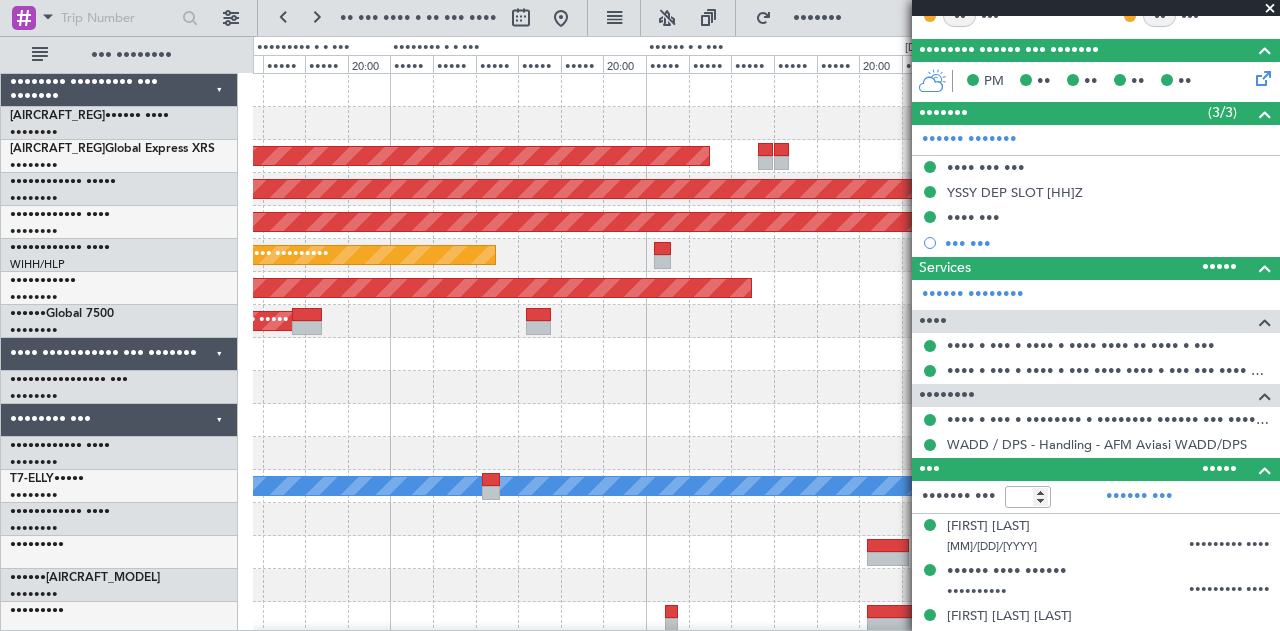 click at bounding box center (1270, 9) 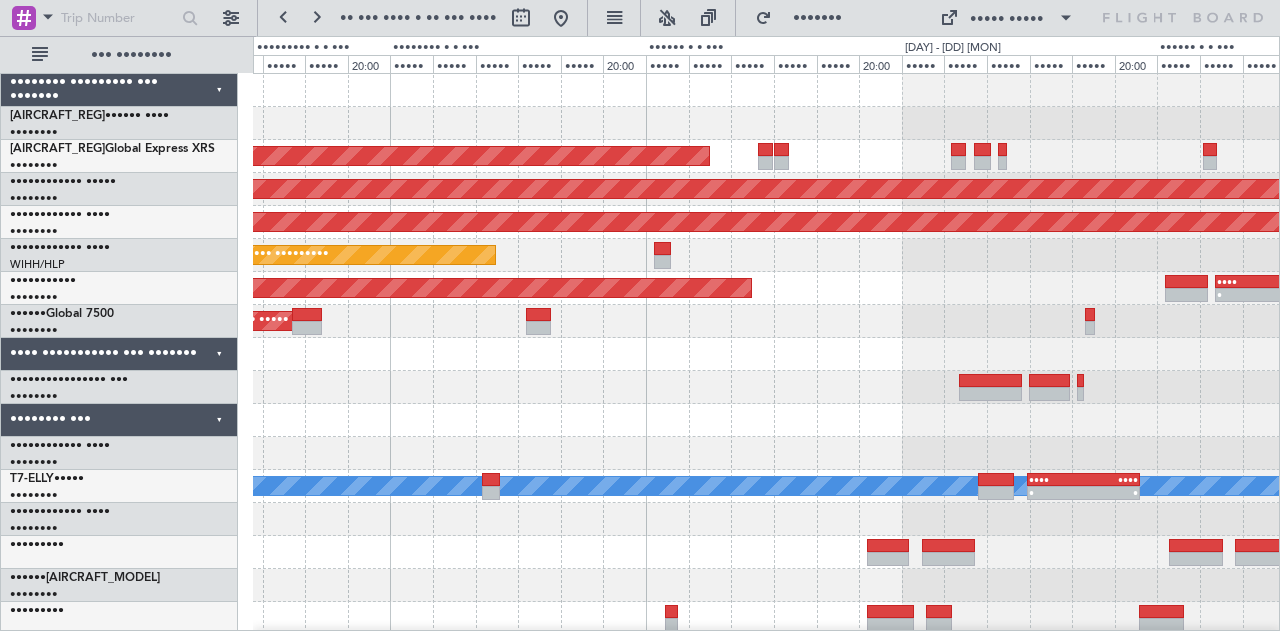 scroll, scrollTop: 0, scrollLeft: 0, axis: both 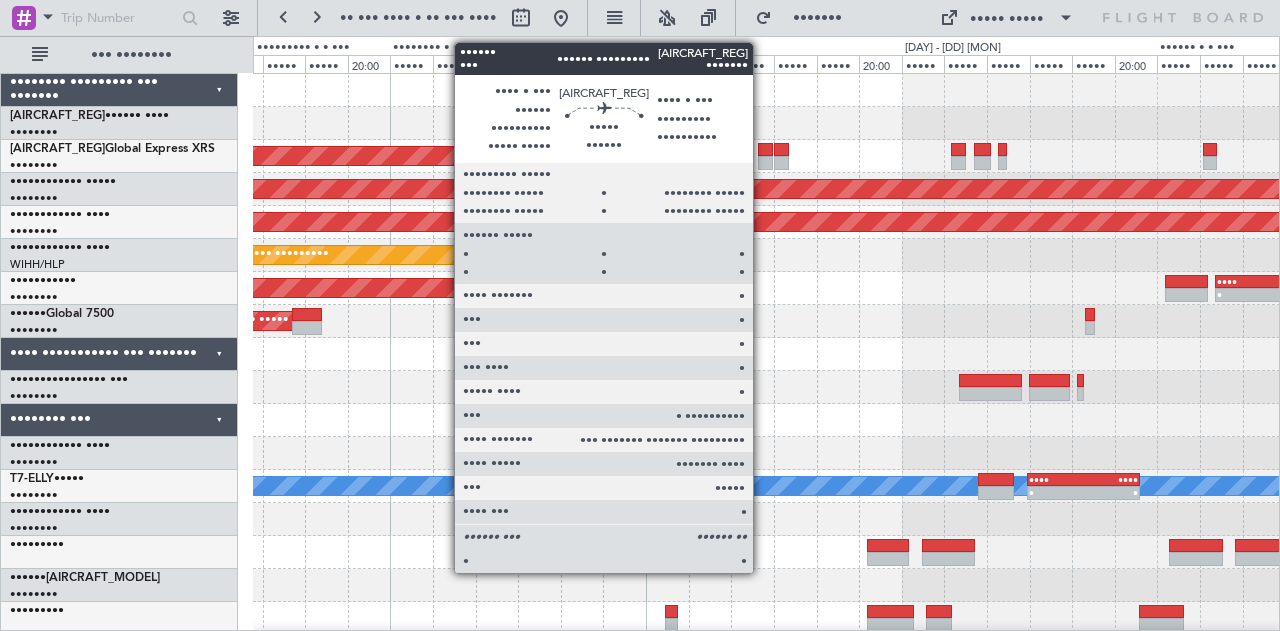 click at bounding box center [765, 150] 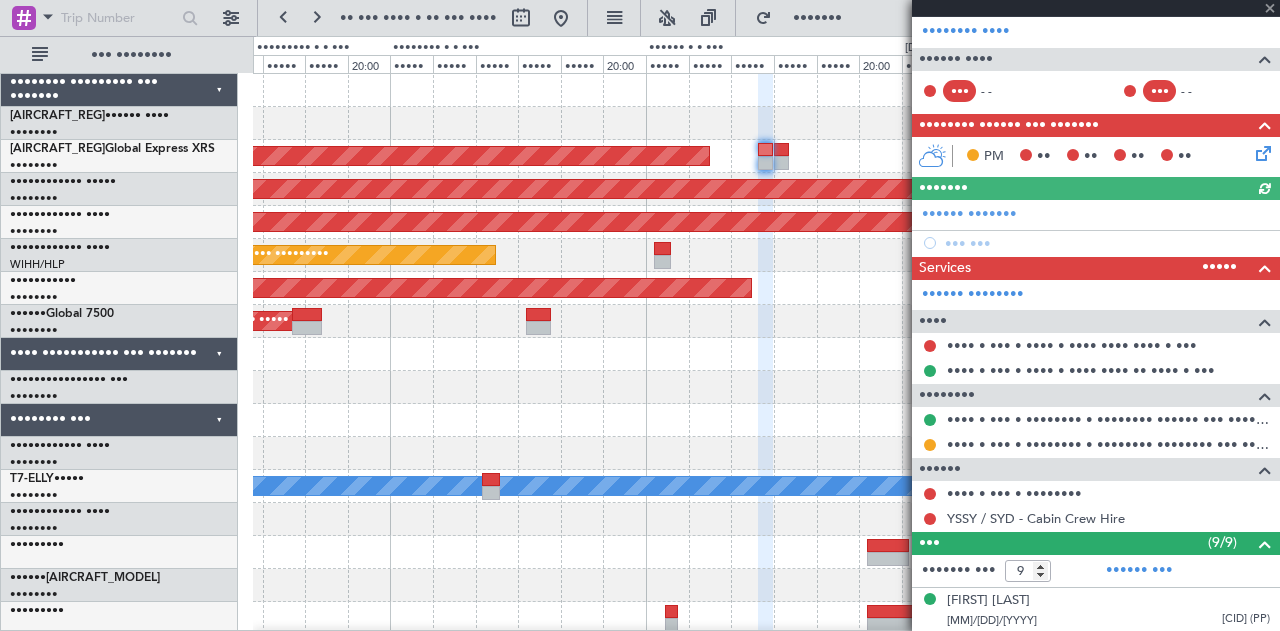 scroll, scrollTop: 300, scrollLeft: 0, axis: vertical 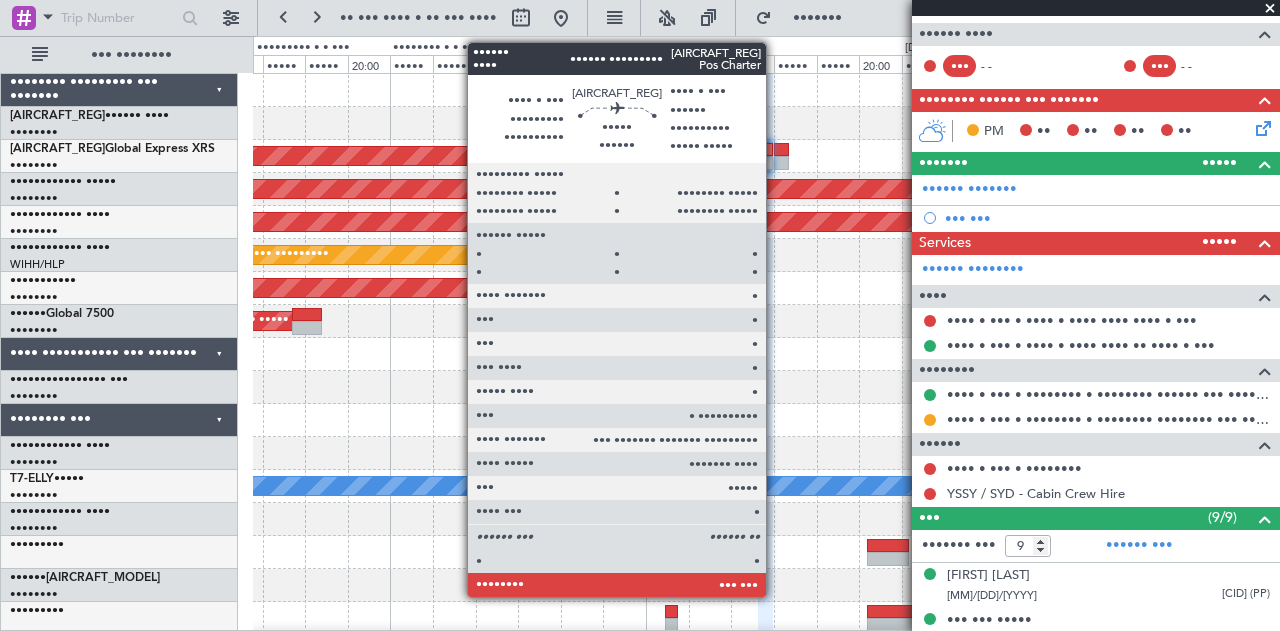 click at bounding box center (765, 150) 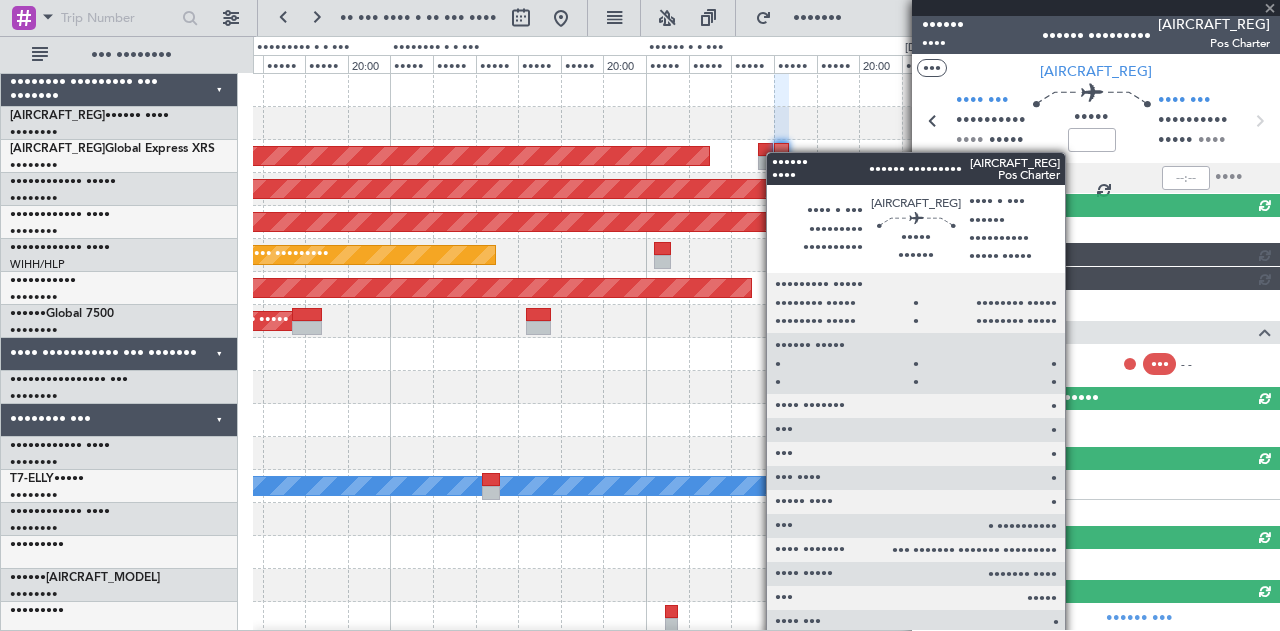 scroll, scrollTop: 226, scrollLeft: 0, axis: vertical 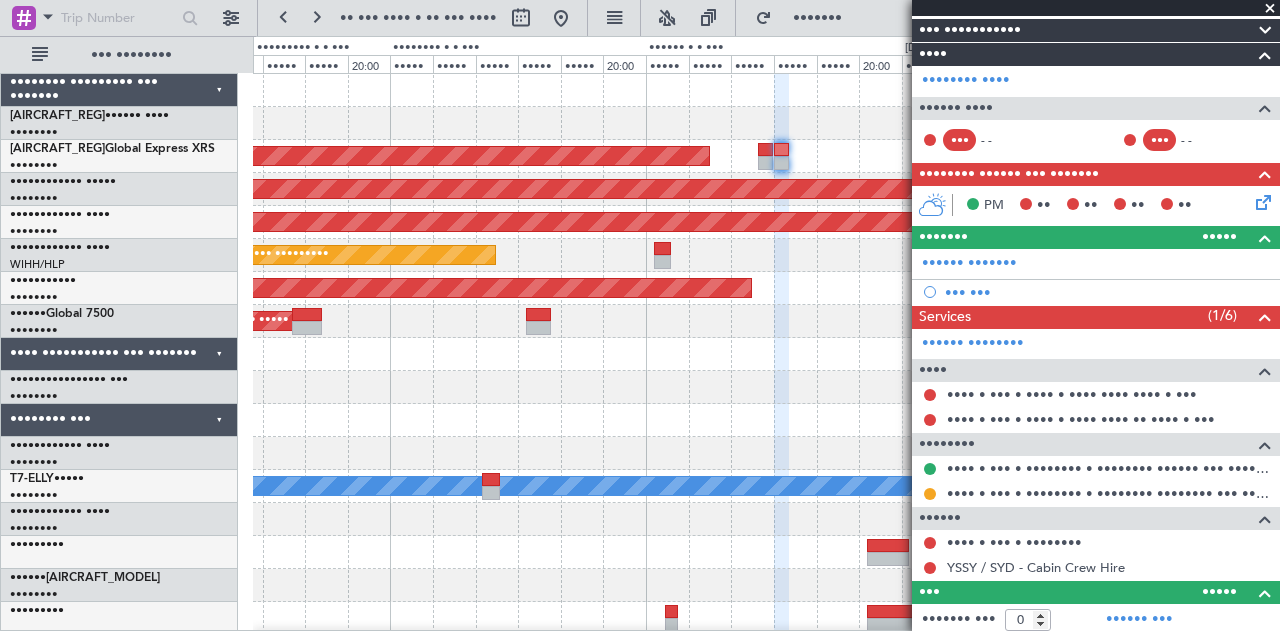 click on "••••••••• ••••• •••••• •••••••••• ••••• •••••" at bounding box center (766, 156) 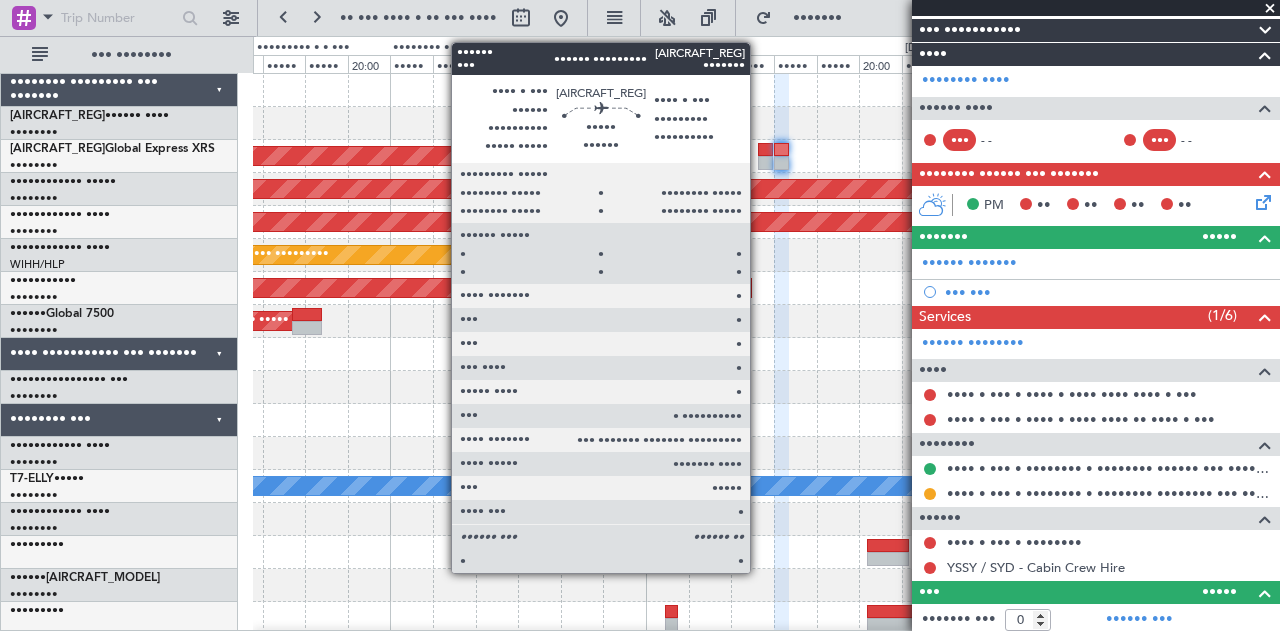 click at bounding box center (765, 163) 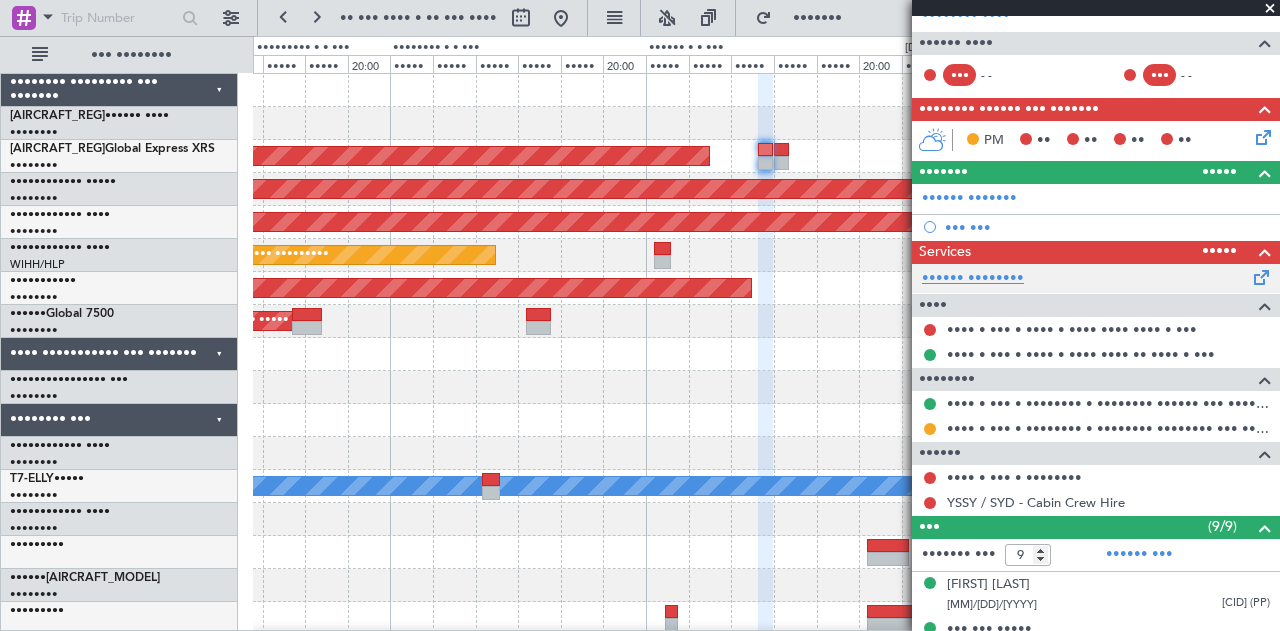 scroll, scrollTop: 300, scrollLeft: 0, axis: vertical 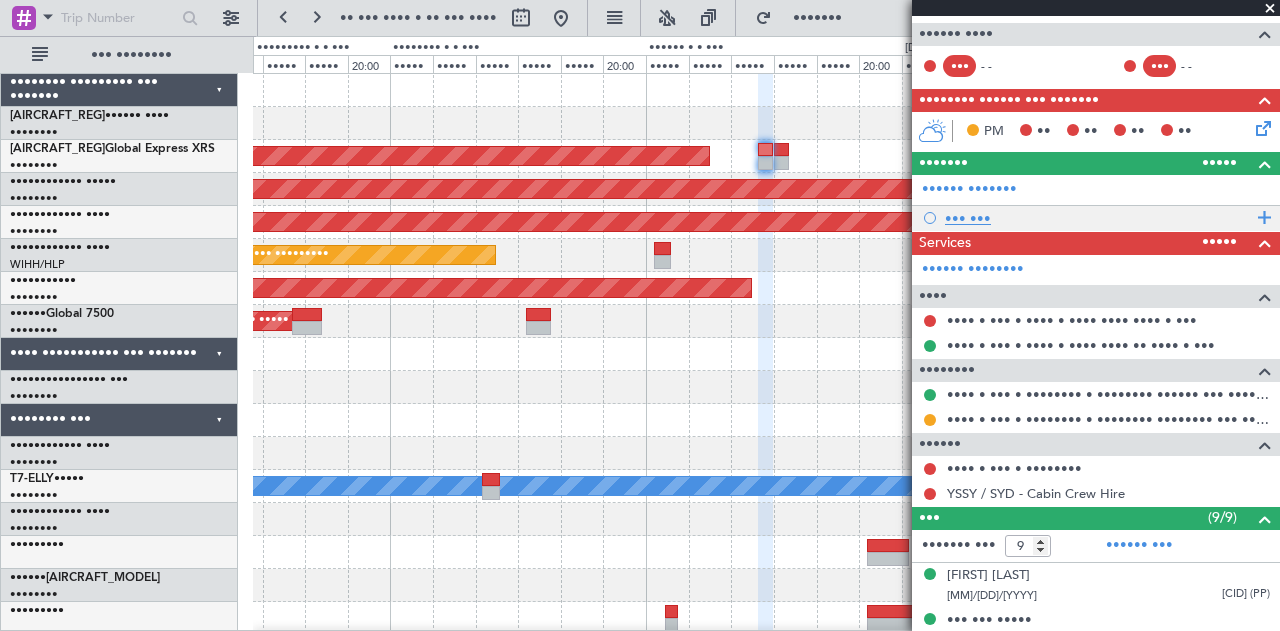 click on "••• •••" at bounding box center (1098, 218) 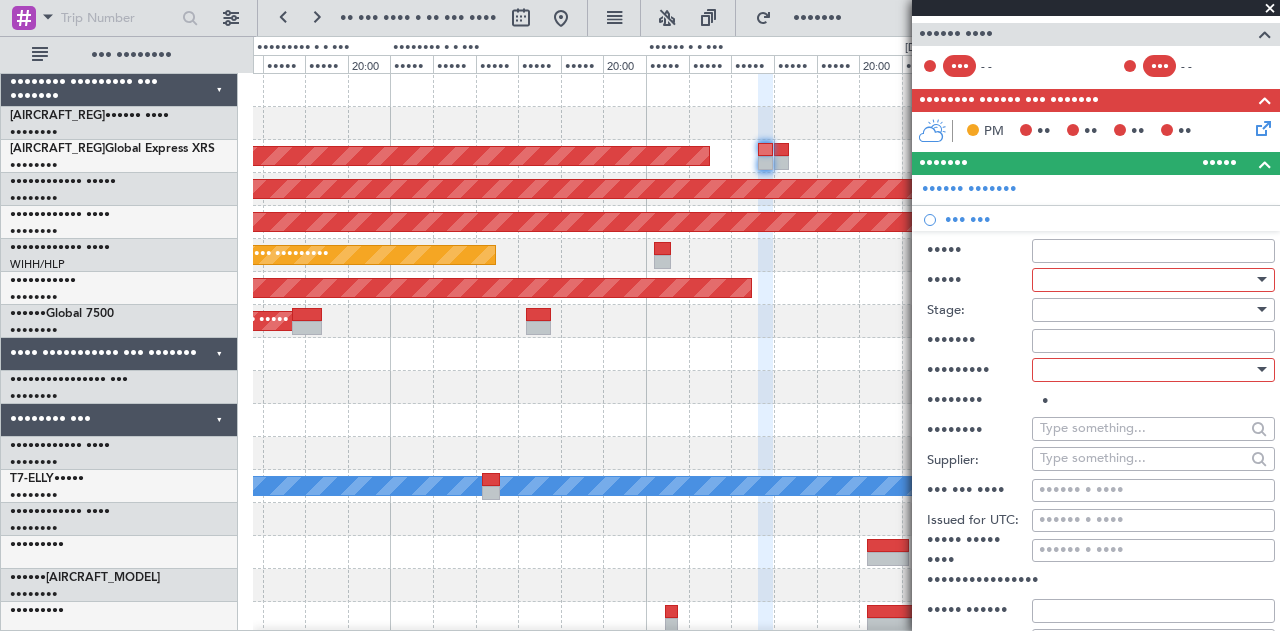 click at bounding box center [1146, 280] 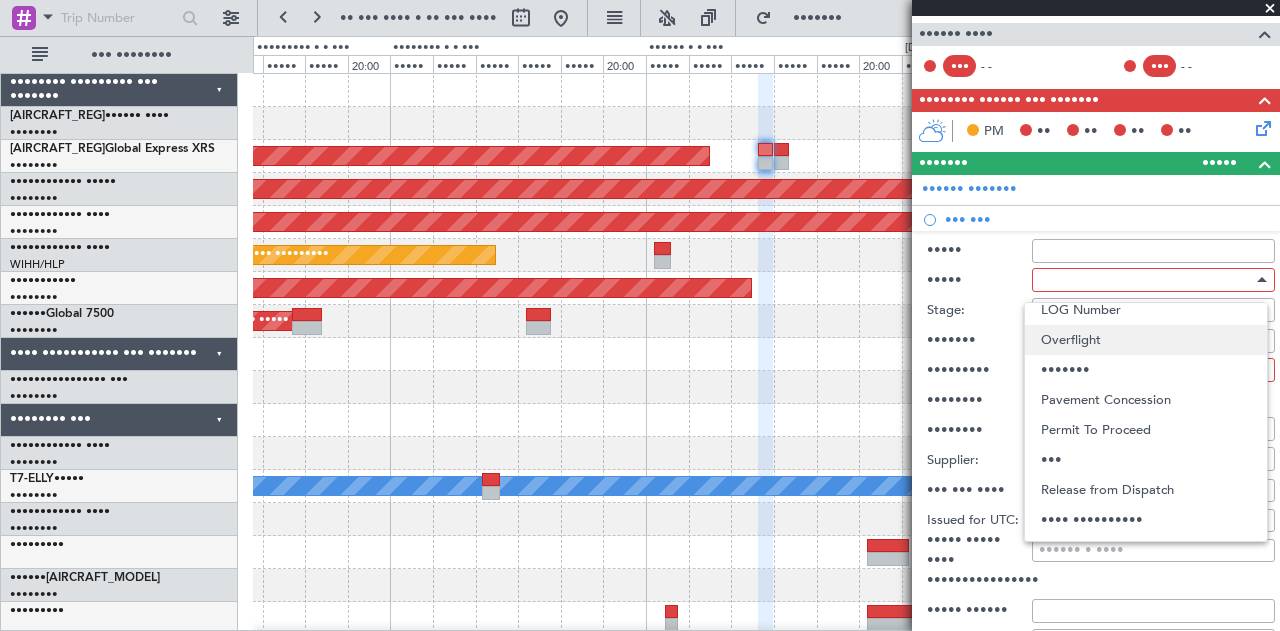 scroll, scrollTop: 601, scrollLeft: 0, axis: vertical 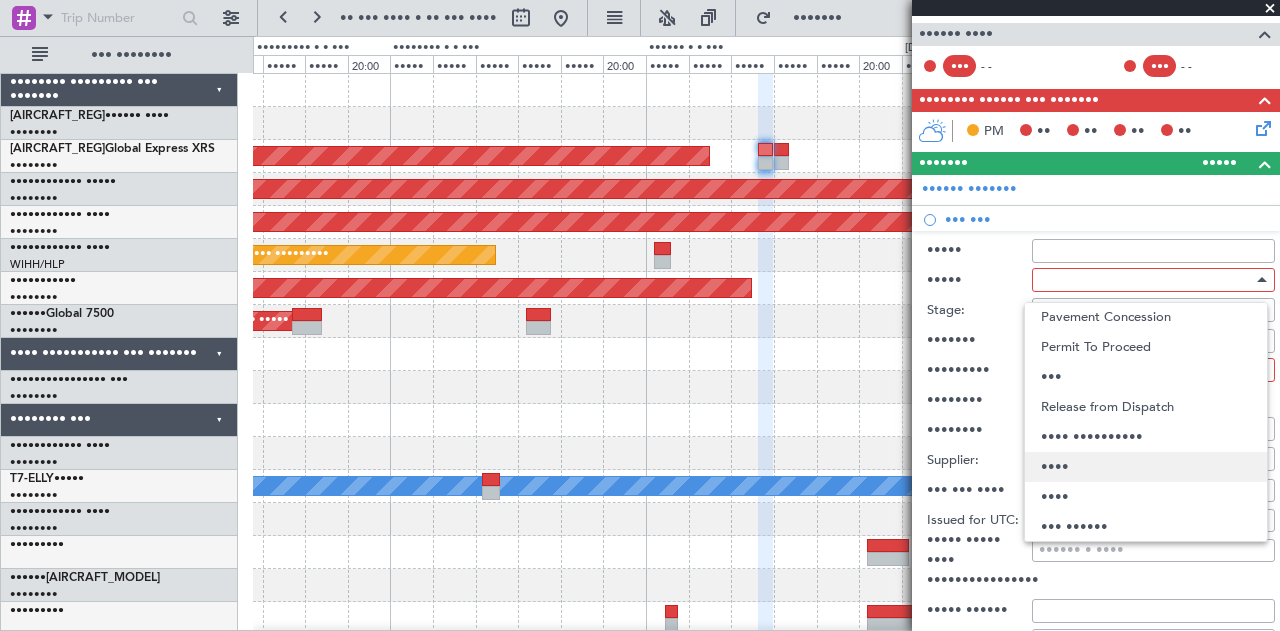 click on "••••" at bounding box center [1146, 467] 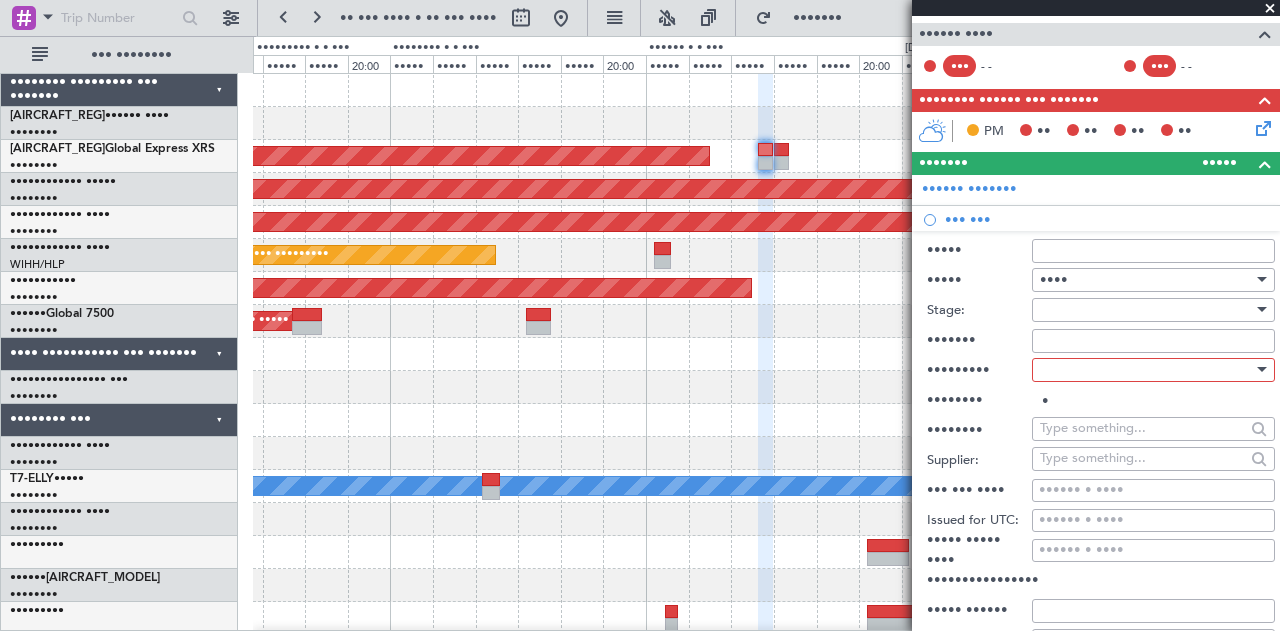 click at bounding box center [1146, 310] 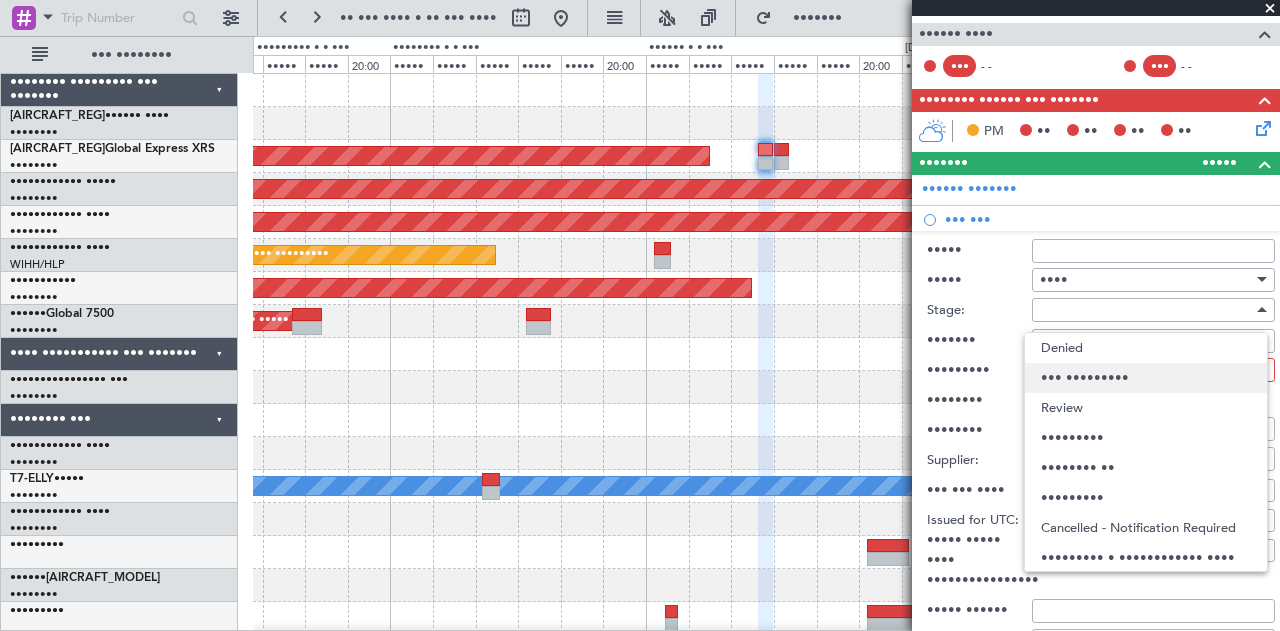 click on "••• •••••••••" at bounding box center (1146, 378) 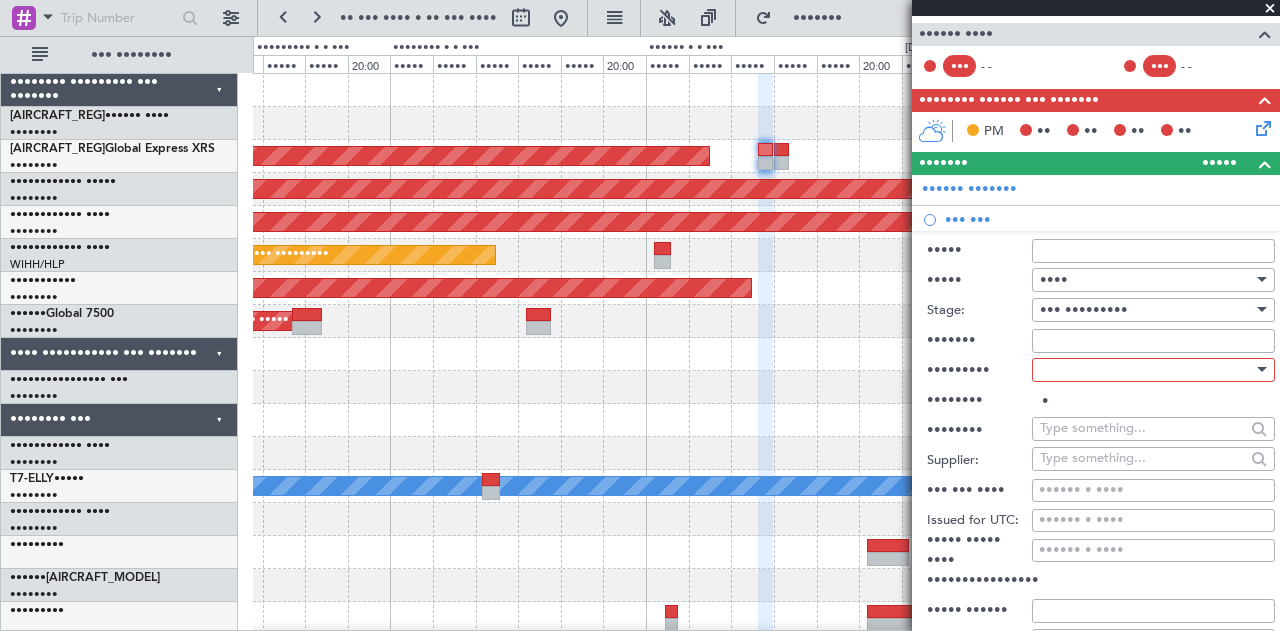 click at bounding box center (1146, 370) 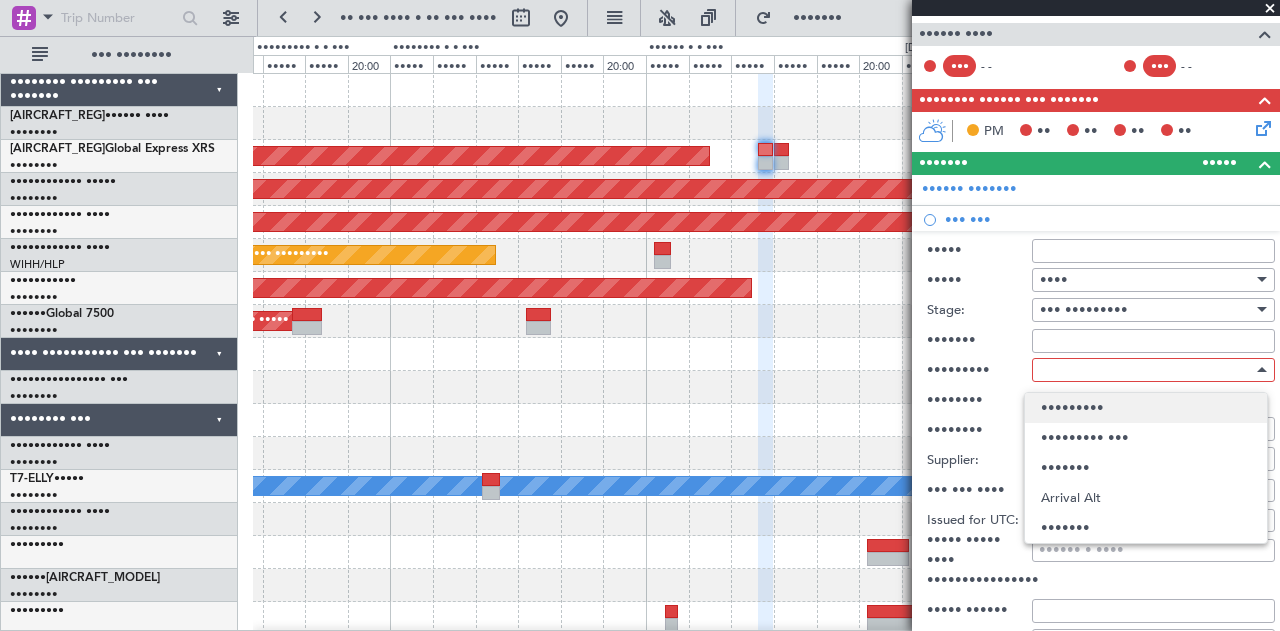 click on "•••••••••" at bounding box center (1146, 408) 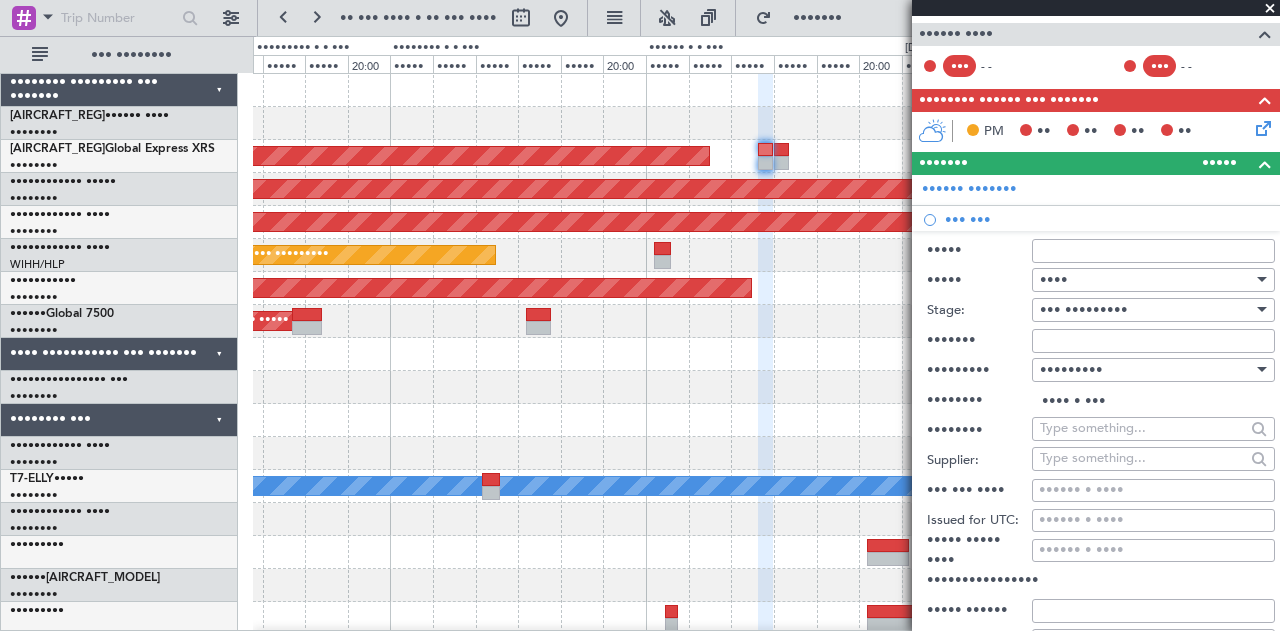 click on "•••••• • ••••" at bounding box center [1153, 491] 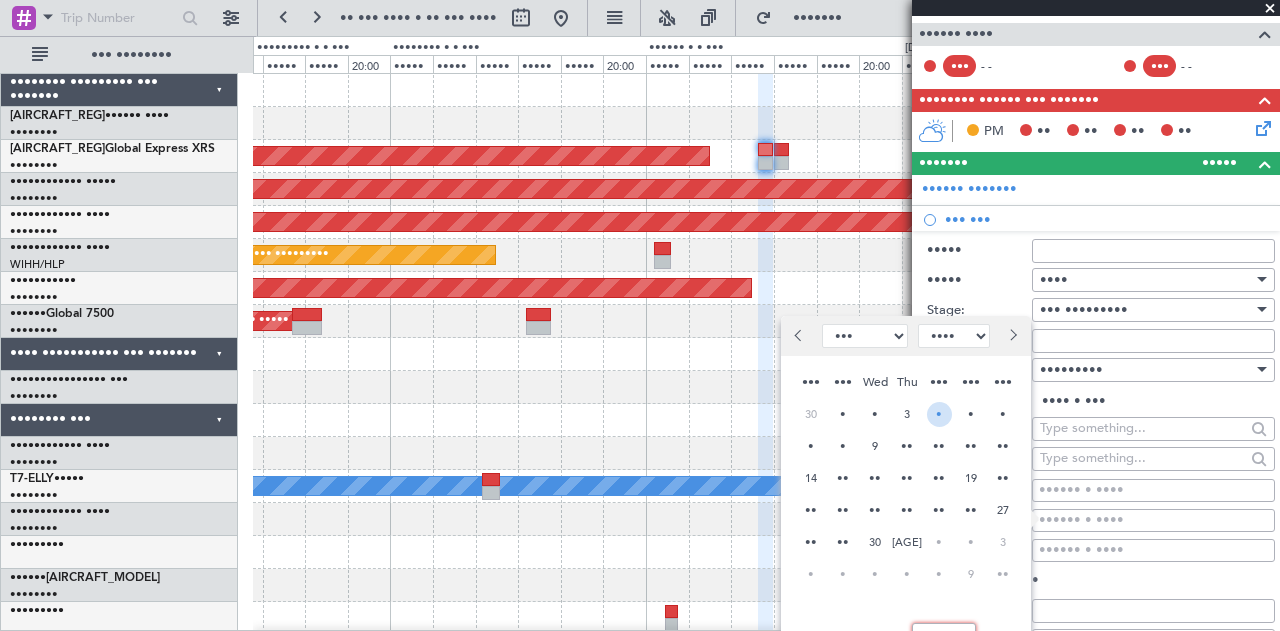 click on "•" at bounding box center (939, 414) 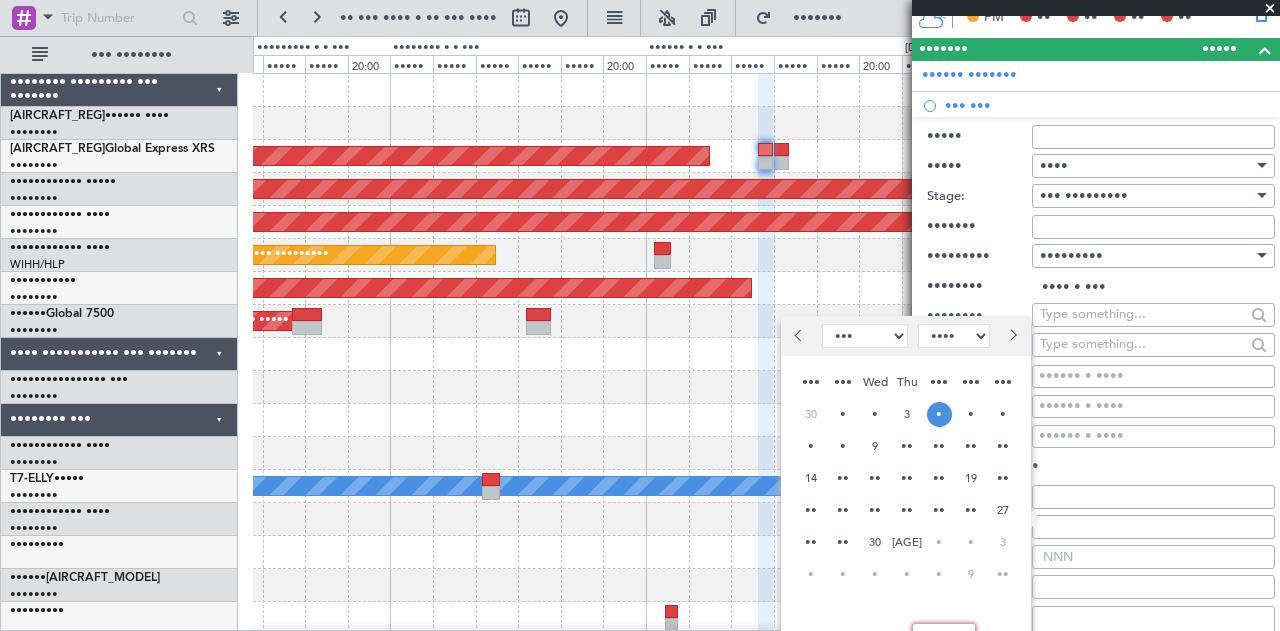 scroll, scrollTop: 500, scrollLeft: 0, axis: vertical 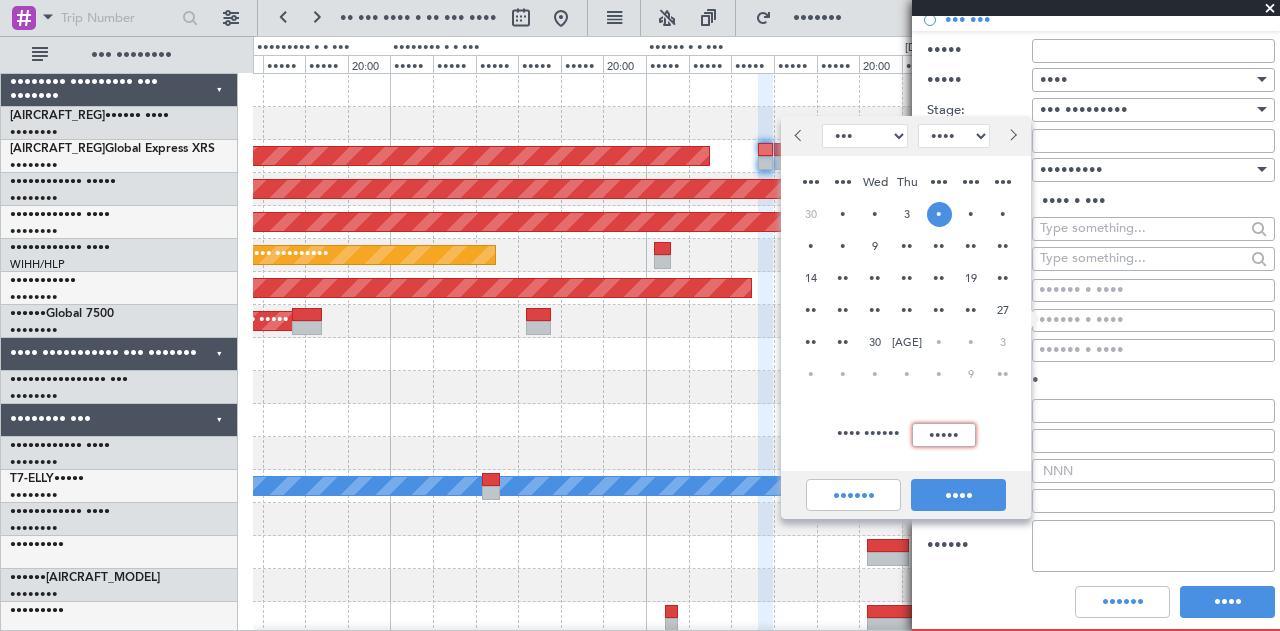 click on "•••••" at bounding box center (944, 435) 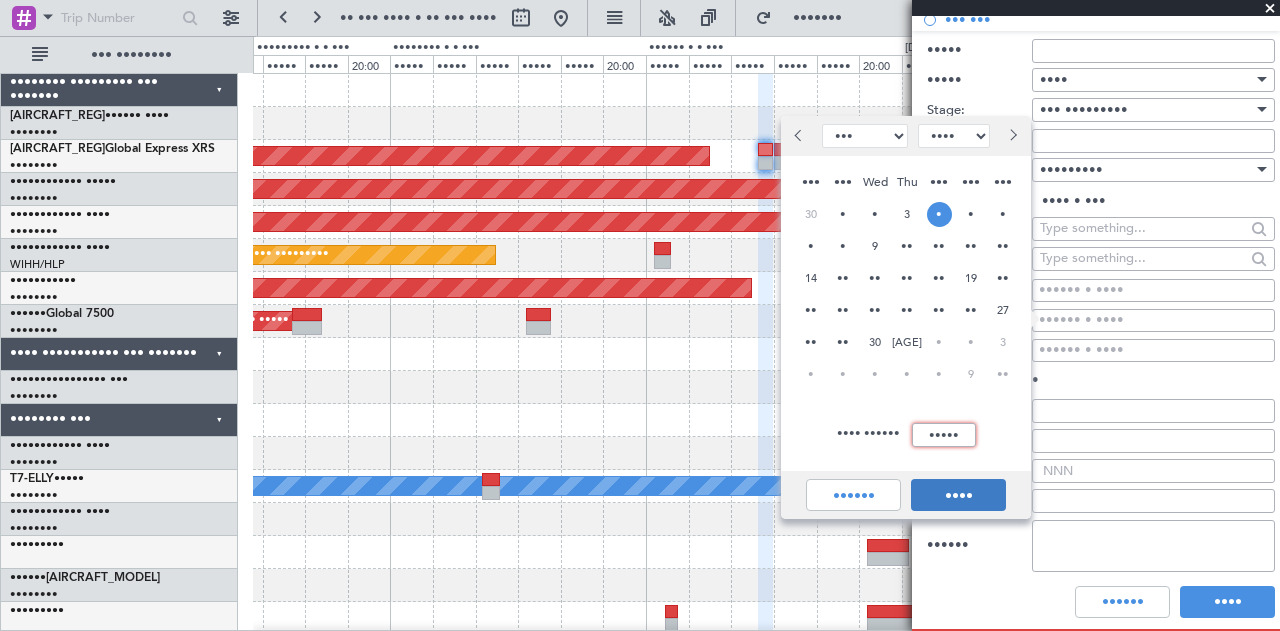 type on "•••••" 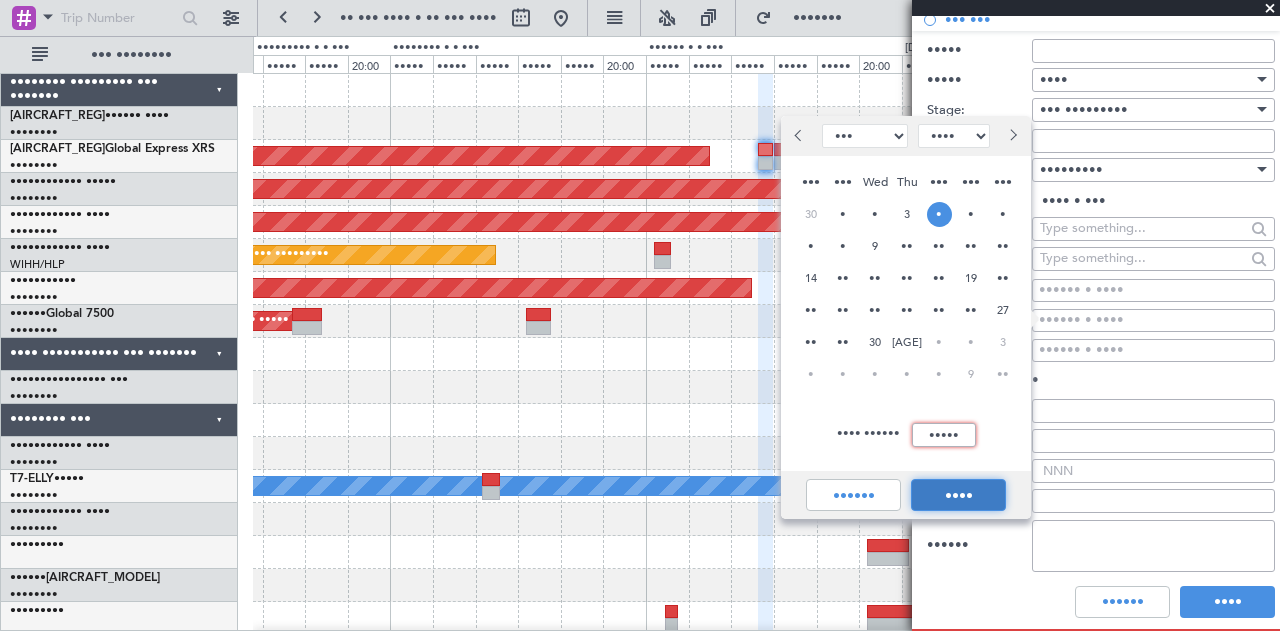 click on "••••" at bounding box center [958, 495] 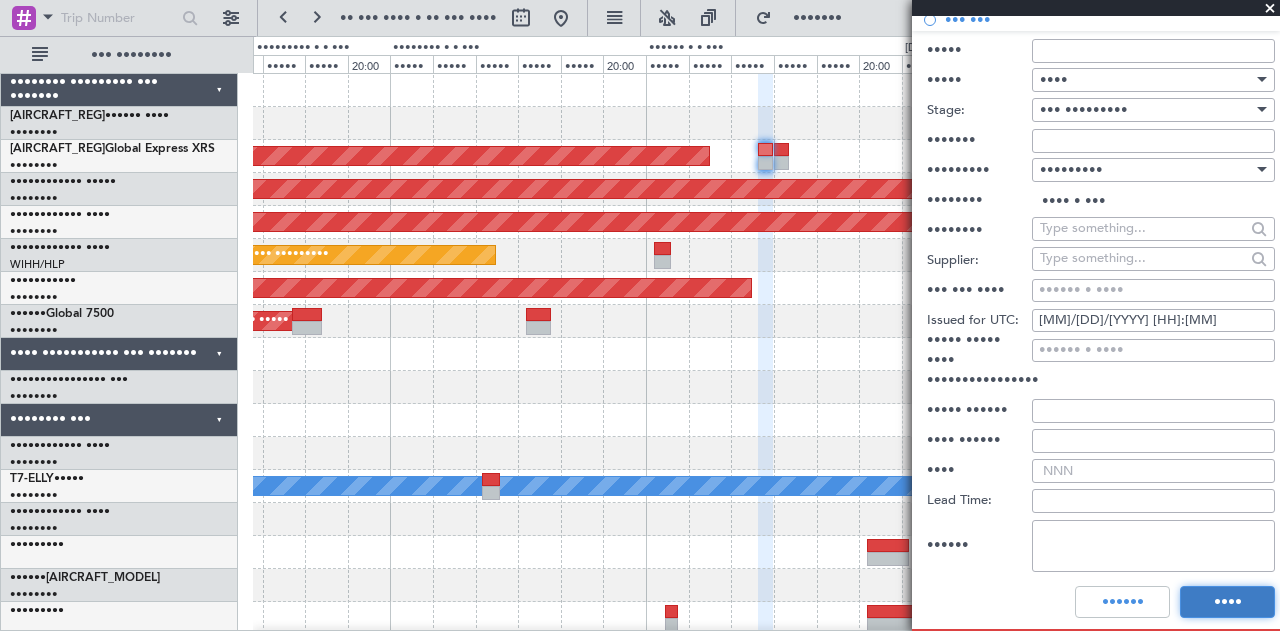 click on "••••" at bounding box center (1227, 602) 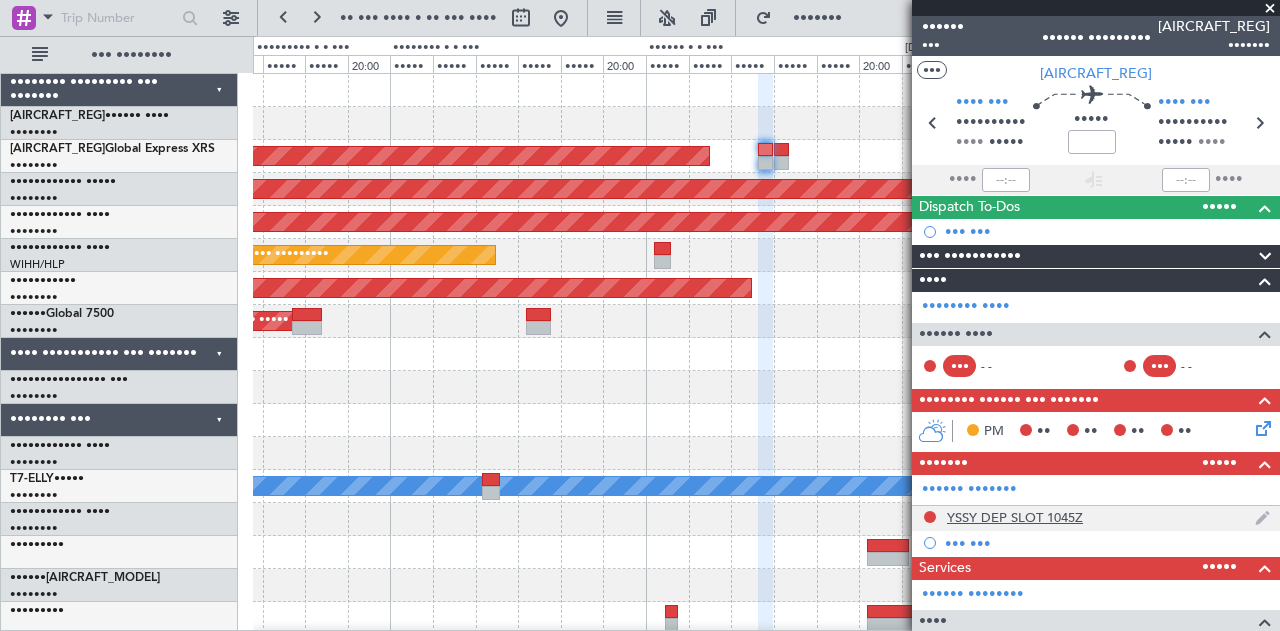 scroll, scrollTop: 100, scrollLeft: 0, axis: vertical 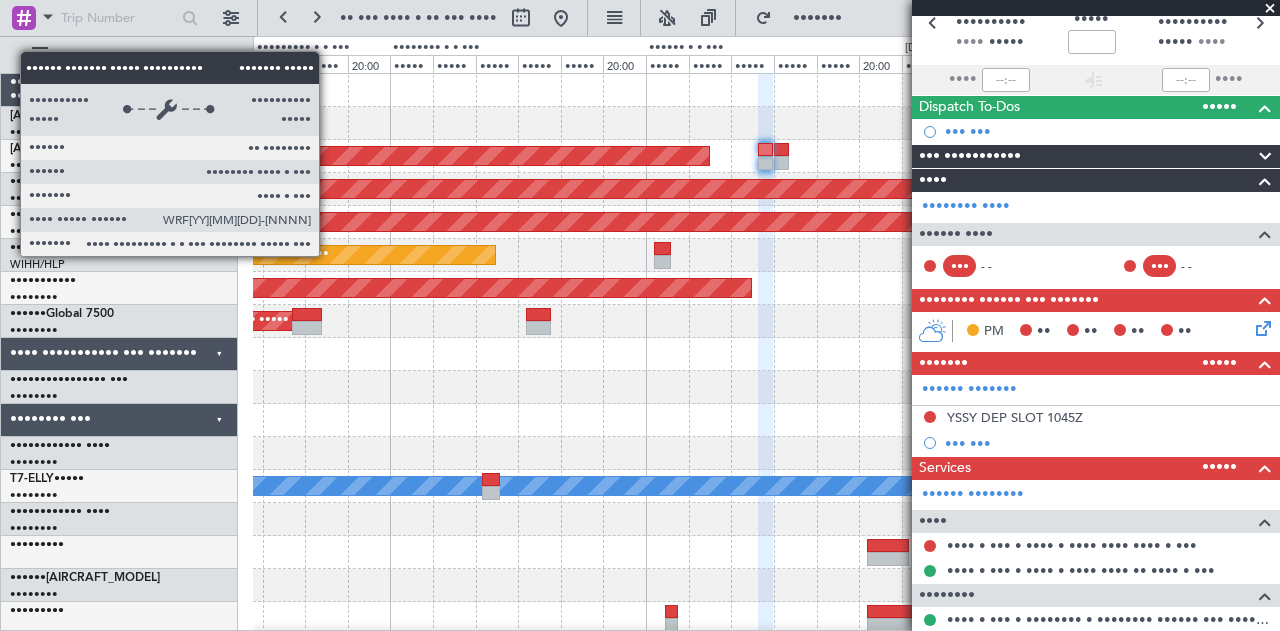 click on "••••••••• ••••• •••••• •••••••••• ••••• •••••
••••••• ••••• ••••••••• ••••••••••
••••••• ••••• ••••••••• •••••••••
••••••• ••••• ••••••••• •••••••••
••••••• ••••• •••• •••• ••••• •••• •••••
•
•
••••
••••• •
••••
••••• •
••••••• ••••• •••••• •••••••
••••••• ••••• ••••••••••
••••••• •••••
•
•
••••
••••• •
••••
••••• •
••••• •
••••• •
••••
••••• •
••••
••••• •" at bounding box center [766, 618] 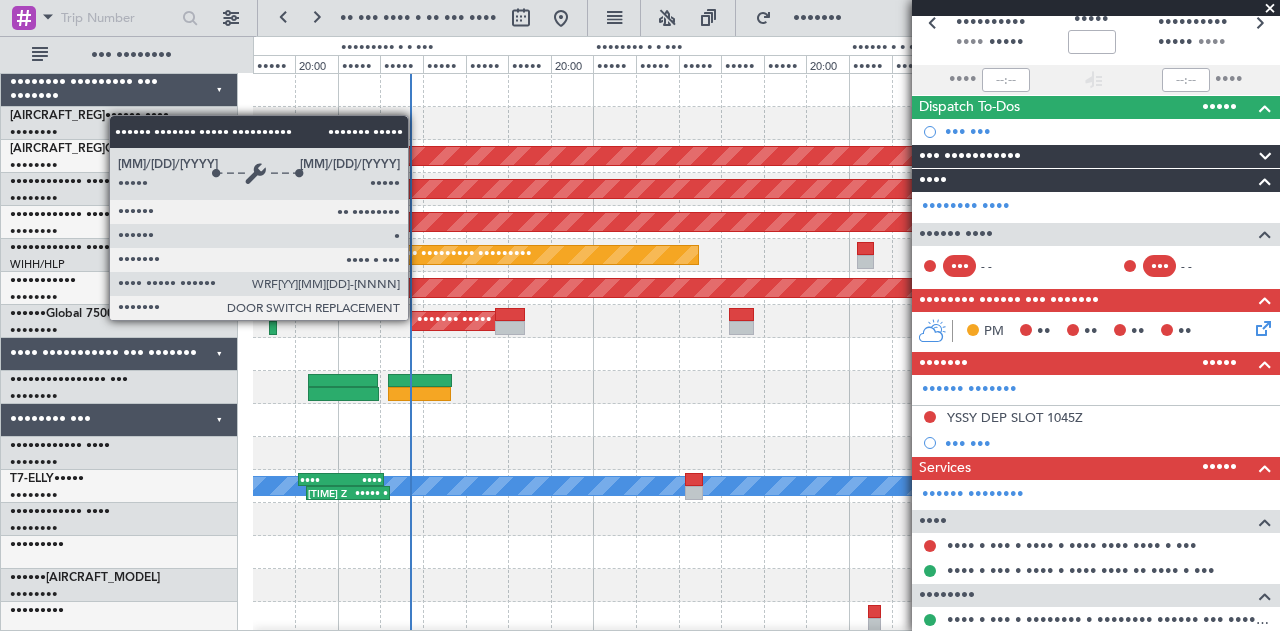 click on "••••••••• ••••• •••••• •••••••••• ••••• •••••
••••••• ••••• ••••••••• ••••••••••
••••••• ••••• ••••••••• •••••••••
••••••• ••••• ••••••••• •••••••••
••••••• ••••• •••• •••• ••••• •••• •••••
•
•
••••
••••• •
••••
••••• •
••••••• ••••• •••••• •••••••
••••••• ••••• ••••••••••
••••• •
••••• •
••••
••••• •
••••
••••• •
••••••• •••••
•
•
••••
••••• •
••••
••••• •
••••• •
••••• •
••••
••••• •
••••
••••• •" at bounding box center [766, 618] 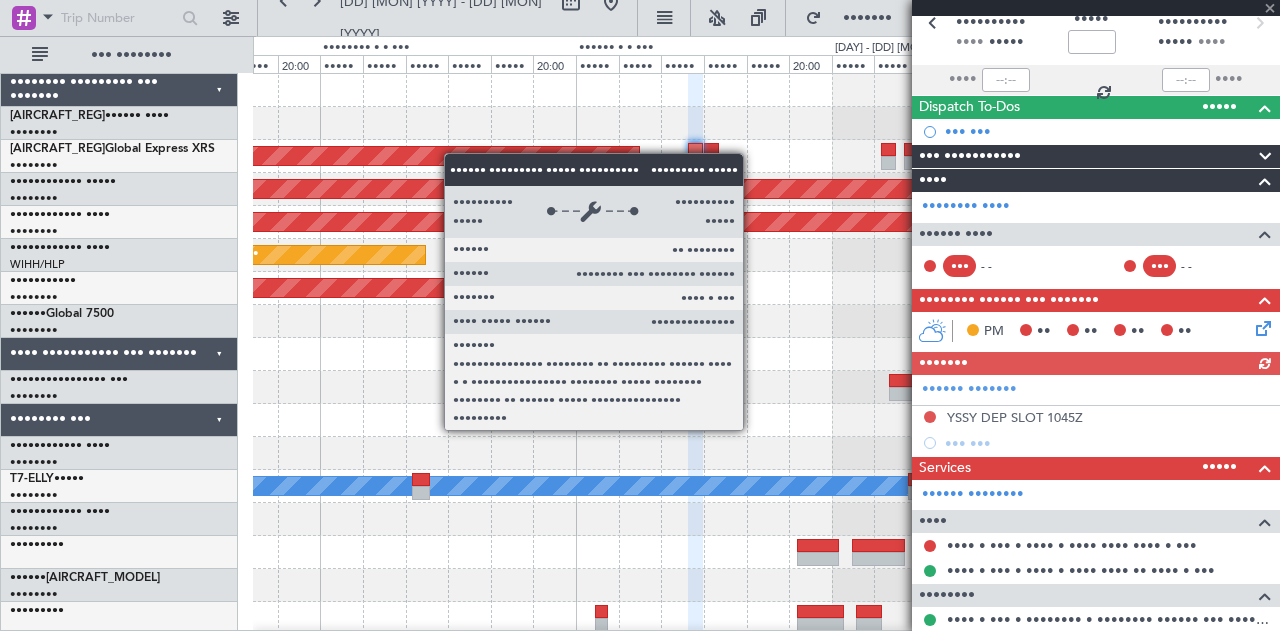 click on "••••••••• ••••• •••••• •••••••••• ••••• •••••
••••••• ••••• ••••••••• ••••••••••
••••••• ••••• ••••••••• •••••••••
••••••• ••••• ••••••••• •••••••••
••••••• ••••• •••• •••• ••••• •••• •••••
•
•
••••
••••• •
••••
••••• •
••••••• ••••• •••••• •••••••
••••••• •••••
•
•
••••
••••• •
••••
••••• •
••••• •
••••• •
••••
••••• •
••••
••••• •" at bounding box center [766, 618] 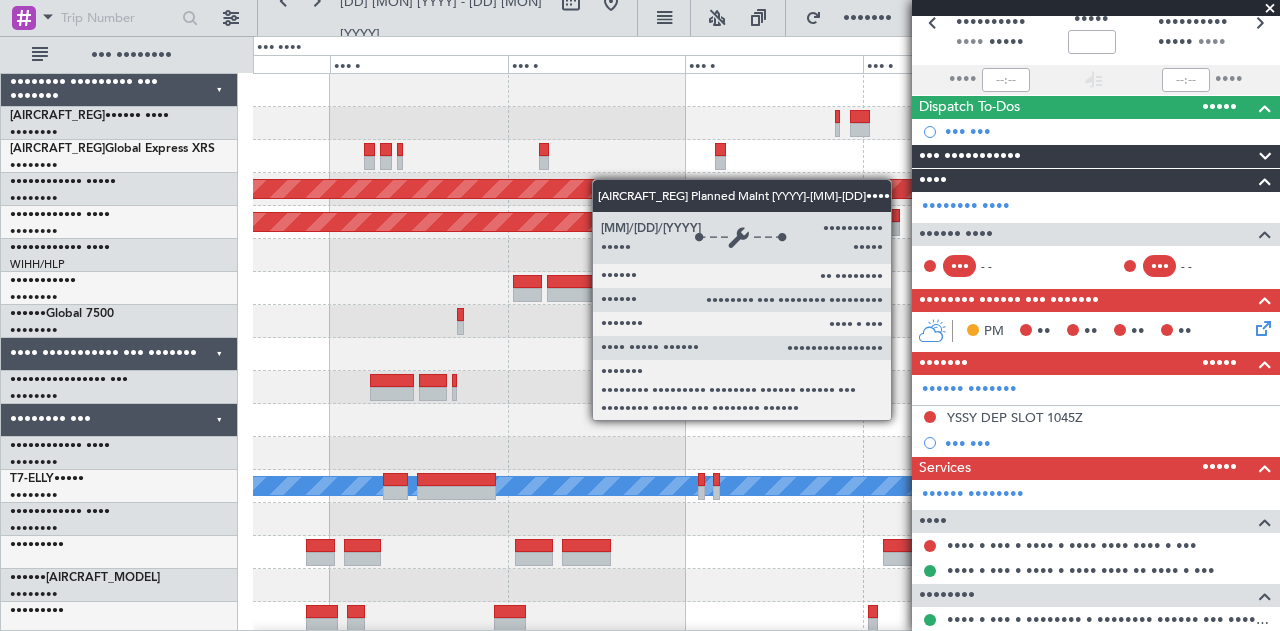 click on "••••••••• ••••• •••••• •••••••••• ••••• •••••
••••••• ••••• ••••••••• ••••••••••
••••••• ••••• ••••••••• •••••••••
••••••• ••••• ••••••••• •••••••••
••••••• ••••• •••• •••• ••••• •••• •••••
••••••• •••••" at bounding box center [766, 618] 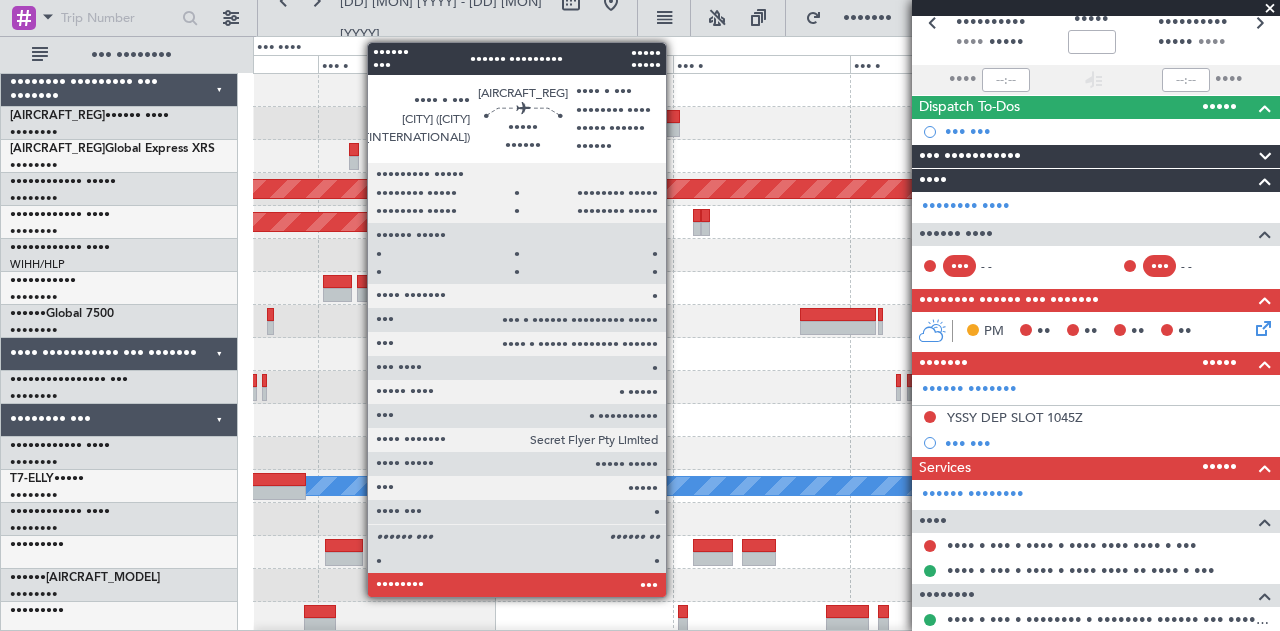 click at bounding box center [647, 117] 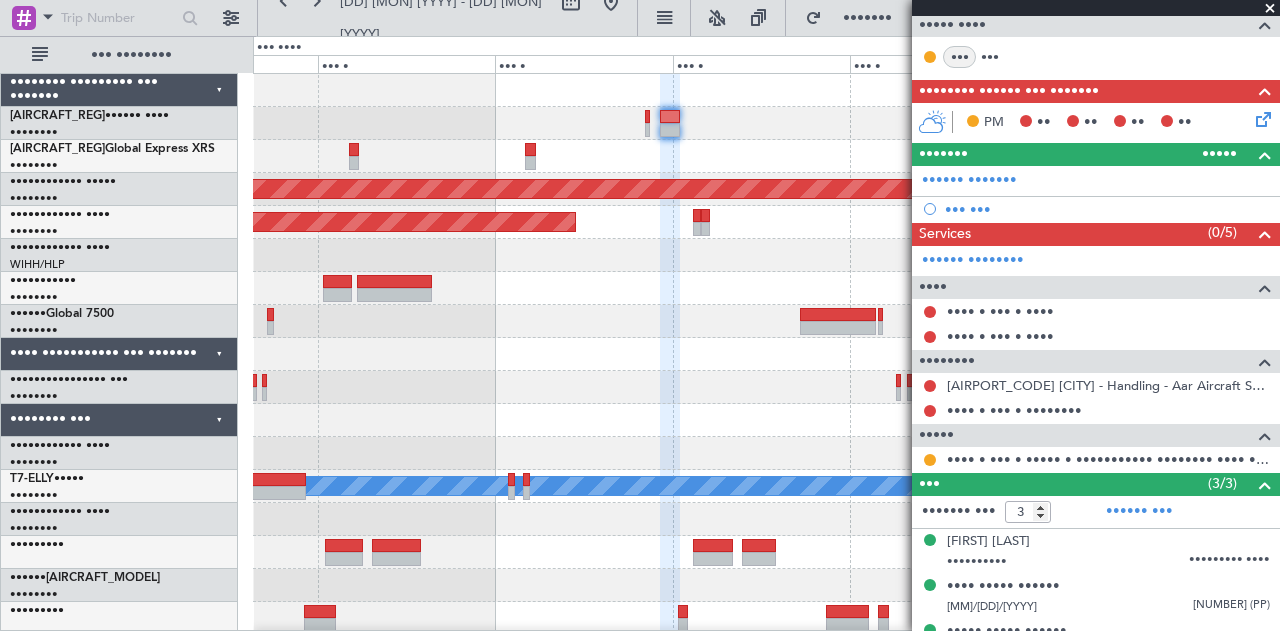scroll, scrollTop: 0, scrollLeft: 0, axis: both 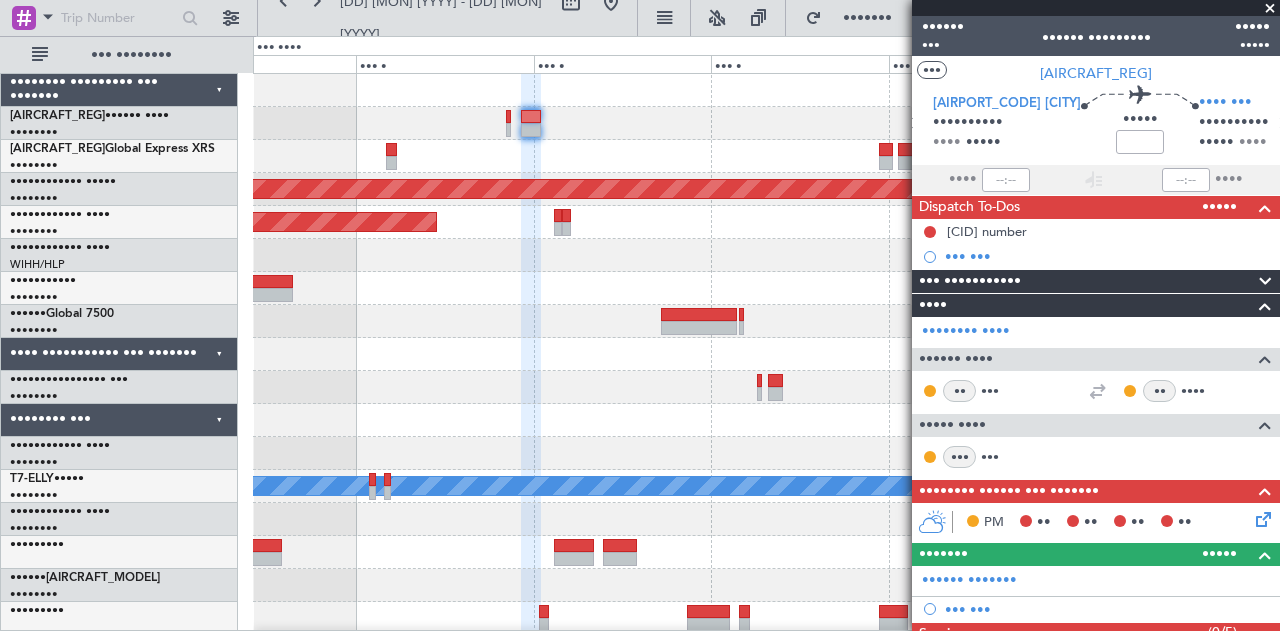 click at bounding box center (766, 156) 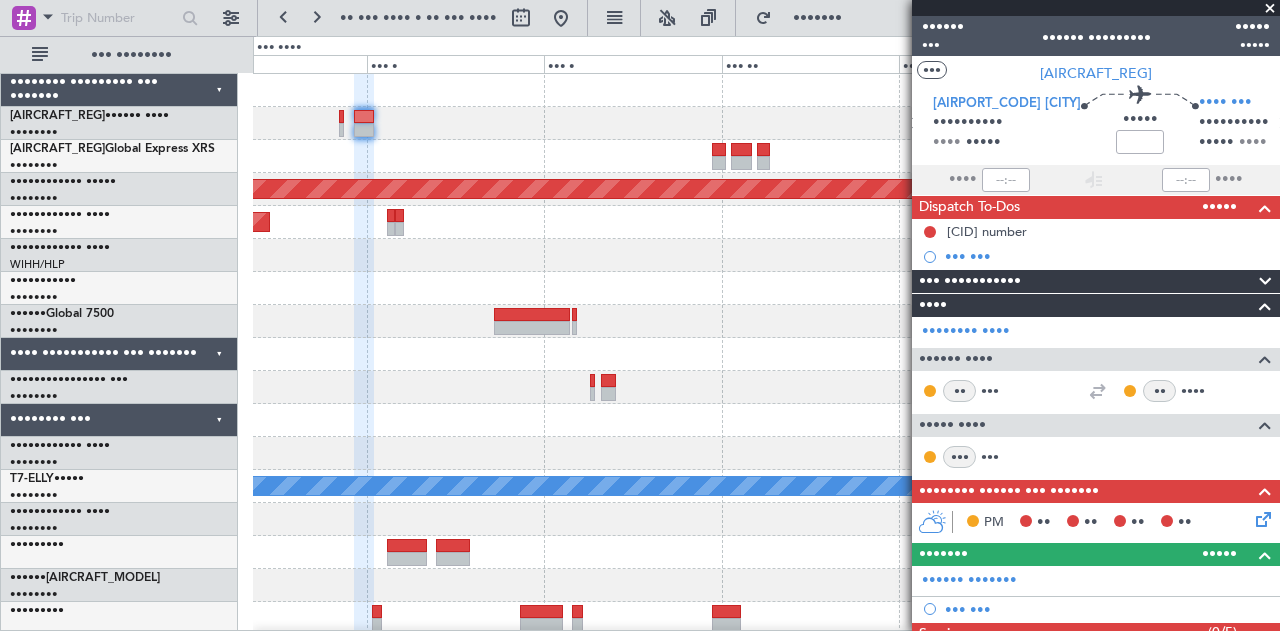 click at bounding box center (1270, 9) 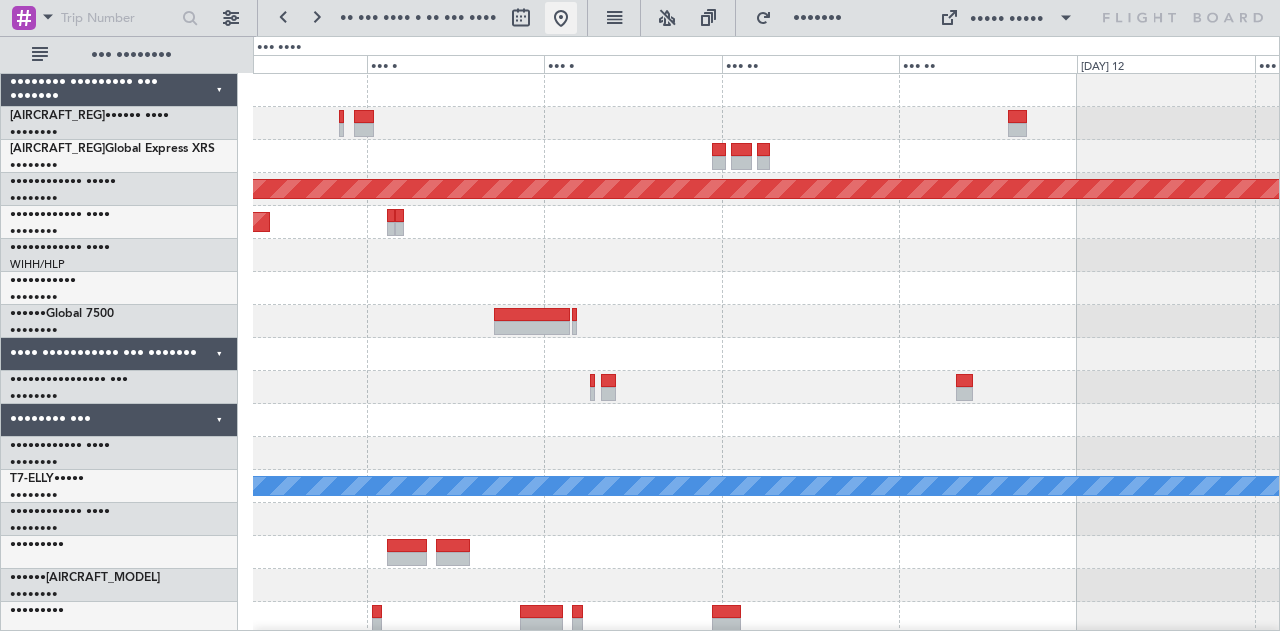 click at bounding box center [561, 18] 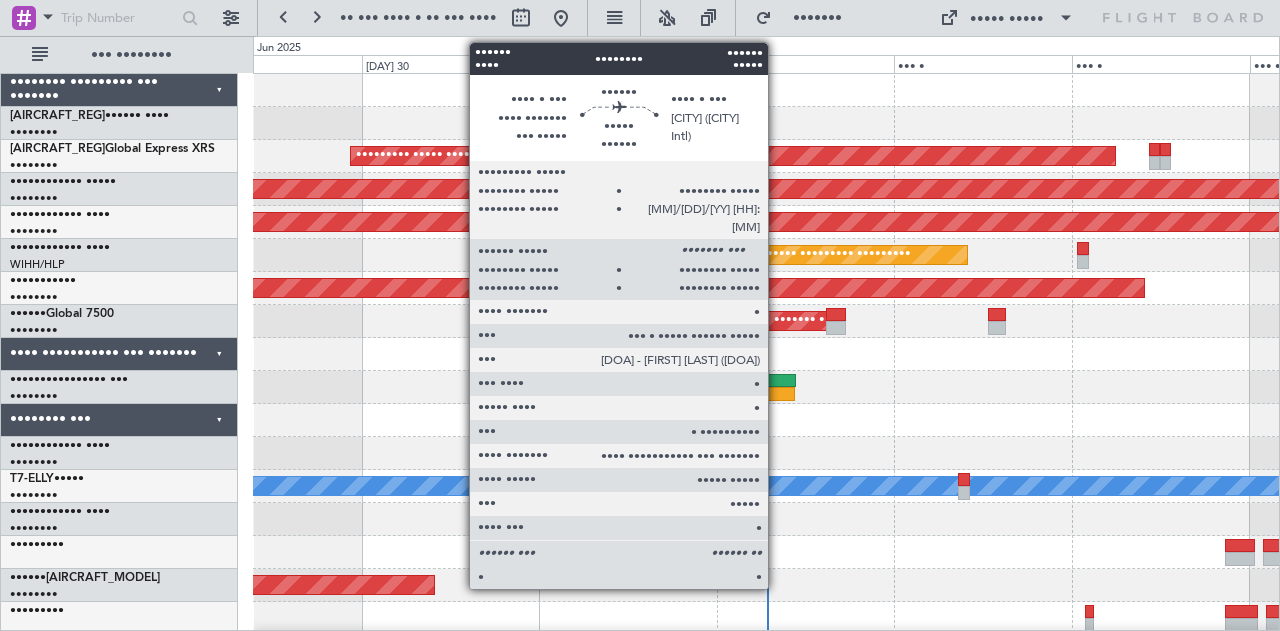 click at bounding box center [773, 394] 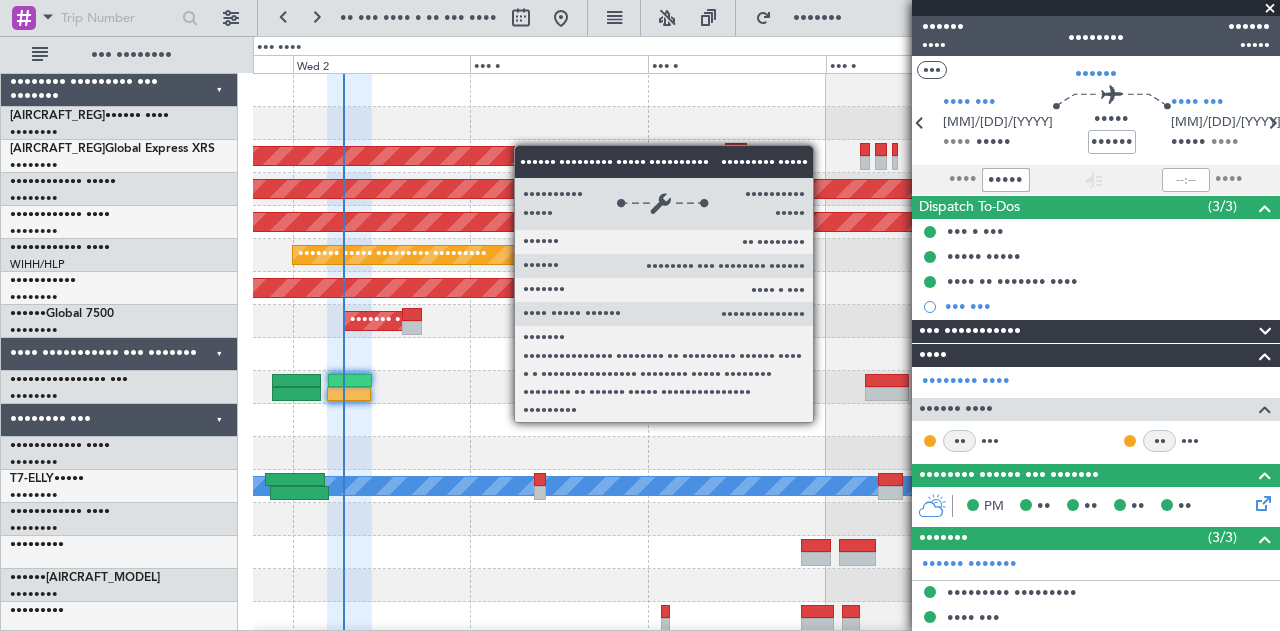 click on "••••••••• ••••• •••••• •••••••••• ••••• •••••
••••••• ••••• ••••••••• ••••••••••
••••••• ••••• ••••••••• •••••••••
••••••• ••••• ••••••••• •••••••••
••••••• ••••• •••• •••• ••••• •••• •••••
••••••• ••••• •••••• •••••••
••••••• ••••• ••••••••••
••••••• •••••
••••••• ••••• ••••••••• •••••••••
•••••••• ••••••••• ••• •••••••
••••••  •••••• ••••
••••••••
••••••••• ••••••••••
••••••  •••••• ••••••• •••
••••••••
•••••• •••••••••• ••••• •••••
••••••  •••••• •••••
••••••••
••••••••• ••••••••••
••••••  •••••• ••••
••••••••
••••• •••••• ••••••• ••••• •••• •••• • •••••••" at bounding box center [640, 333] 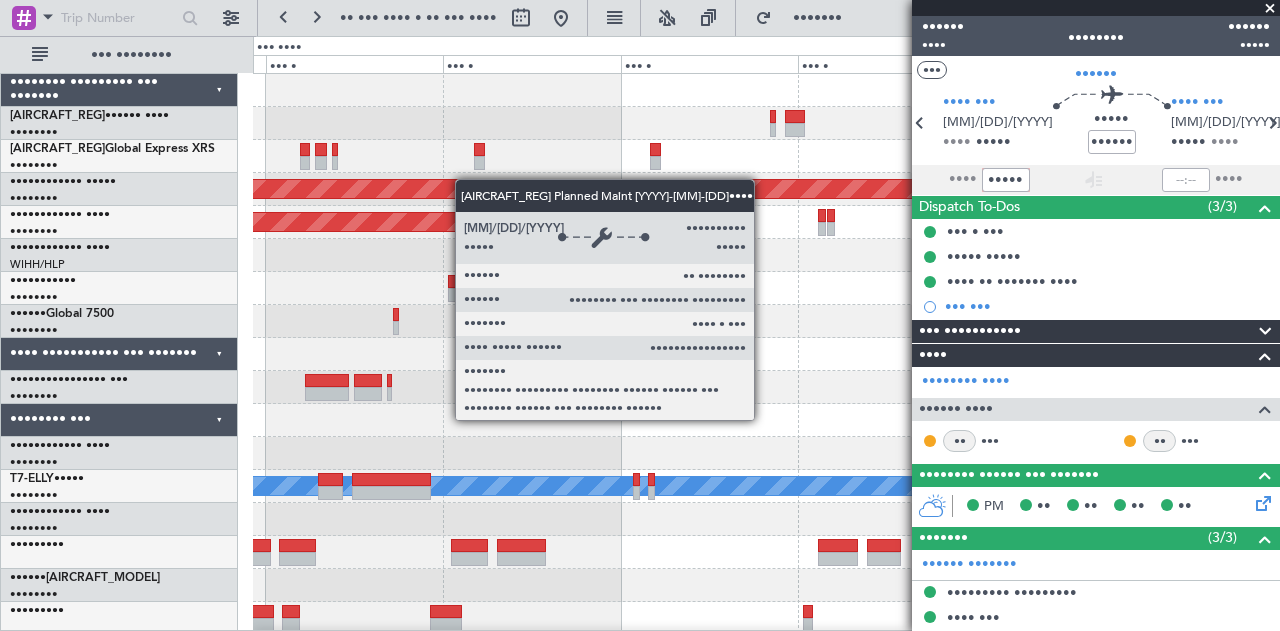 click on "••••••••• ••••• •••••• •••••••••• ••••• •••••
••••••• ••••• ••••••••• ••••••••••
••••••• ••••• ••••••••• •••••••••
••••••• ••••• •••• •••• ••••• •••• •••••
••••••• •••••" at bounding box center (766, 618) 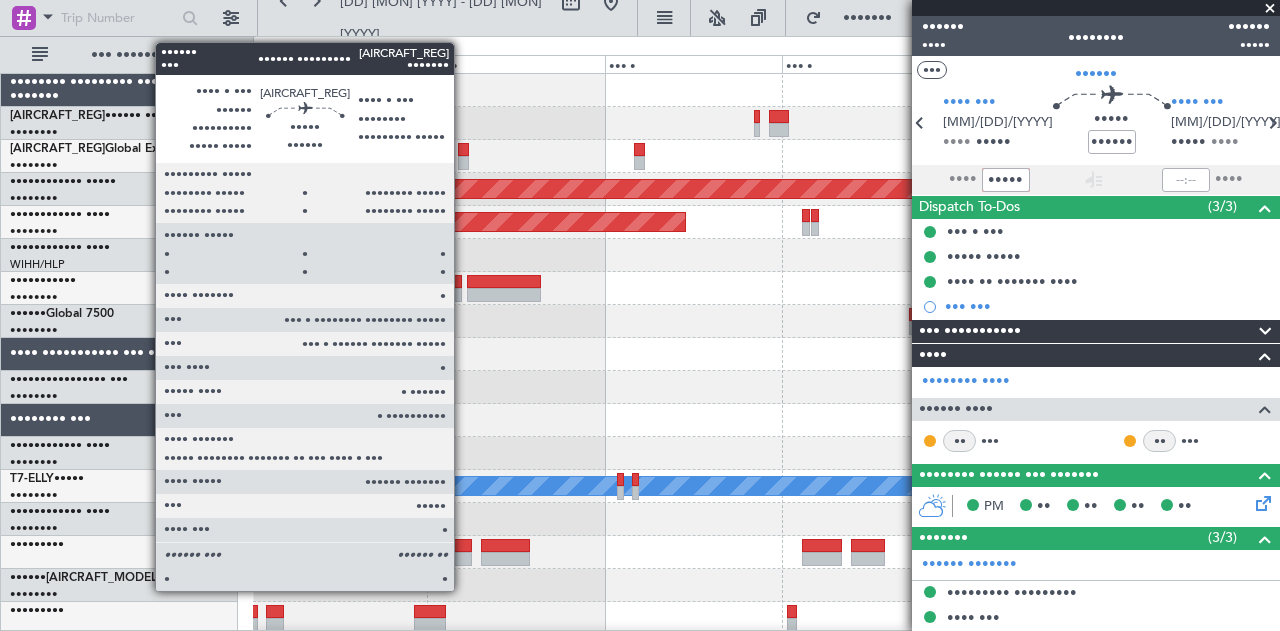click at bounding box center [305, 150] 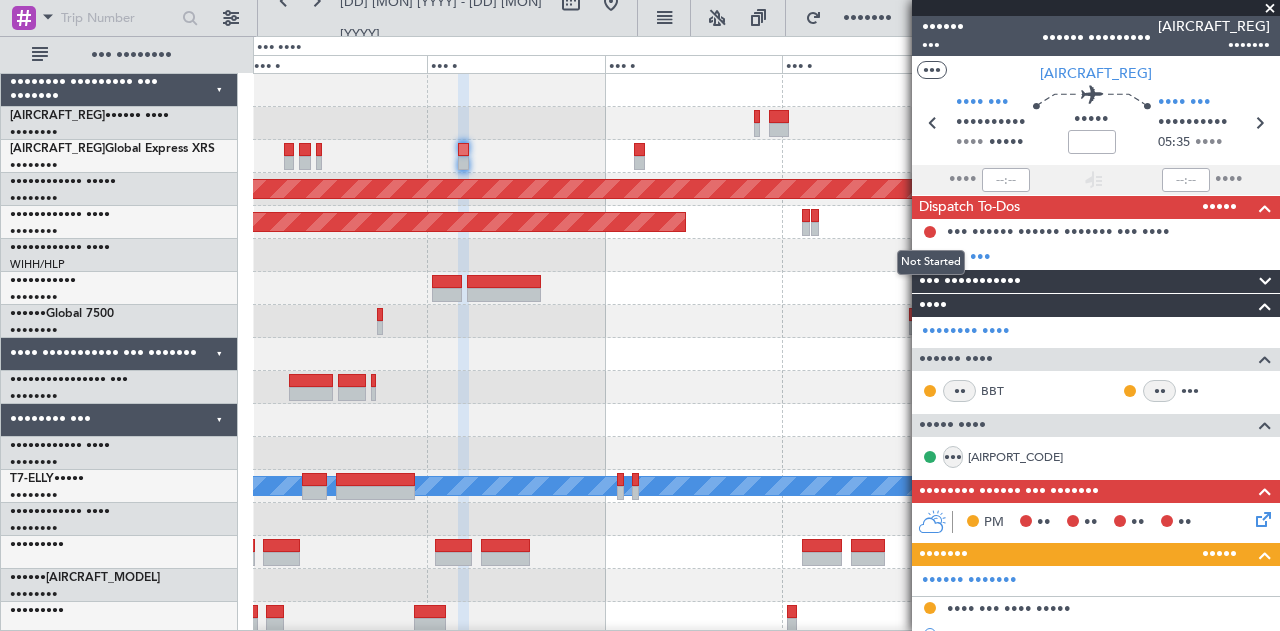 click on "Not Started" at bounding box center [931, 262] 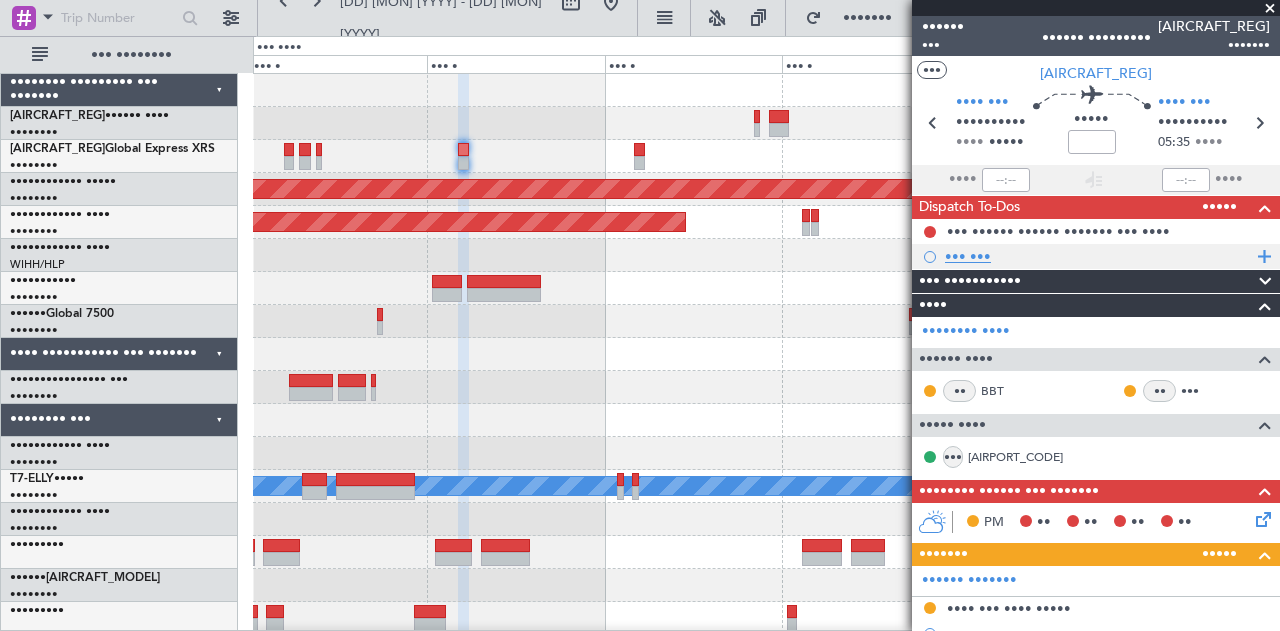click on "••• •••" at bounding box center (1098, 256) 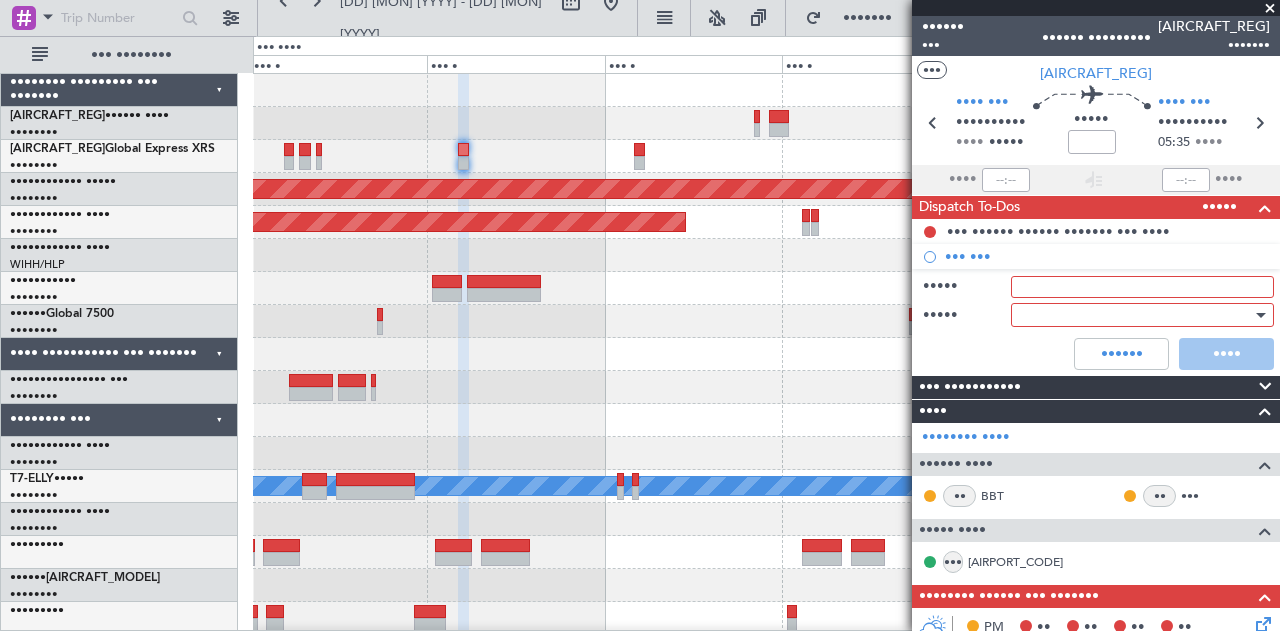 click on "•••••" at bounding box center [1142, 287] 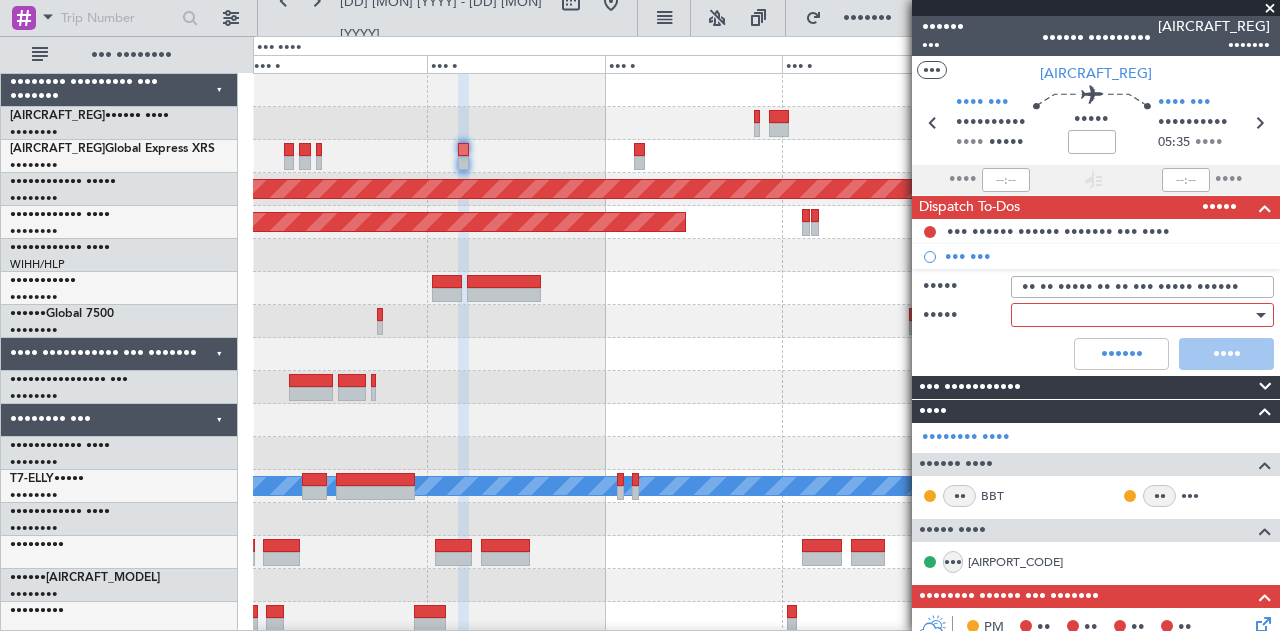 type on "•• •• ••••• •• •• ••• ••••• ••••••" 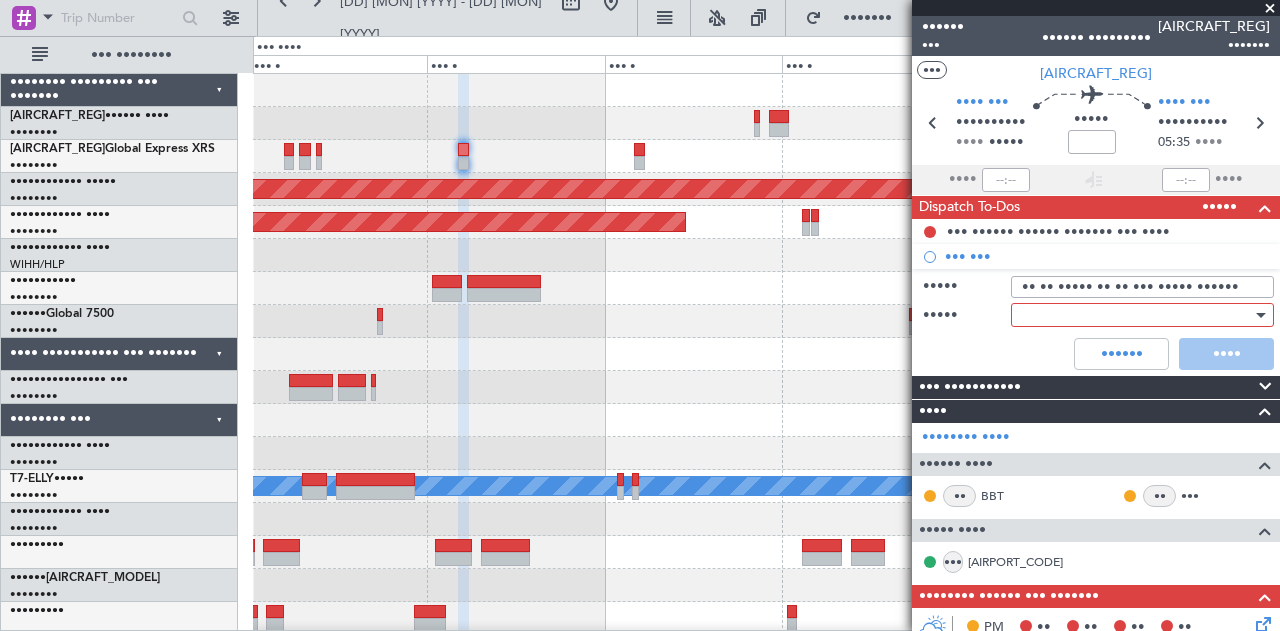 click at bounding box center [1135, 315] 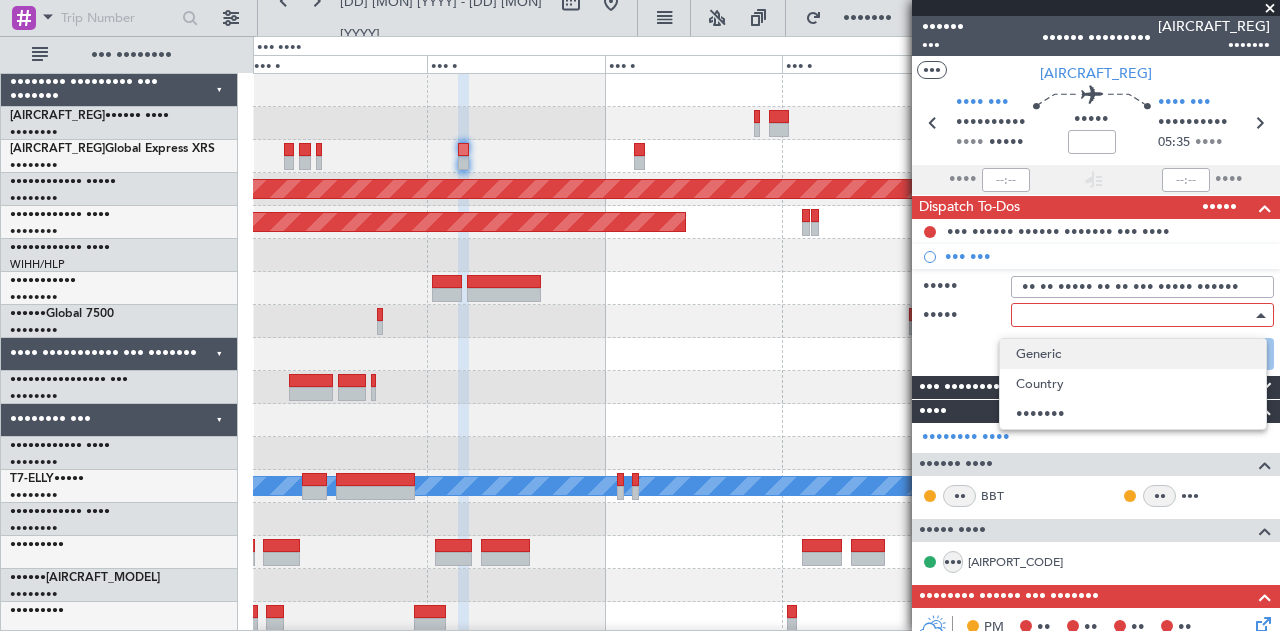 click on "Generic" at bounding box center [1133, 354] 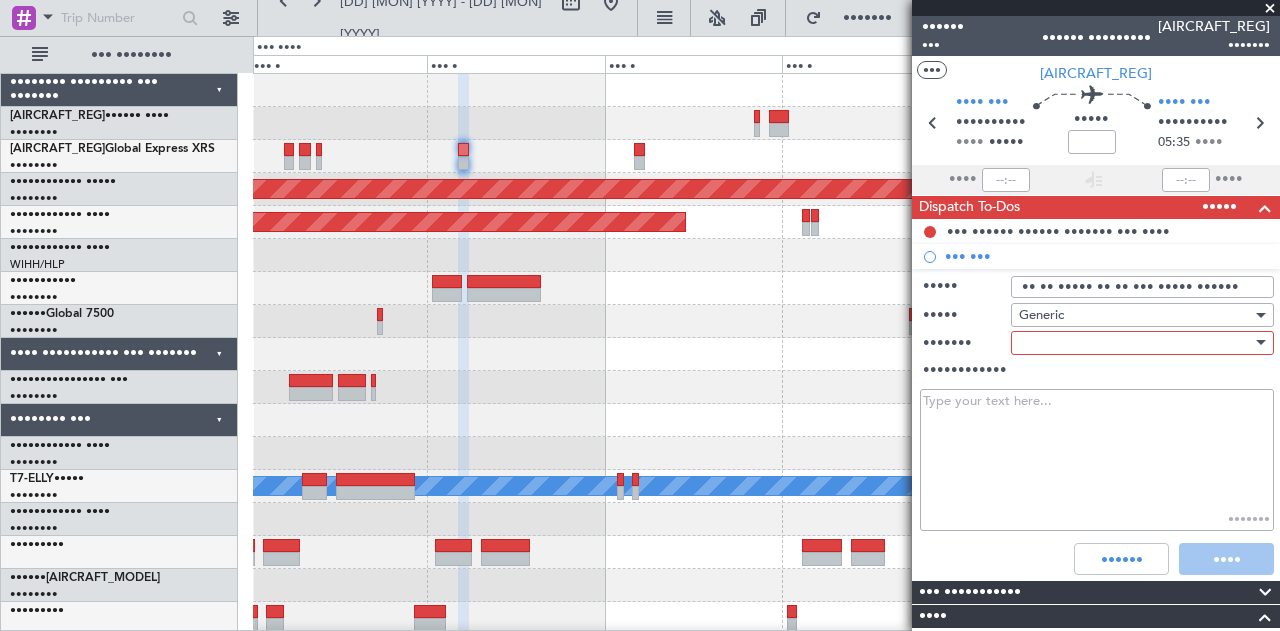 click at bounding box center [1135, 343] 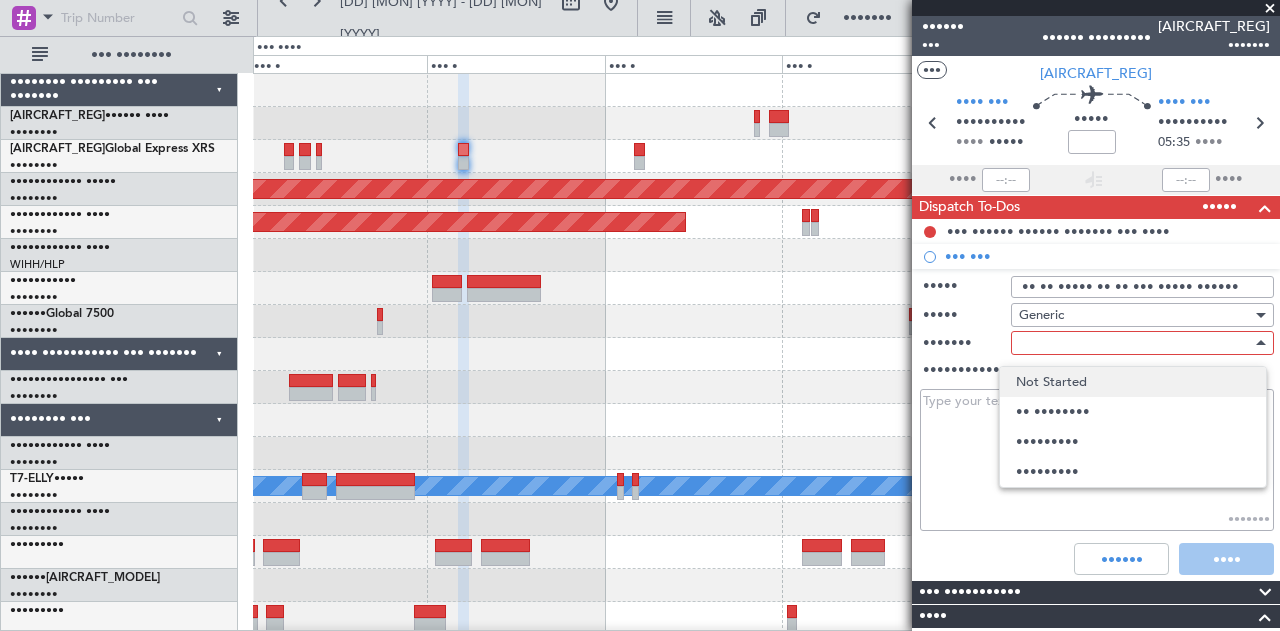 click on "Not Started" at bounding box center [1133, 382] 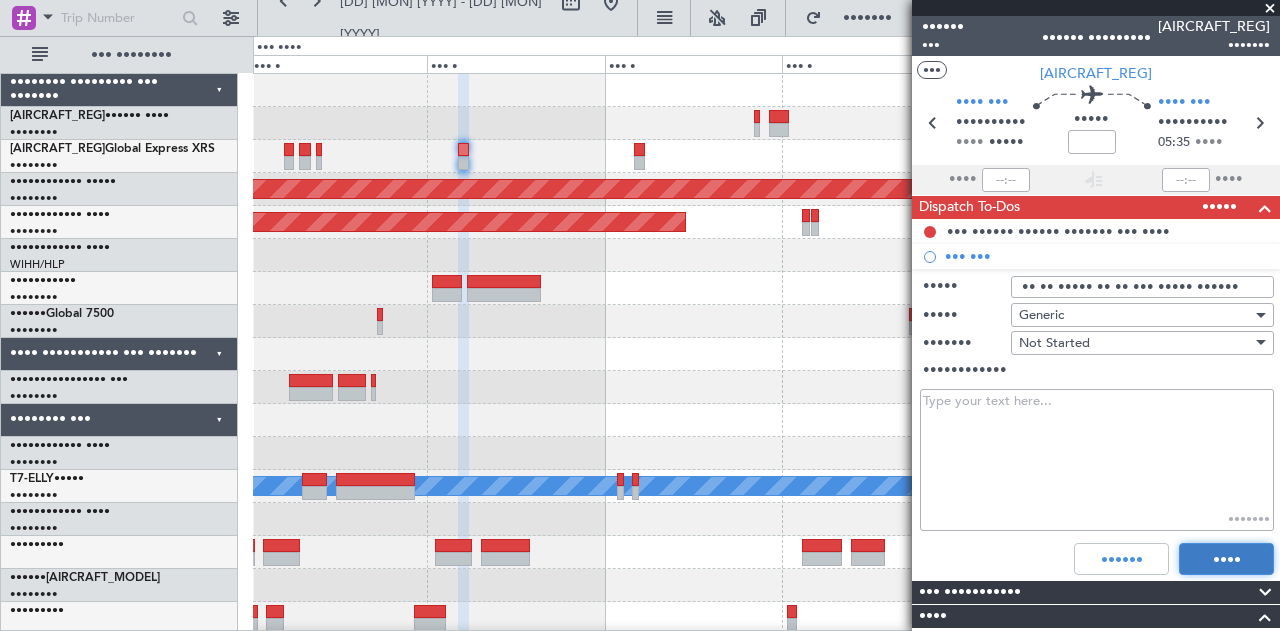 click on "••••" at bounding box center (1226, 559) 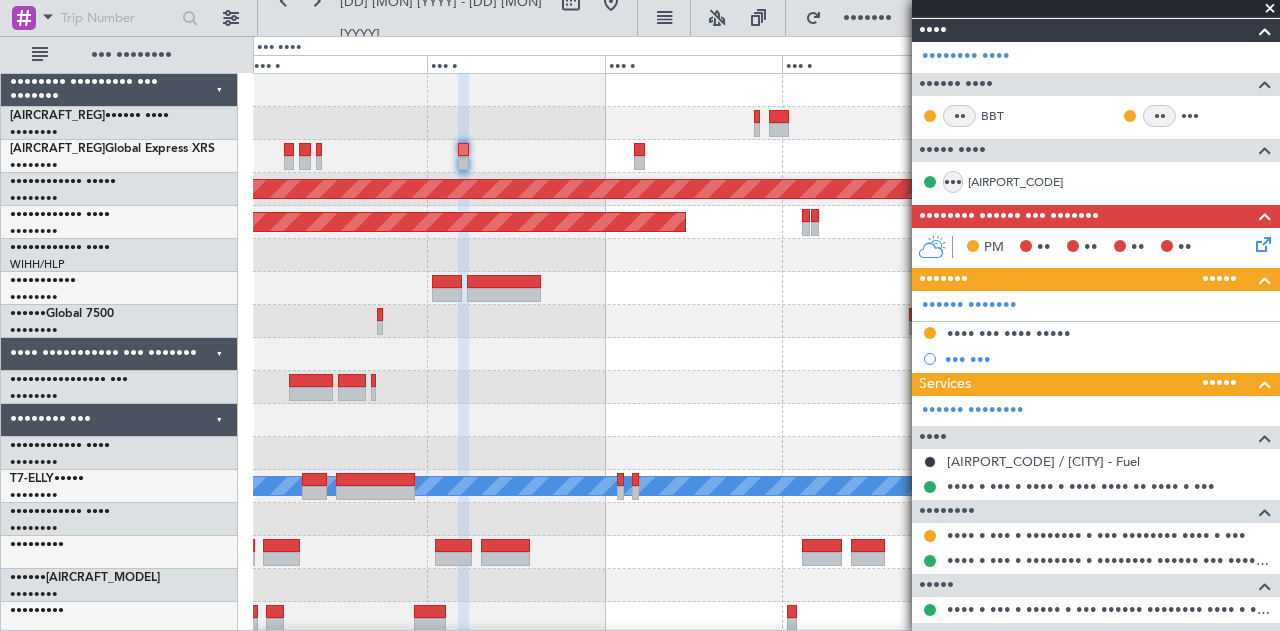 scroll, scrollTop: 0, scrollLeft: 0, axis: both 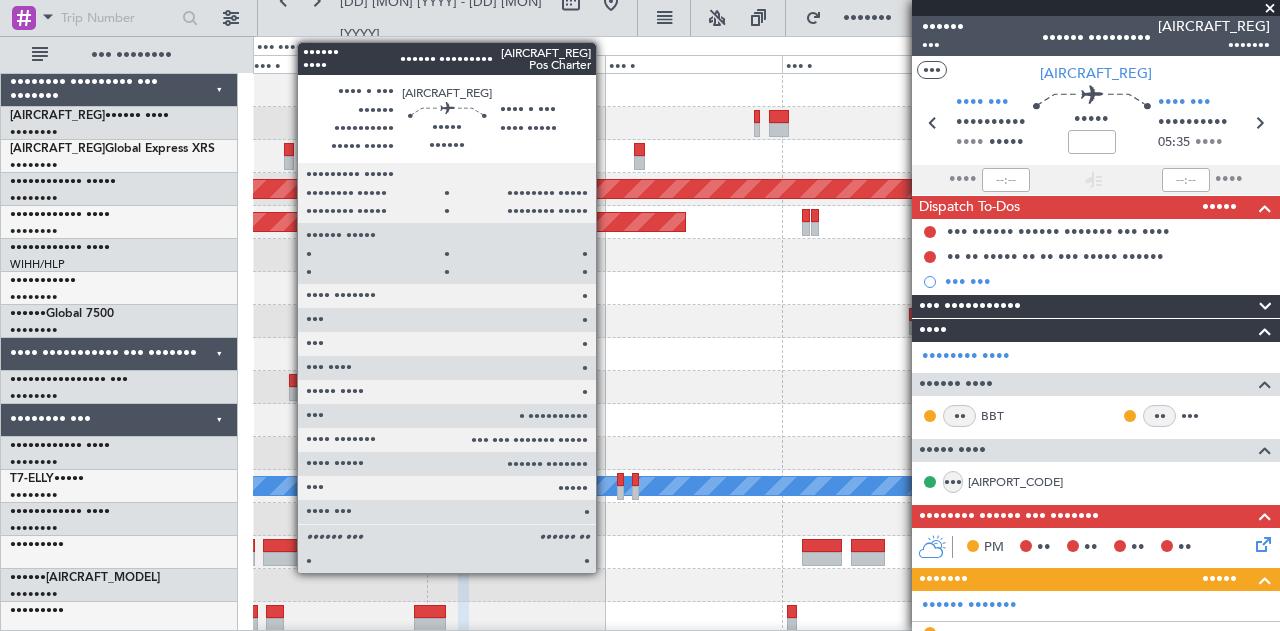 click at bounding box center [289, 150] 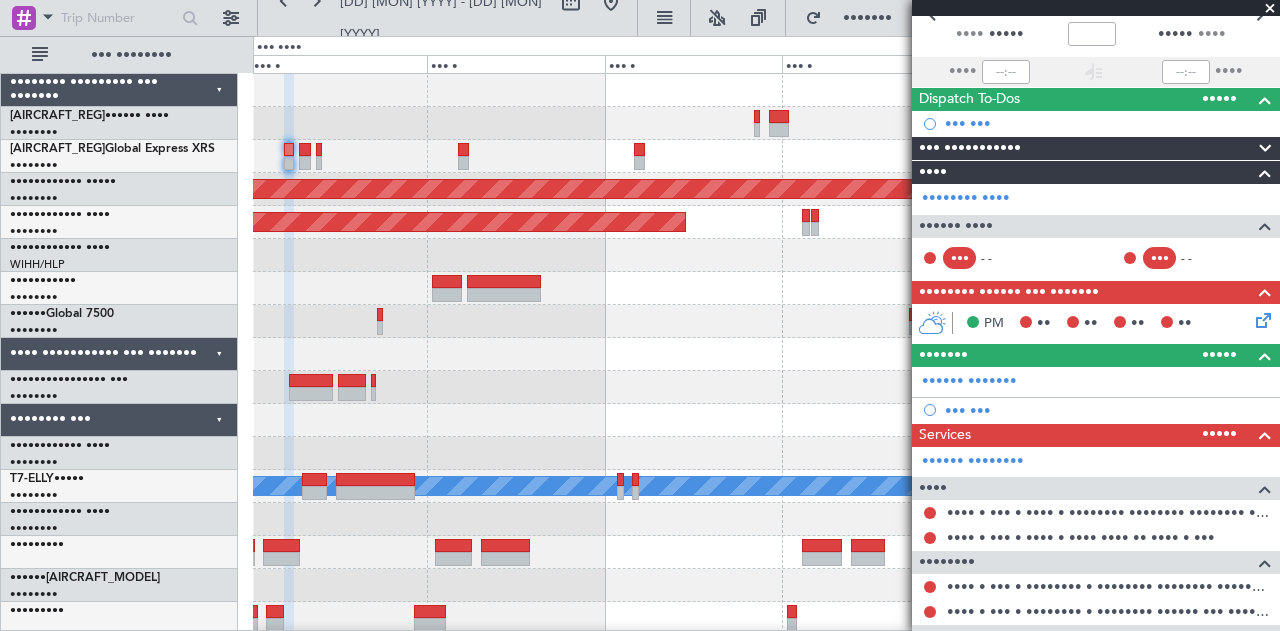 scroll, scrollTop: 226, scrollLeft: 0, axis: vertical 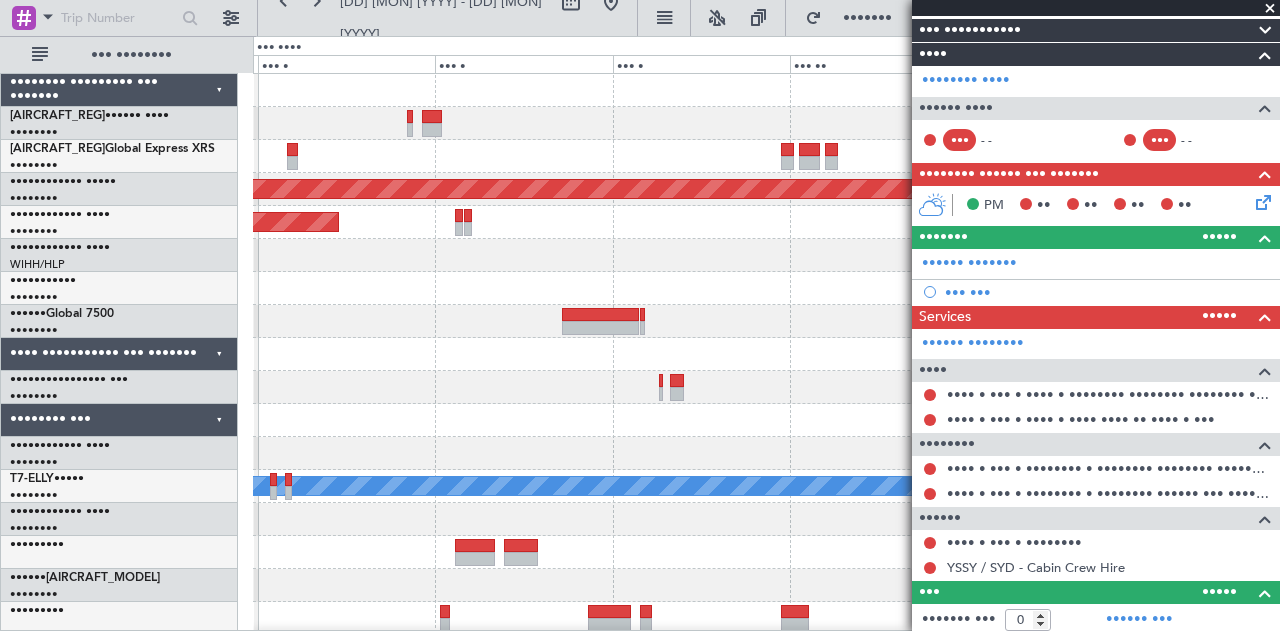 click on "••••••• ••••• ••••••••• ••••••••••
••••••• ••••• ••••••••• •••••••••
••••••• •••••
•••••••• ••••••••• ••• •••••••
••••••  •••••• ••••
••••••••
••••••••• ••••••••••
••••••  •••••• ••••••• •••
••••••••
•••••• •••••••••• ••••• •••••
••••••  •••••• •••••
••••••••
••••••••• ••••••••••
••••••  •••••• ••••
••••••••
••••• •••••• ••••••• ••••• •••• •••• • •••••••
••••••  •••••• ••••
••••••••
••••••• •••••• •••••
••••••  •••••
••••••••
•••• •••• ••••• •••• •••••
•" at bounding box center (640, 333) 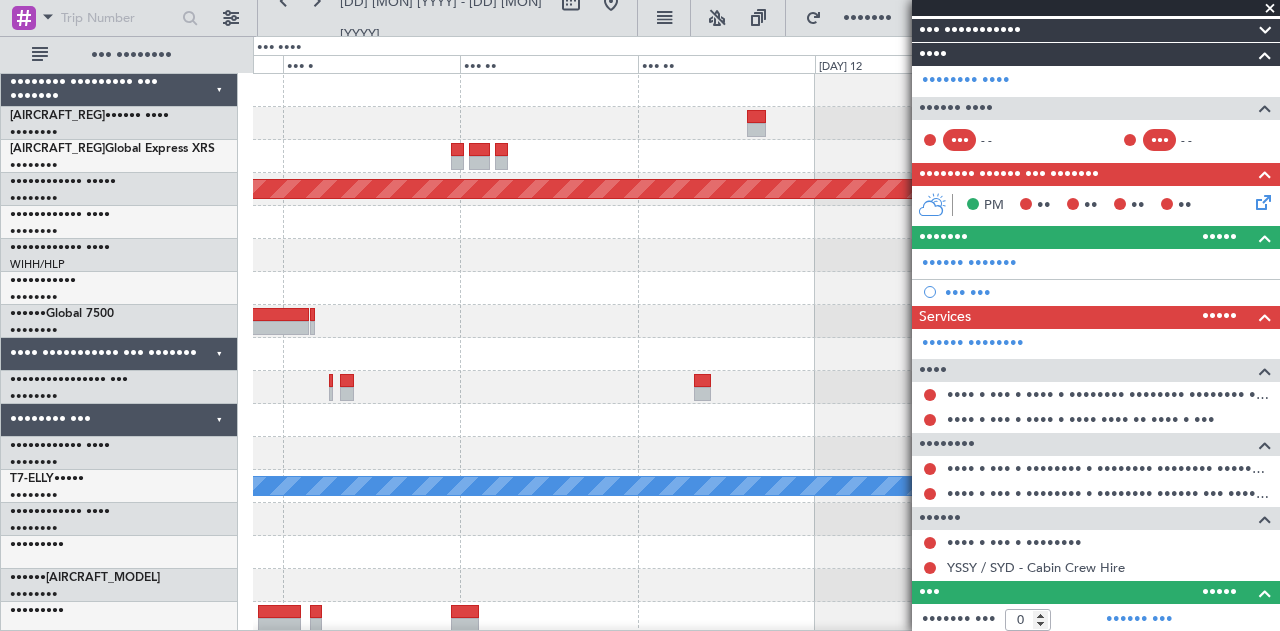 click on "••••••• ••••• ••••••••• ••••••••••
••••••• ••••• ••••••••• •••••••••
••••••• •••••" at bounding box center (766, 618) 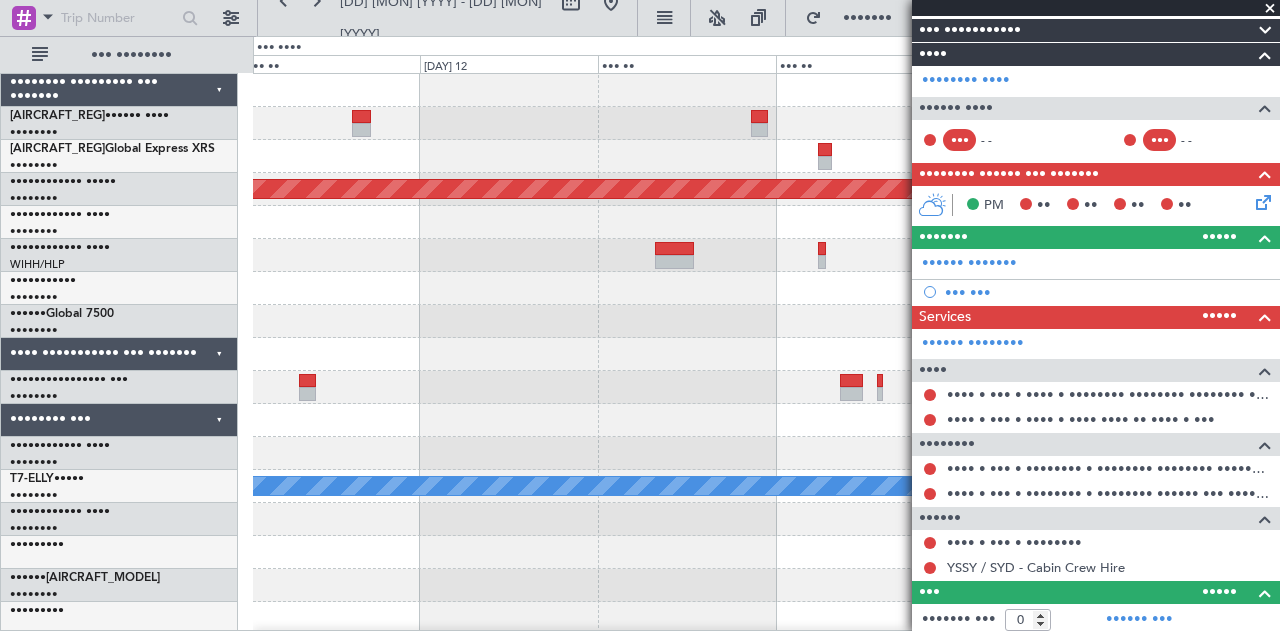 click on "[CITY] [CITY]
Planned Maint" at bounding box center (766, 618) 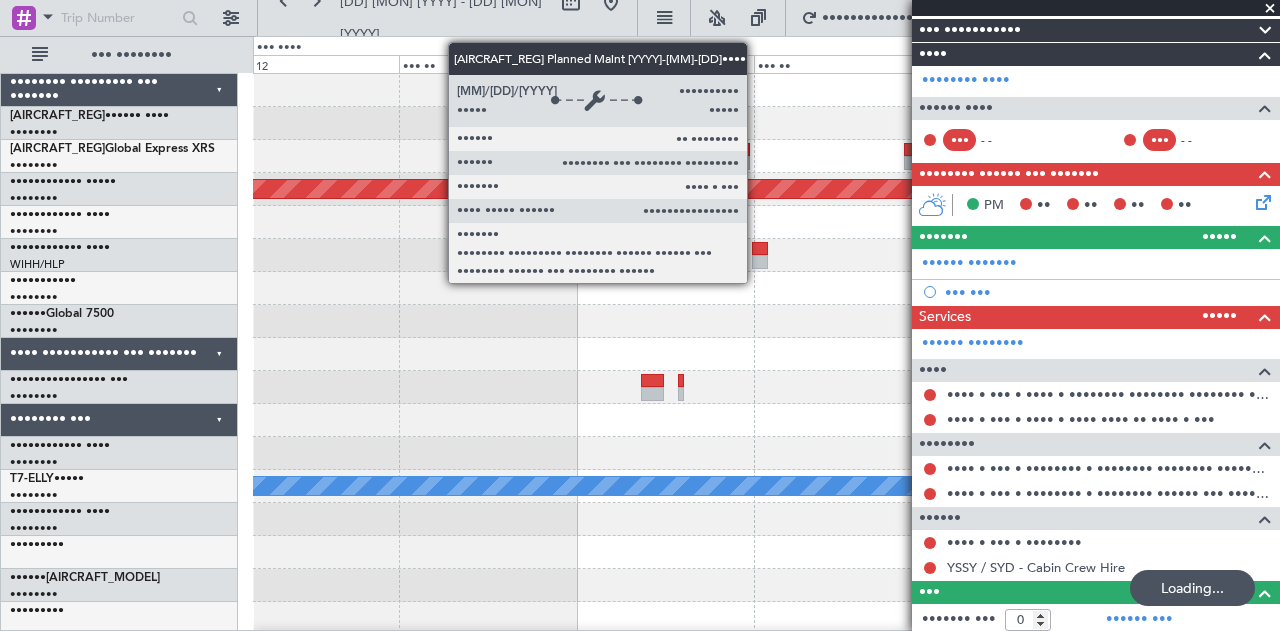 click on "[CITY] [CITY]
Planned Maint" at bounding box center [766, 618] 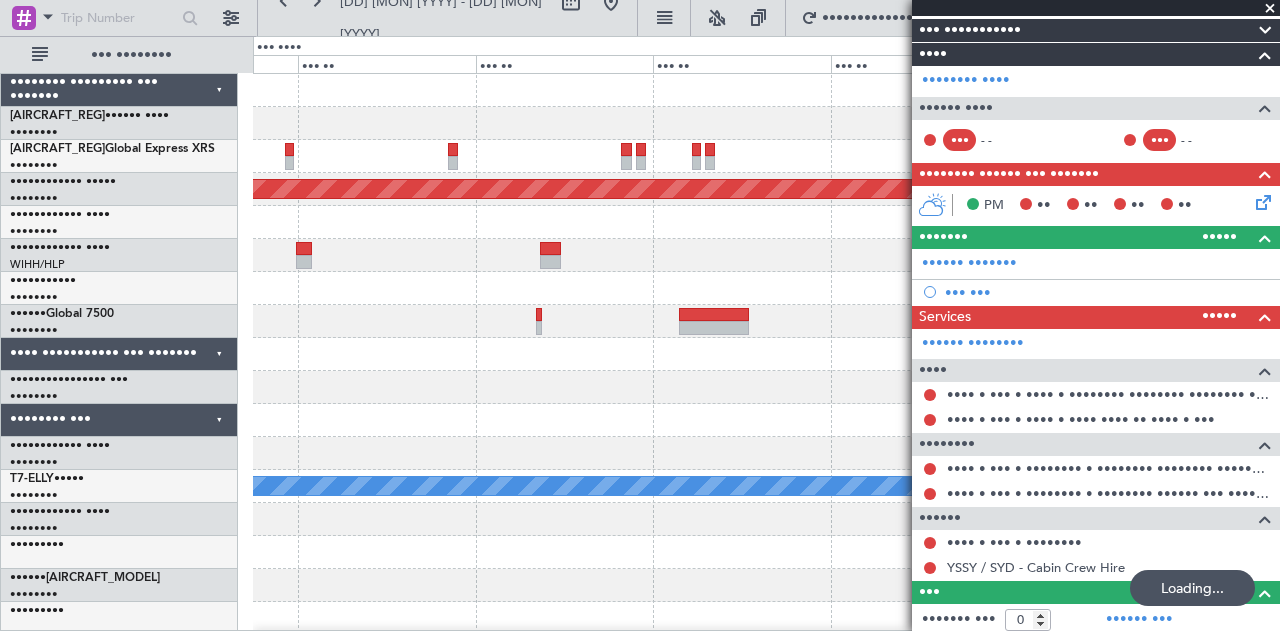 click on "[CITY] [CITY]
Planned Maint" at bounding box center [766, 618] 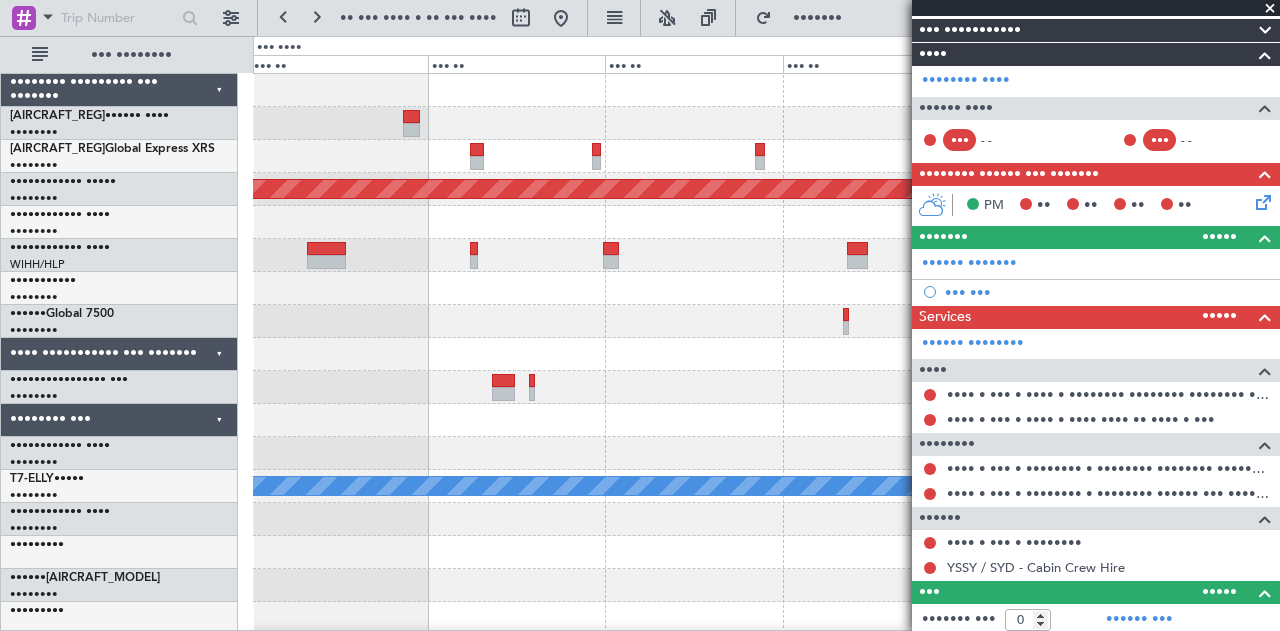 click at bounding box center (766, 156) 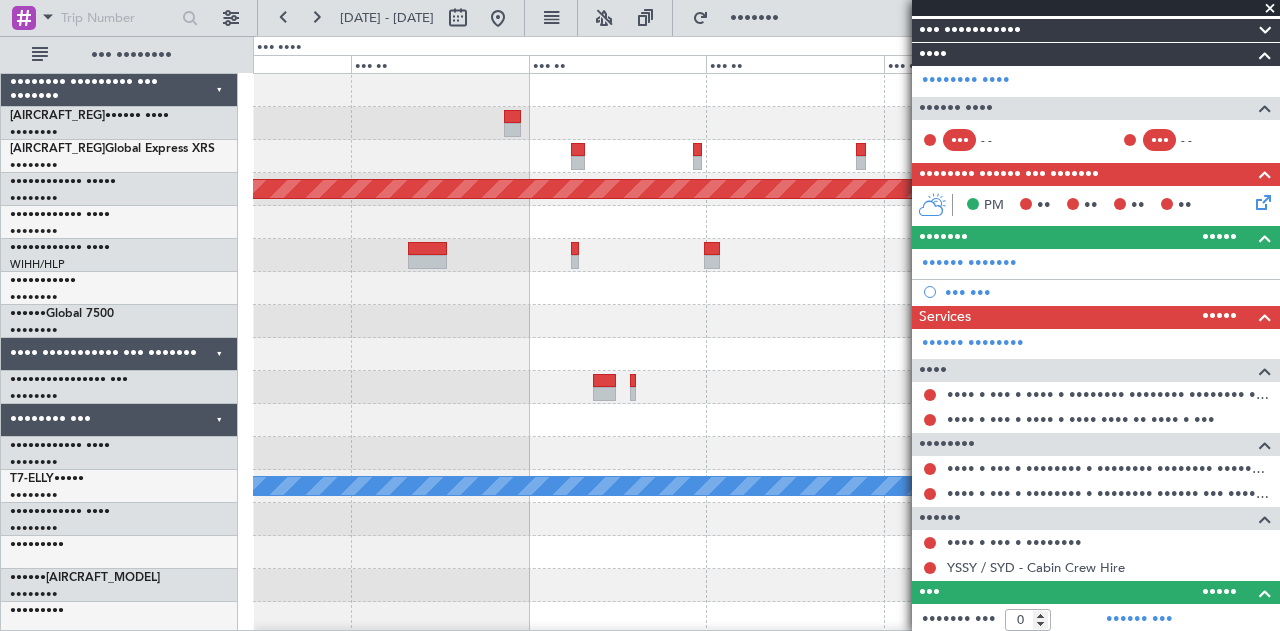click at bounding box center (1270, 9) 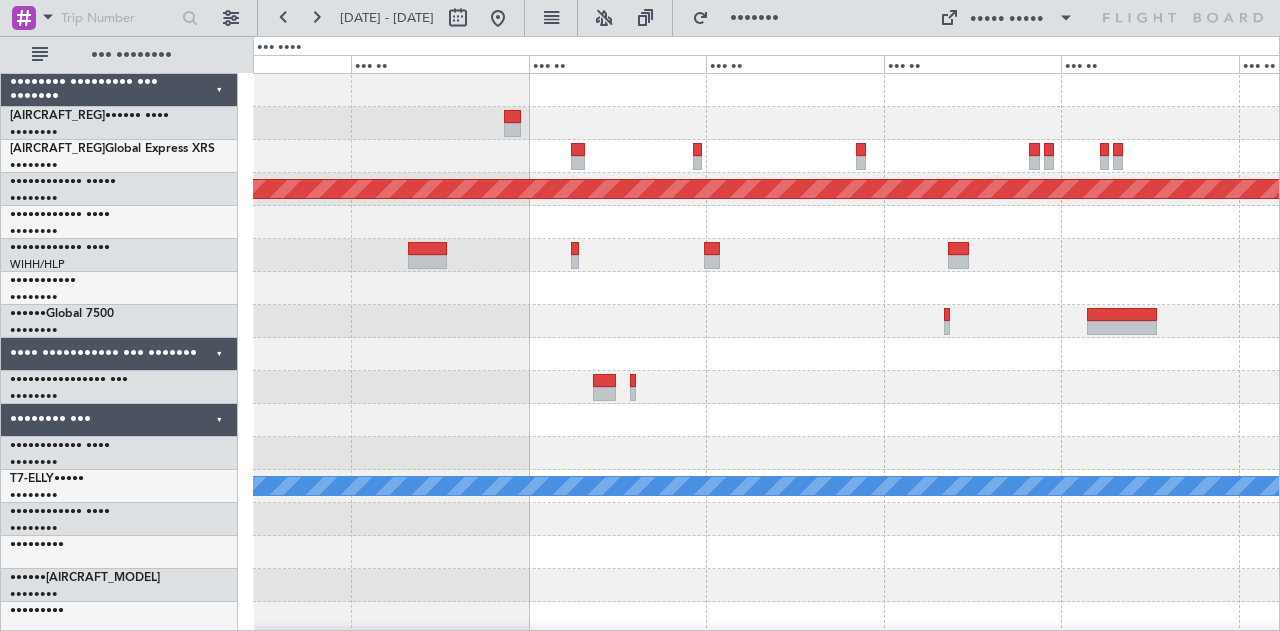 scroll, scrollTop: 0, scrollLeft: 0, axis: both 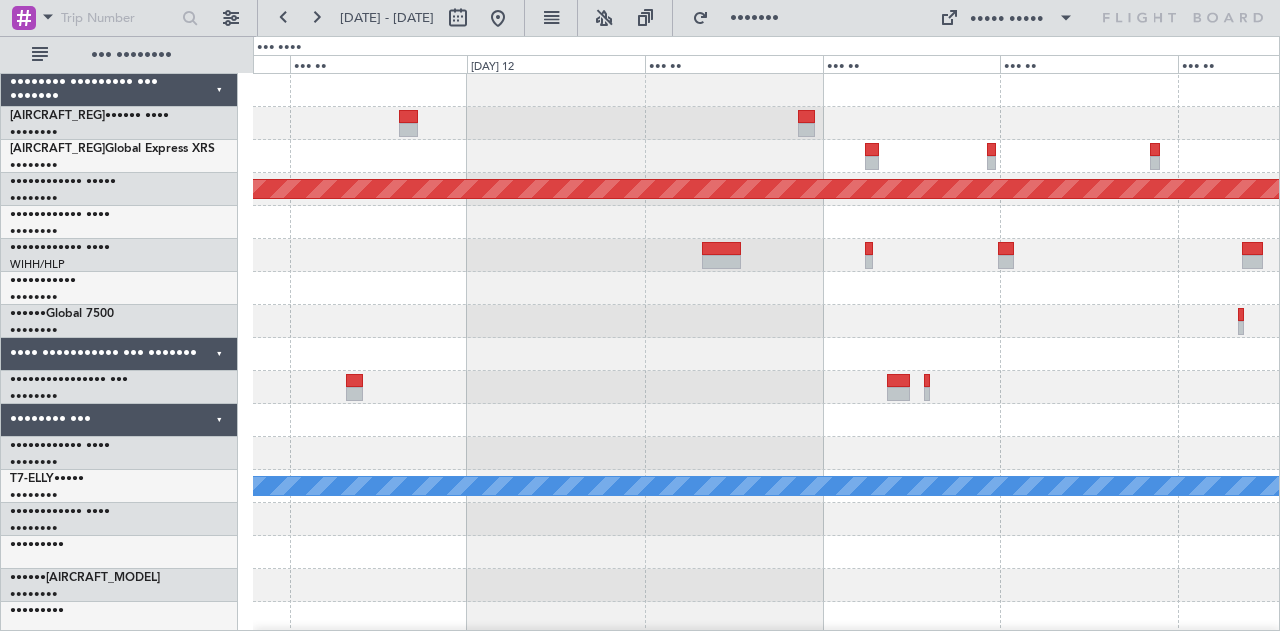 click on "[CITY] [CITY]
Planned Maint" at bounding box center (766, 618) 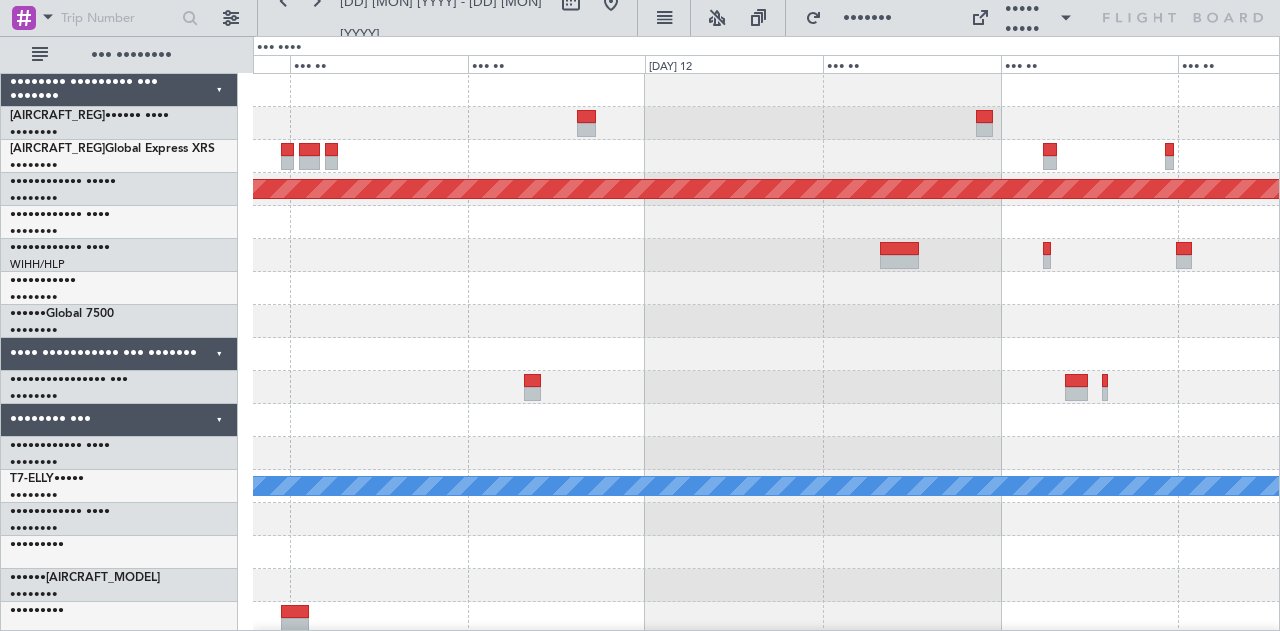 click on "[CITY] [CITY]
Planned Maint" at bounding box center (766, 618) 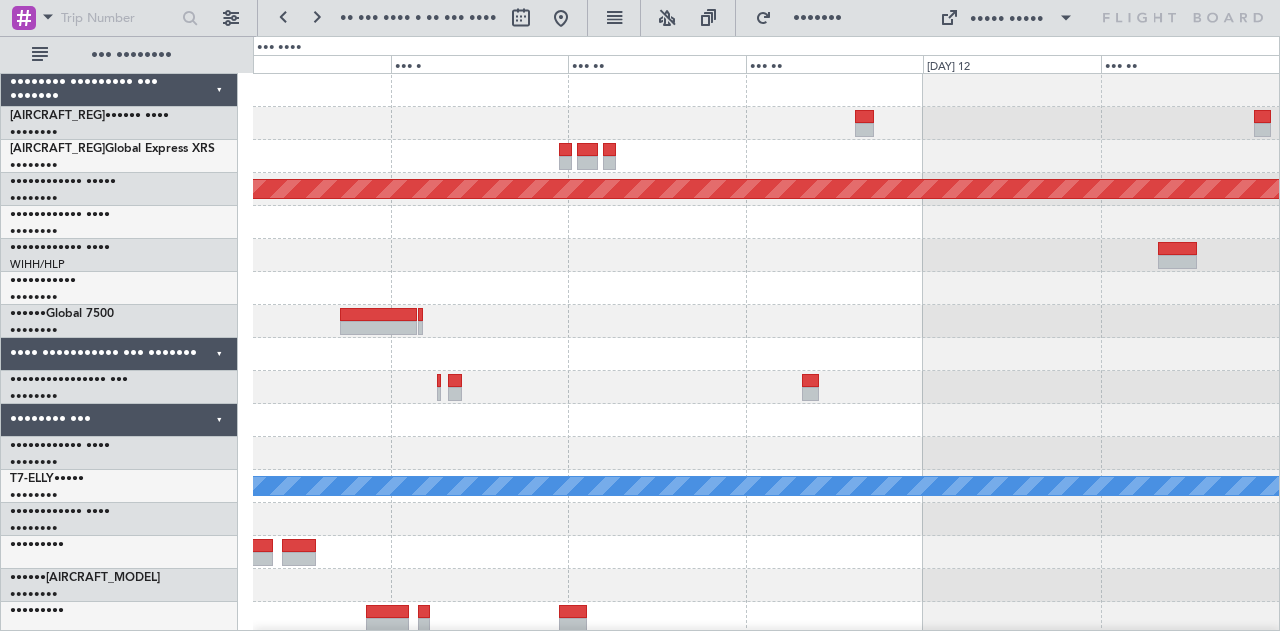 click at bounding box center [766, 123] 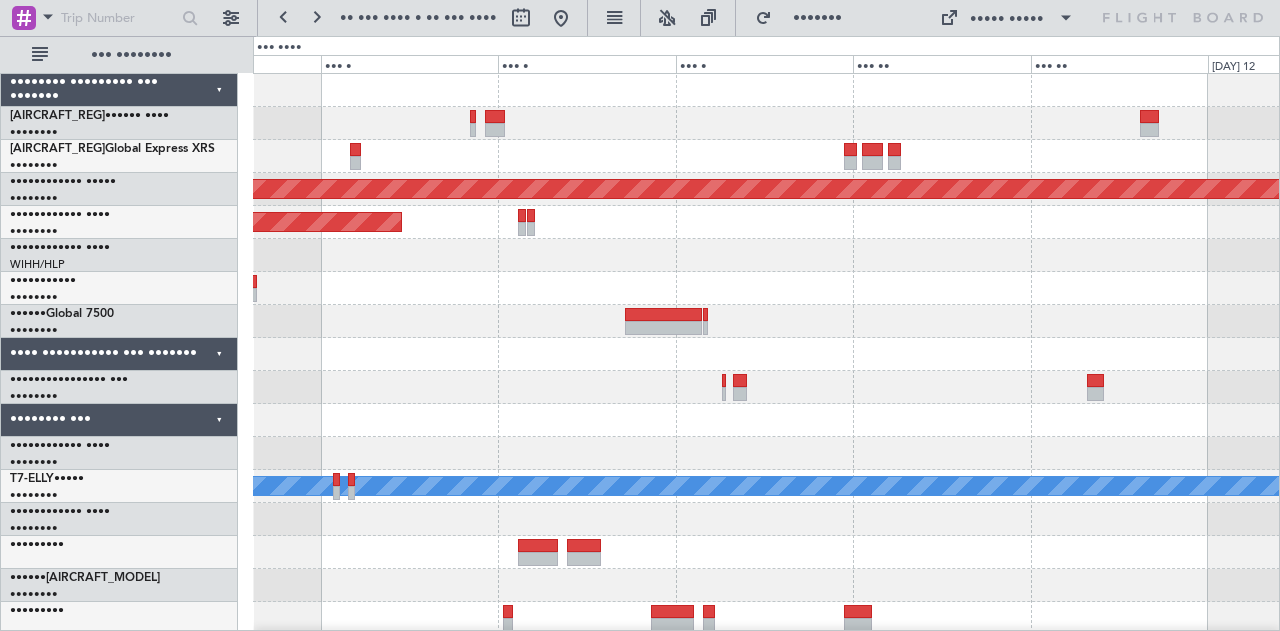 scroll, scrollTop: 0, scrollLeft: 0, axis: both 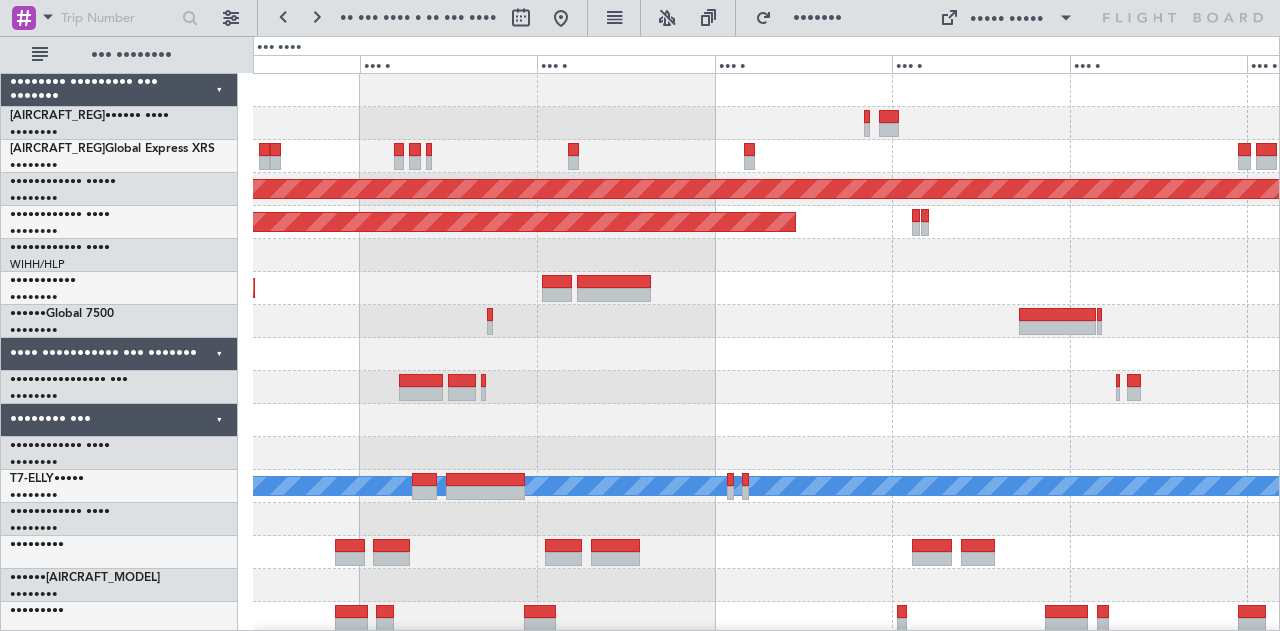 click on "••••••••• ••••• •••••• •••••••••• ••••• •••••
••••••• ••••• ••••••••• ••••••••••
••••••• ••••• ••••••••• •••••••••
••••••• ••••• ••••••••• •••••••••
••••••• ••••• •••• •••• ••••• •••• •••••
••••••• •••••" at bounding box center [766, 618] 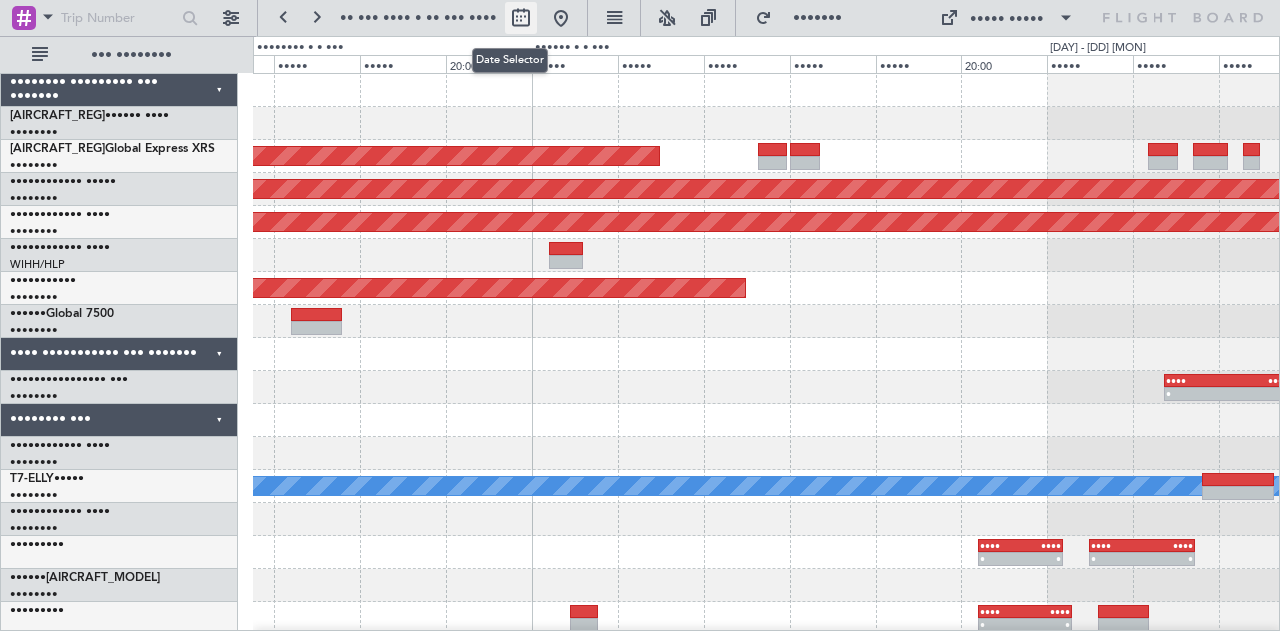 click at bounding box center [521, 18] 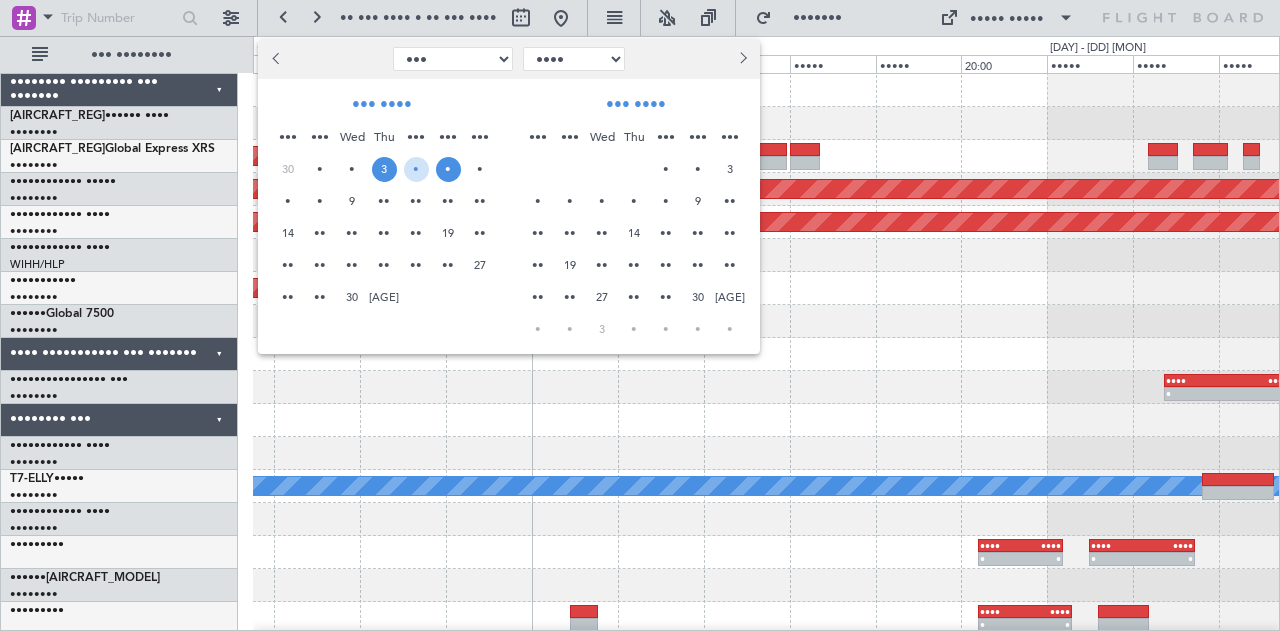click at bounding box center (278, 58) 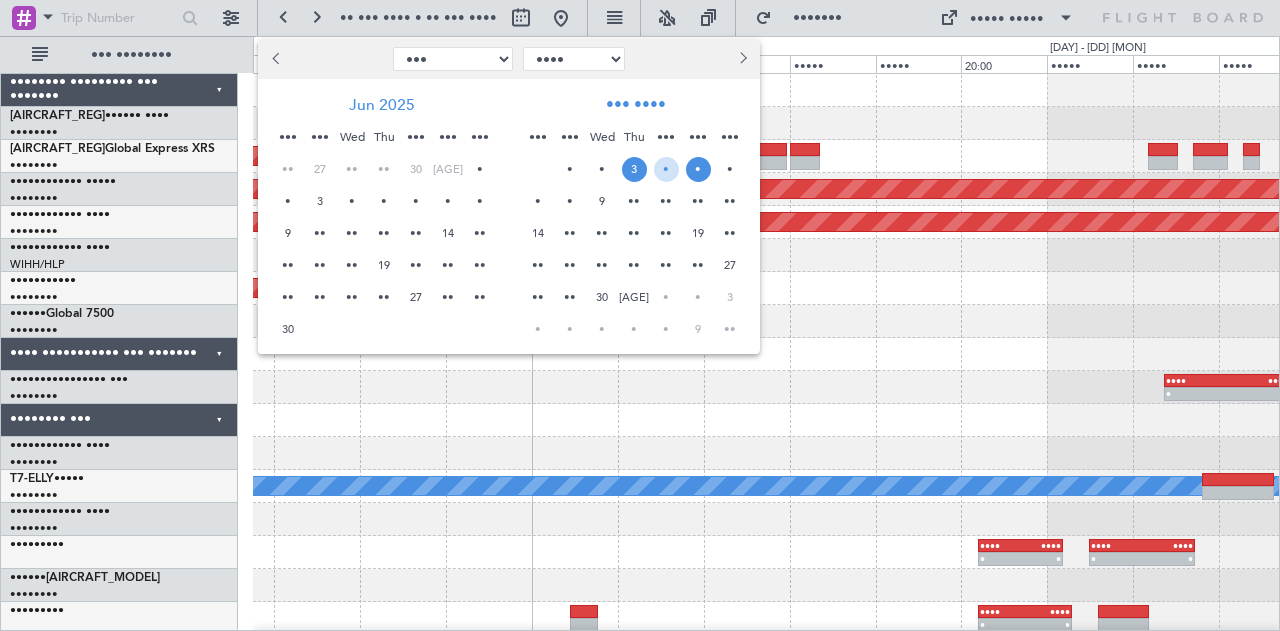 click at bounding box center [278, 58] 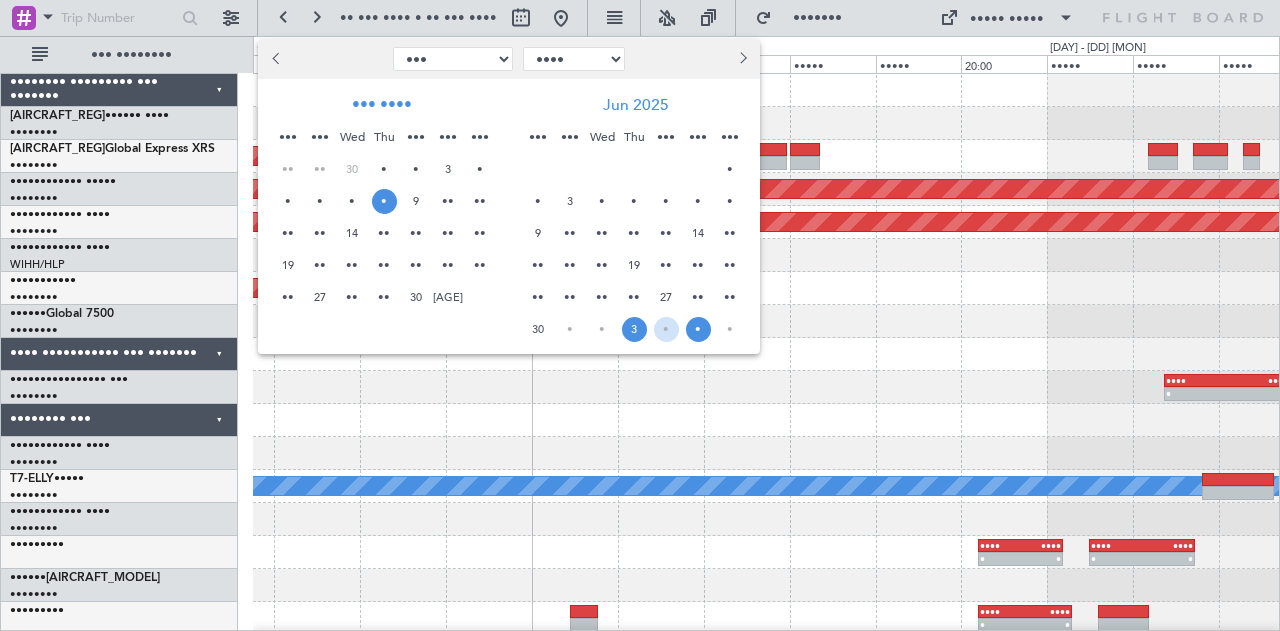 click on "•" at bounding box center (384, 201) 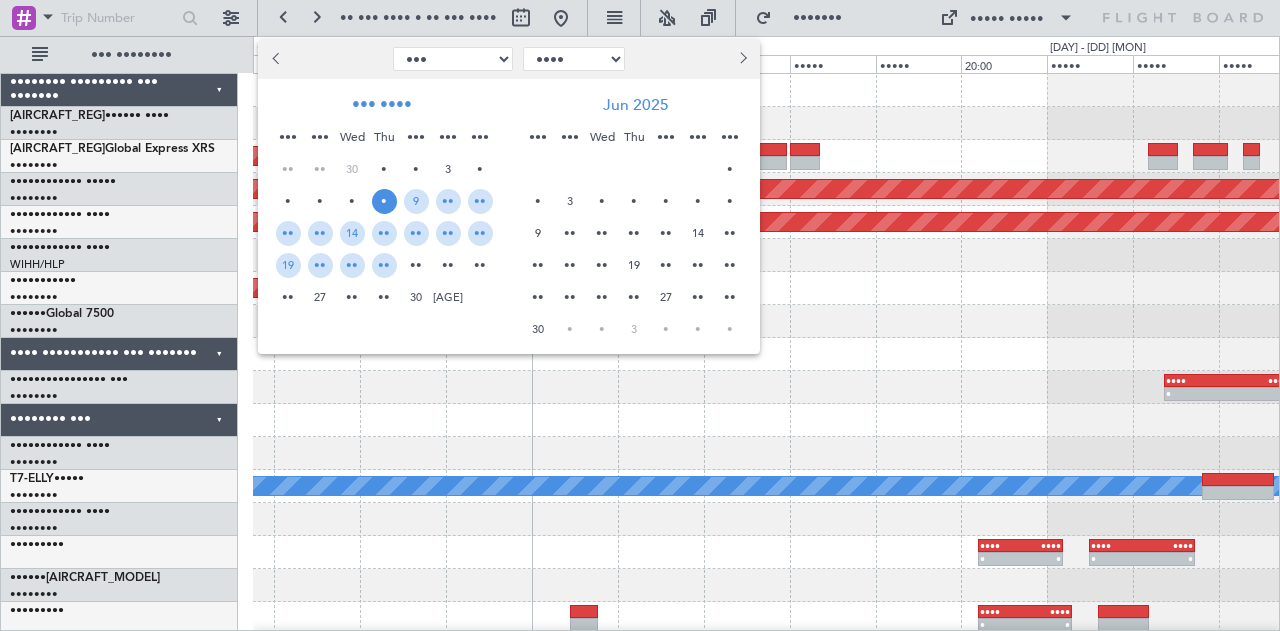 click on "•" at bounding box center [384, 201] 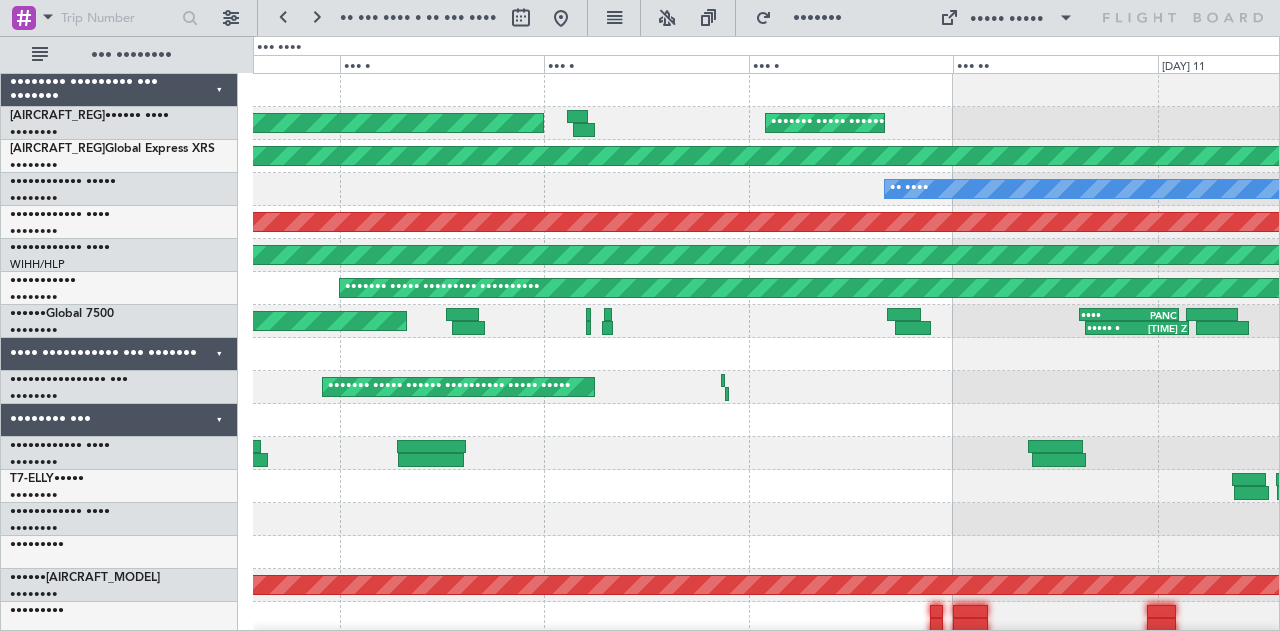click on "••••••• ••••• ••••••••• ••••••••••
••••••• ••••• ••••••••• ••••••••••" at bounding box center [766, 123] 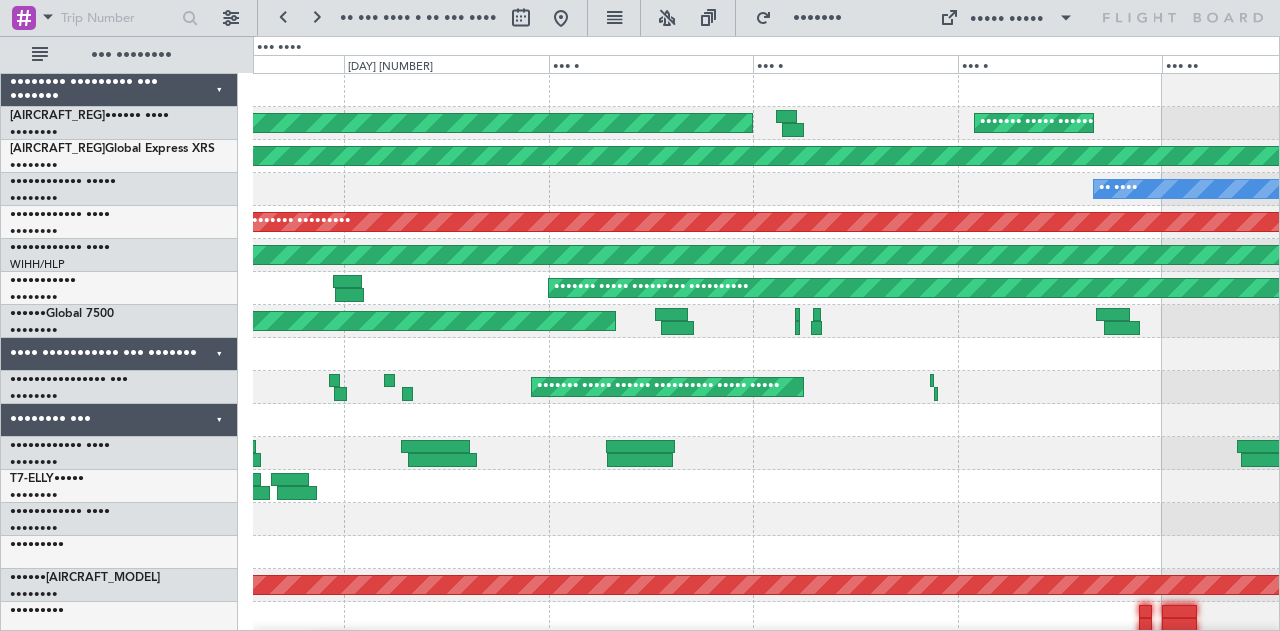 click at bounding box center [766, 90] 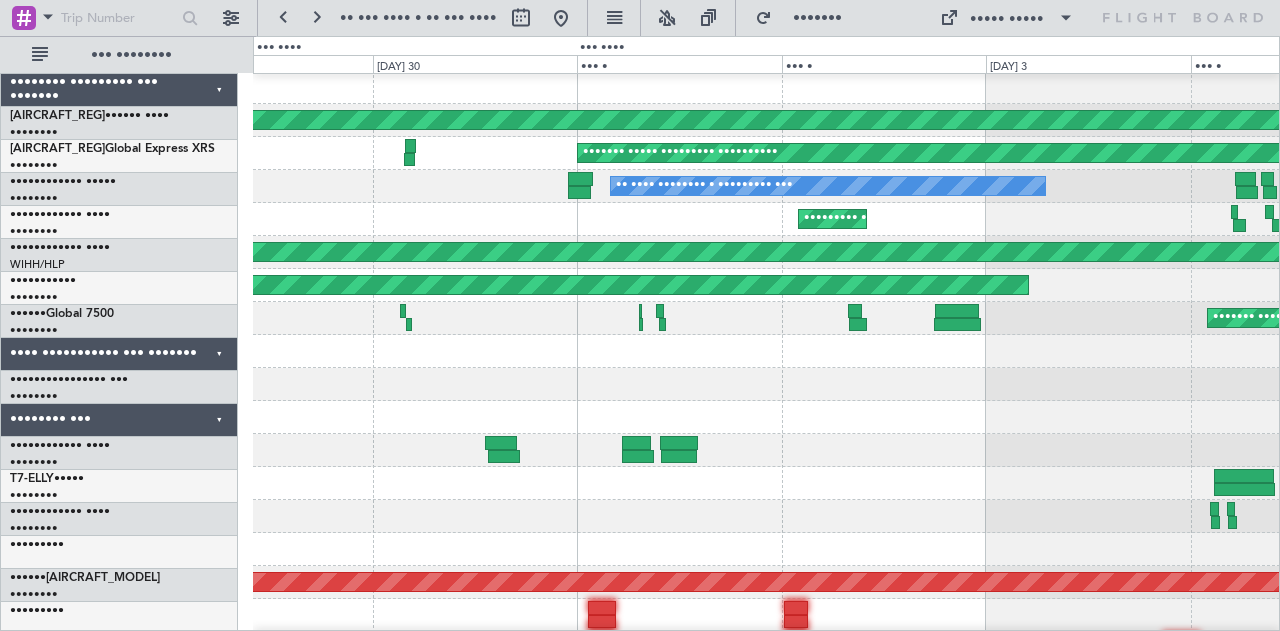 scroll, scrollTop: 4, scrollLeft: 0, axis: vertical 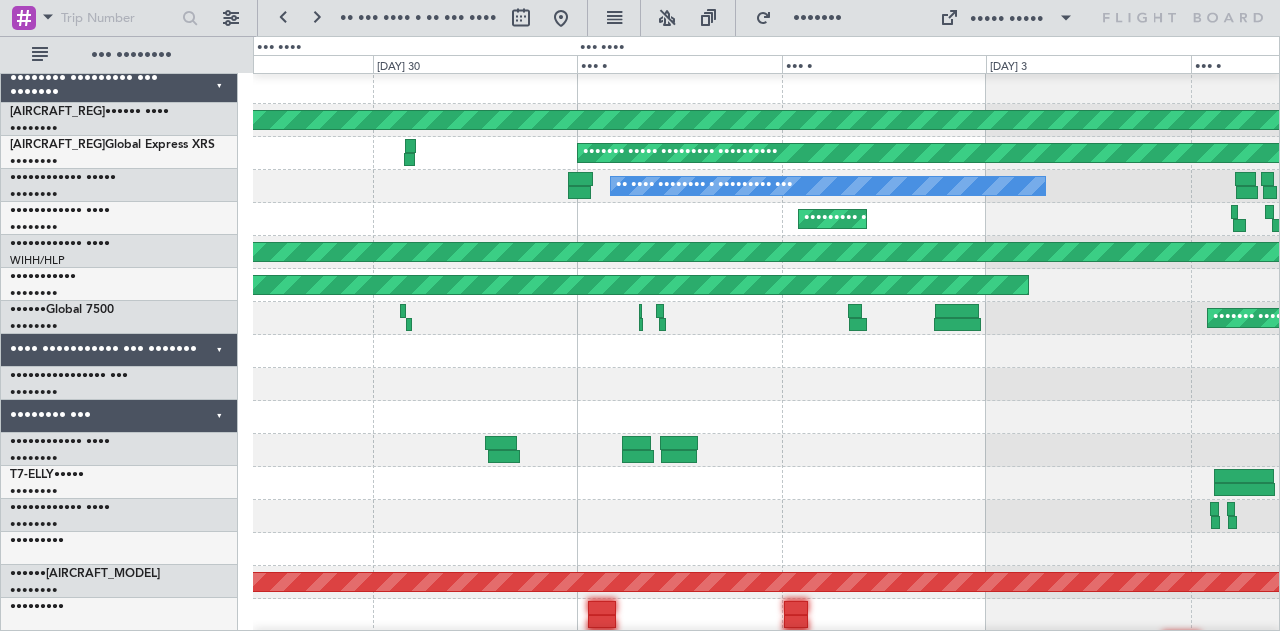 click at bounding box center [766, 87] 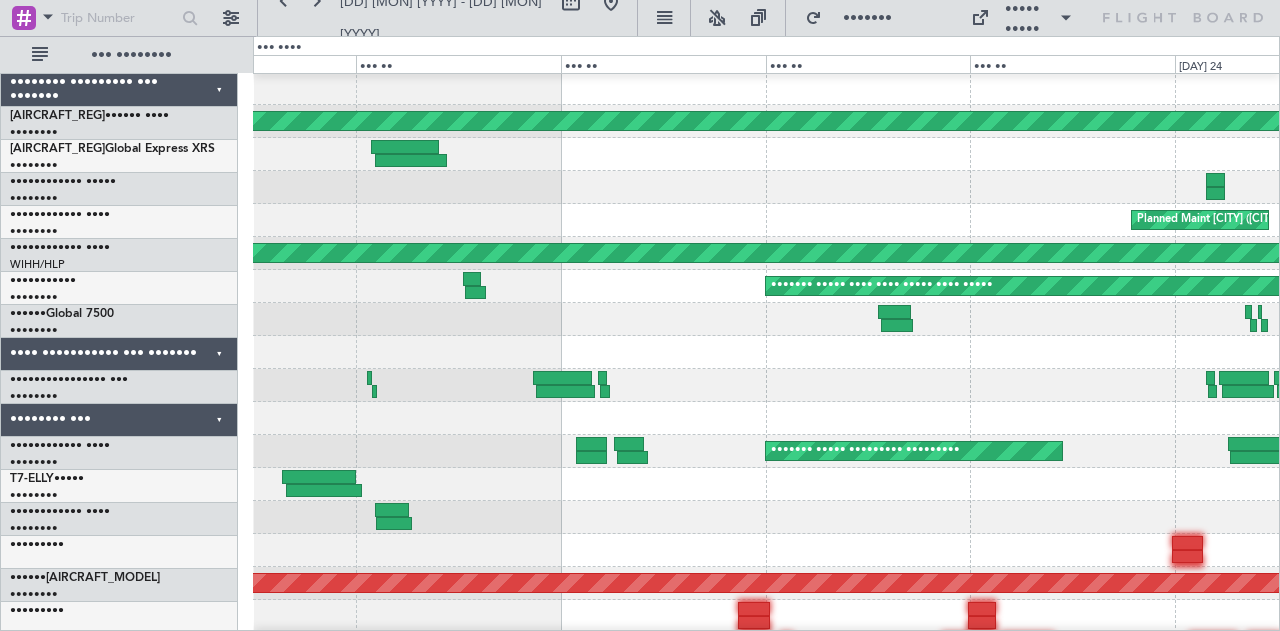 scroll, scrollTop: 0, scrollLeft: 0, axis: both 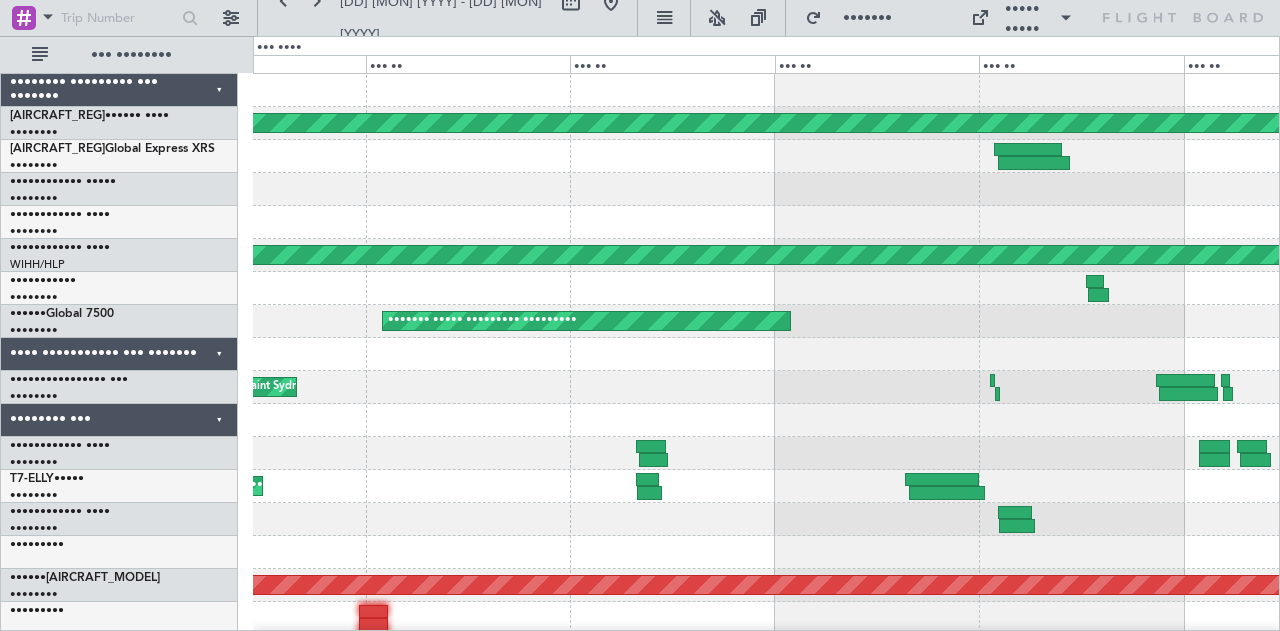 click on "••••••• ••••• ••••••••• ••••••••••
••••••• ••••• ••••••••• •••••••••
••••••• ••••• •••• •••• ••••• •••• •••••
••••••• ••••• •••••••• ••••••••••
••••••• ••••• ••••••••• •••••••••
••••• •
••••• •
••••
••••• •
••••
••••• •
••••••••• ••••• •••••• •••••••••••
••••••• ••••• ••••••••• •••••••••
••••••• ••••• ••••••• •••••••• •••••
••••••• ••••• ••••••••• •••••••••" at bounding box center [766, 585] 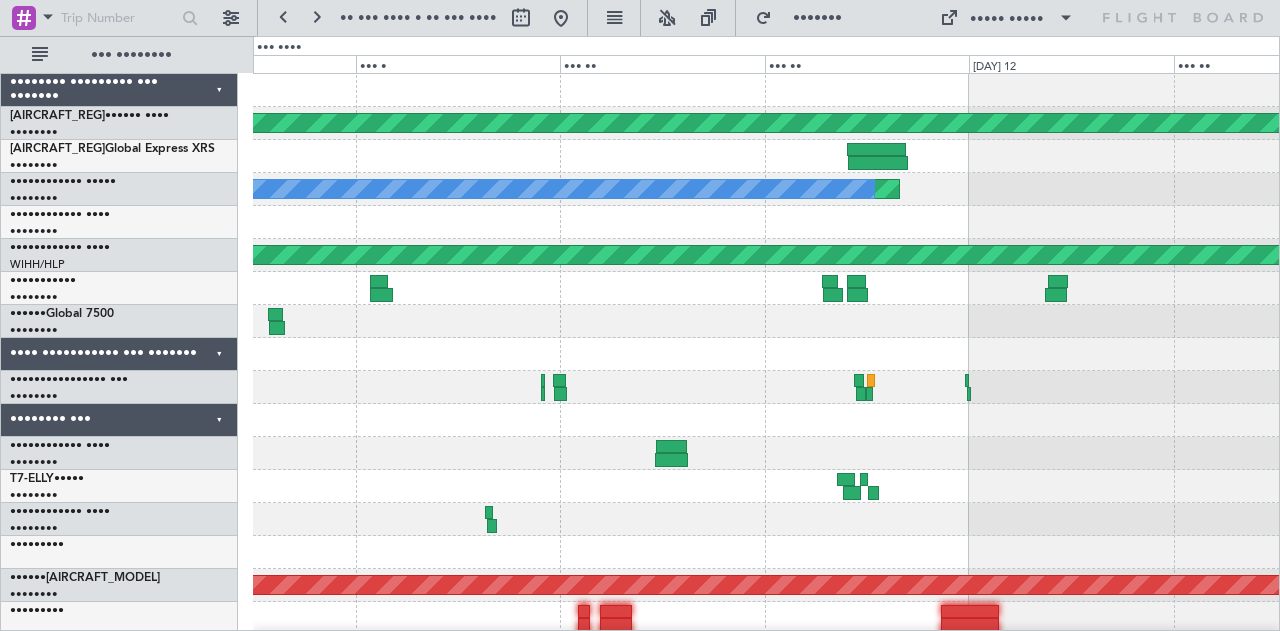 click at bounding box center (766, 90) 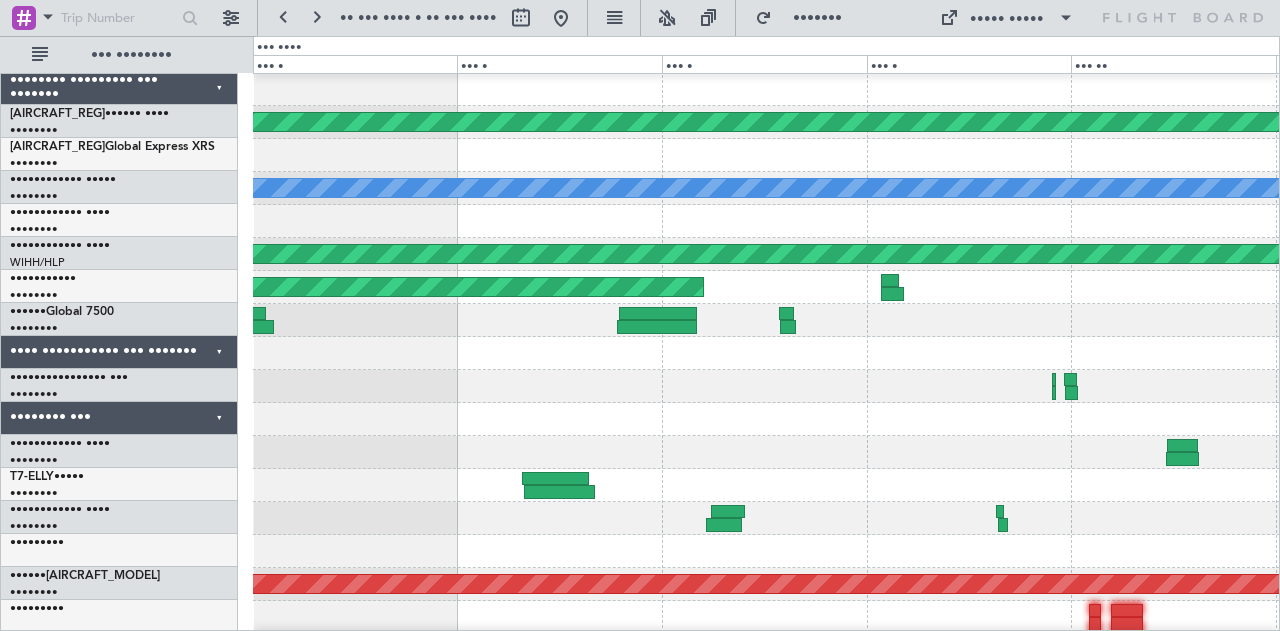 scroll, scrollTop: 0, scrollLeft: 0, axis: both 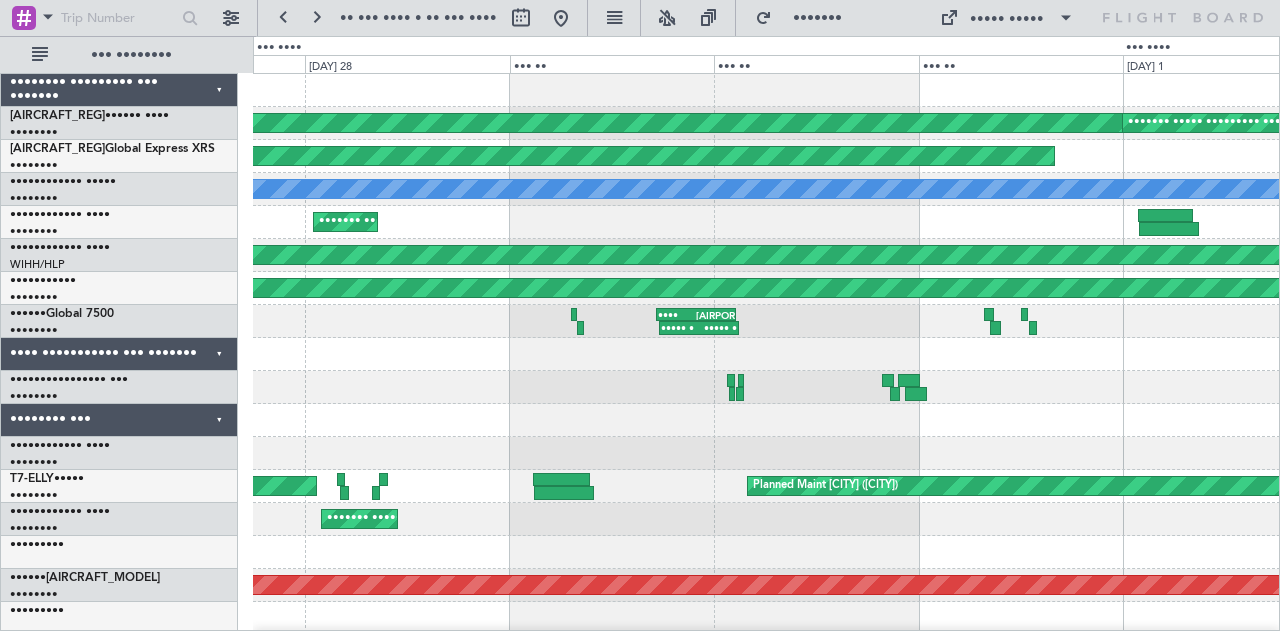 click at bounding box center (766, 90) 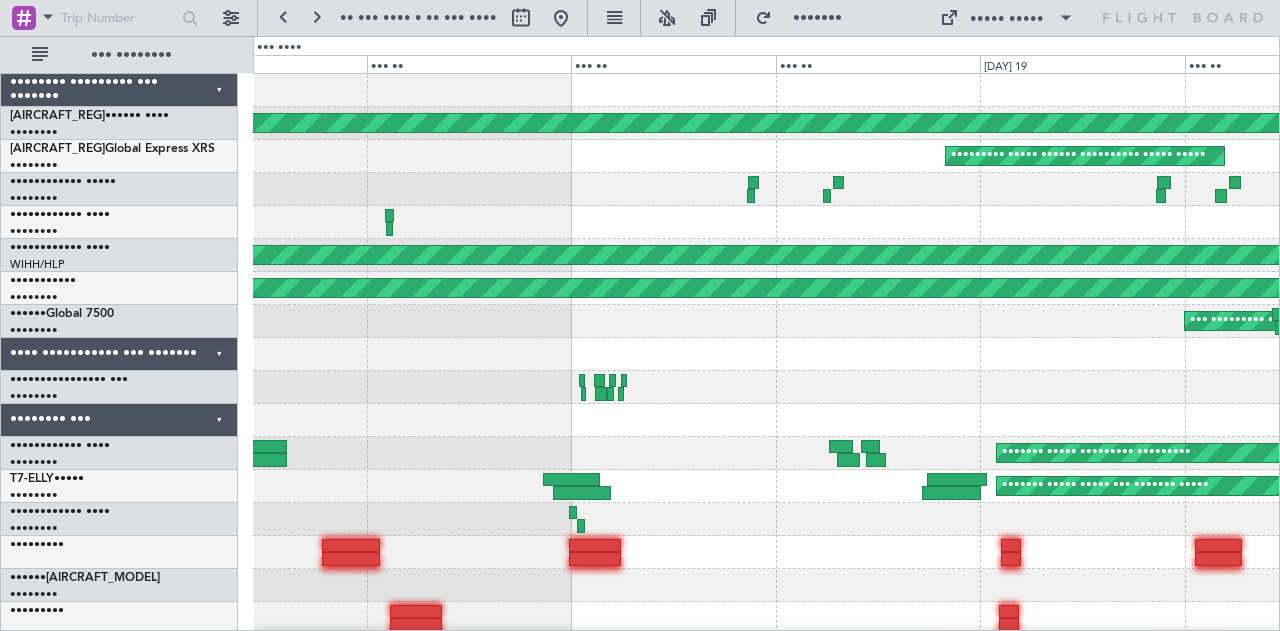 click on "••••••• ••••• ••••••••• ••••••••••
••••••••• ••••• •••••• •••••••••• ••••• •••••
••••••••• ••••• ••••••••• ••••••••••
•• ••••
••••••• ••••• ••••••••• •••••••••
••••••• ••••• •••• •••• ••••• •••• •••••
••• ••••••••• •••••••••
••••••• ••••• ••••••••• •••••••••
••••••• ••••• ••••• ••• ••••••• •••••
•
•
••••
••••• •
••••
••••• •
•••••••• ••••••••• ••• •••••••
••••••  •••••• ••••
••••••••
••••••••• ••••••••••
••••••  •••••• ••••••• •••
••••••••
•••••• •••••••••• ••••• •••••
••••••  •••••• •••••
••••••••
••••••••• •••••••••• •" at bounding box center (640, 333) 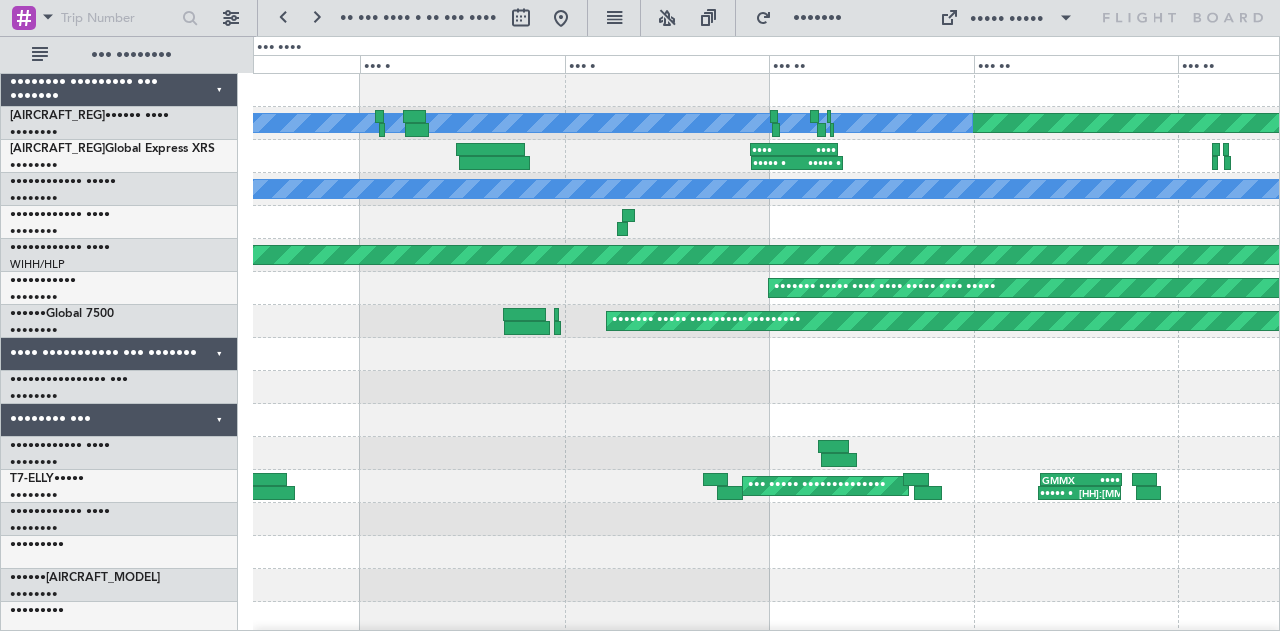 click at bounding box center (766, 90) 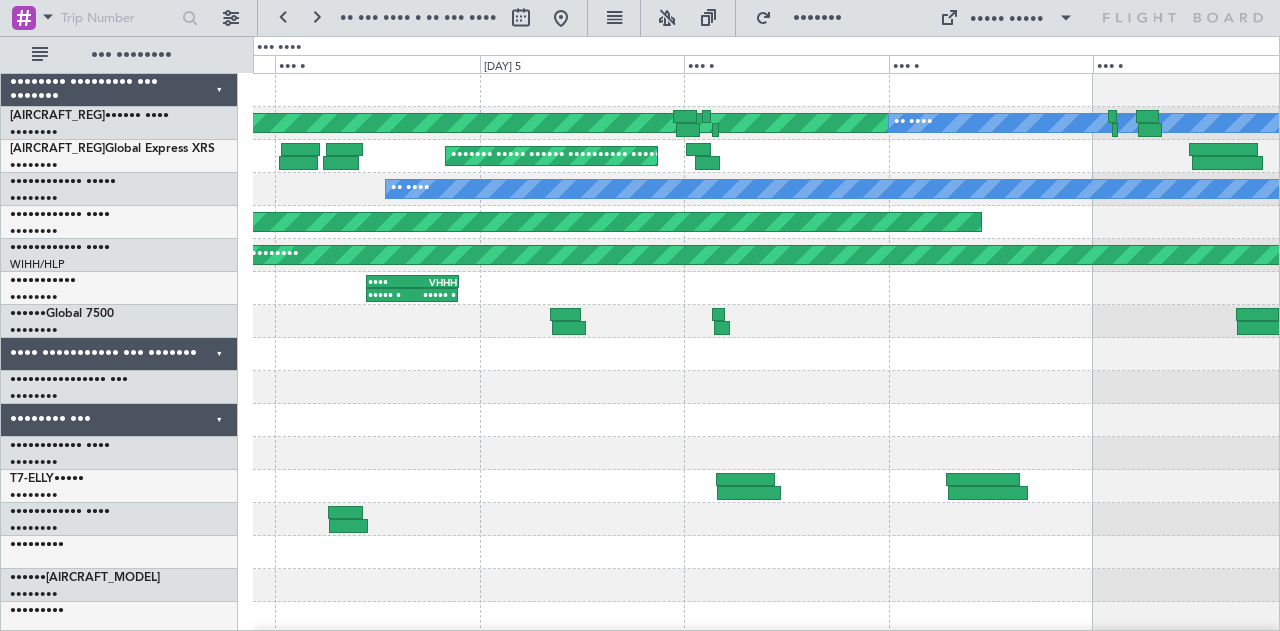 click at bounding box center [766, 90] 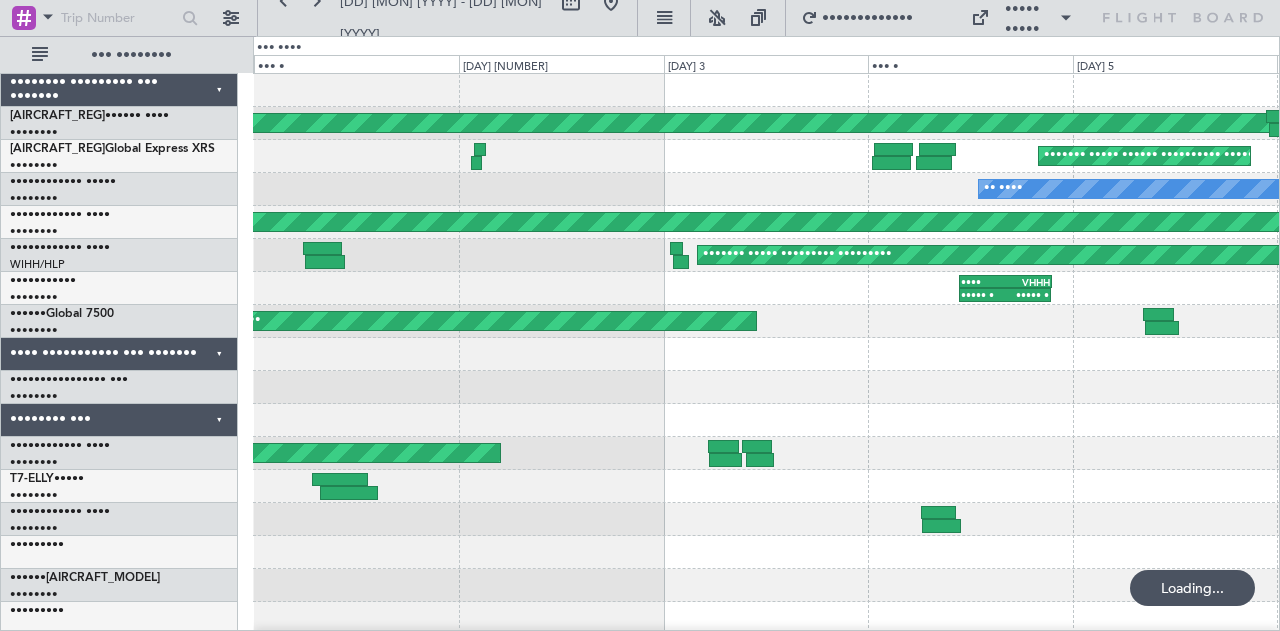 click at bounding box center [766, 90] 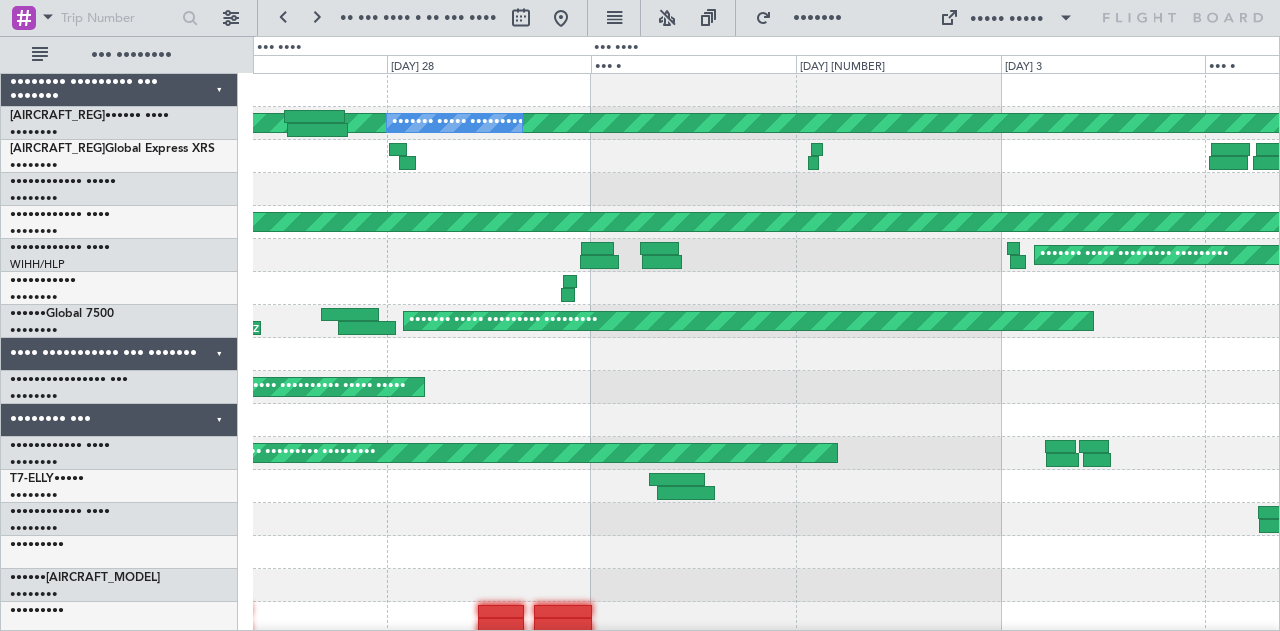 click on "••• ••••••••• ••••••••••
••••••• ••••• ••••••••• ••••••••••
••••••• ••••• •••••• •••••••••• ••••• •••••
•• ••••
•• ••••
••••••• ••••• ••••• •••••• ••••••• ••••• •••• •••• • •••••••
••••••• ••••• ••••••••• •••••••••
••••• •
••••• •
••••
••••• •
••••
••••• •
••••••• ••••• ••••••••• •••••••••
••••• •
••••• •
••••
••••• •
••••
••••• •
••• ••••• •••••• •••••••••• ••••• •••••
••••••• ••••• ••••••••• •••••••••
••••••• ••••• ••••• ••• ••••••• •••••" at bounding box center (766, 585) 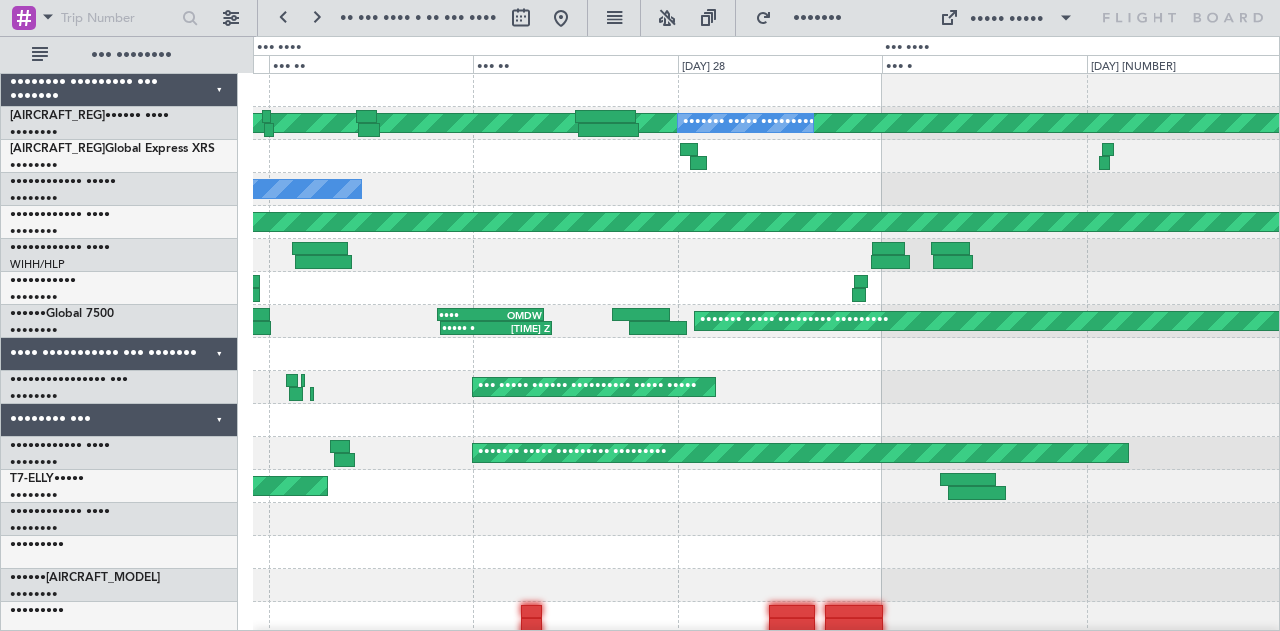 click on "••• ••••••••• ••••••••••
••••••• ••••• ••••••••• ••••••••••
•• ••••
••••••• ••••• ••••• •••••• ••••••• ••••• •••• •••• • •••••••
••••••• ••••• ••••••••• •••••••••
••••••• ••••• ••••••••• •••••••••
••••• •
••••• •
••••
••••• •
••••
••••• •
••• ••••• •••••• •••••••••• ••••• •••••
••• ••••• •••••• •••••••••• ••••• •••••
••••••• ••••• ••••••••• •••••••••
••••••• ••••• ••••• ••• ••••••• •••••" at bounding box center (766, 585) 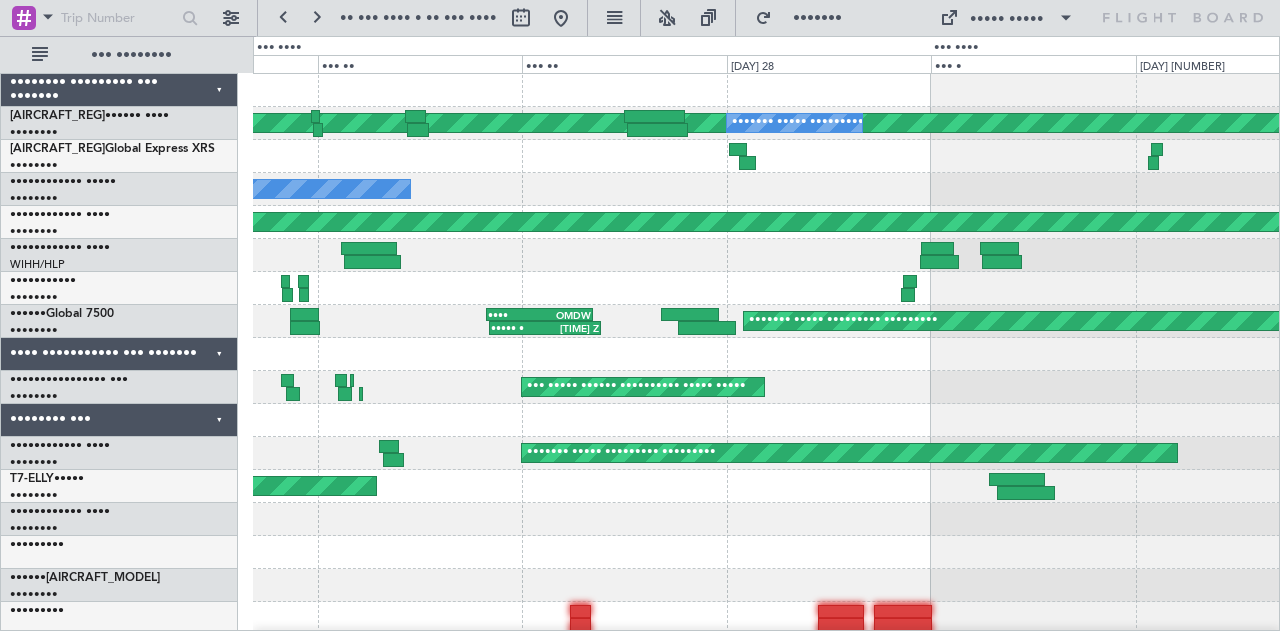 click at bounding box center (766, 90) 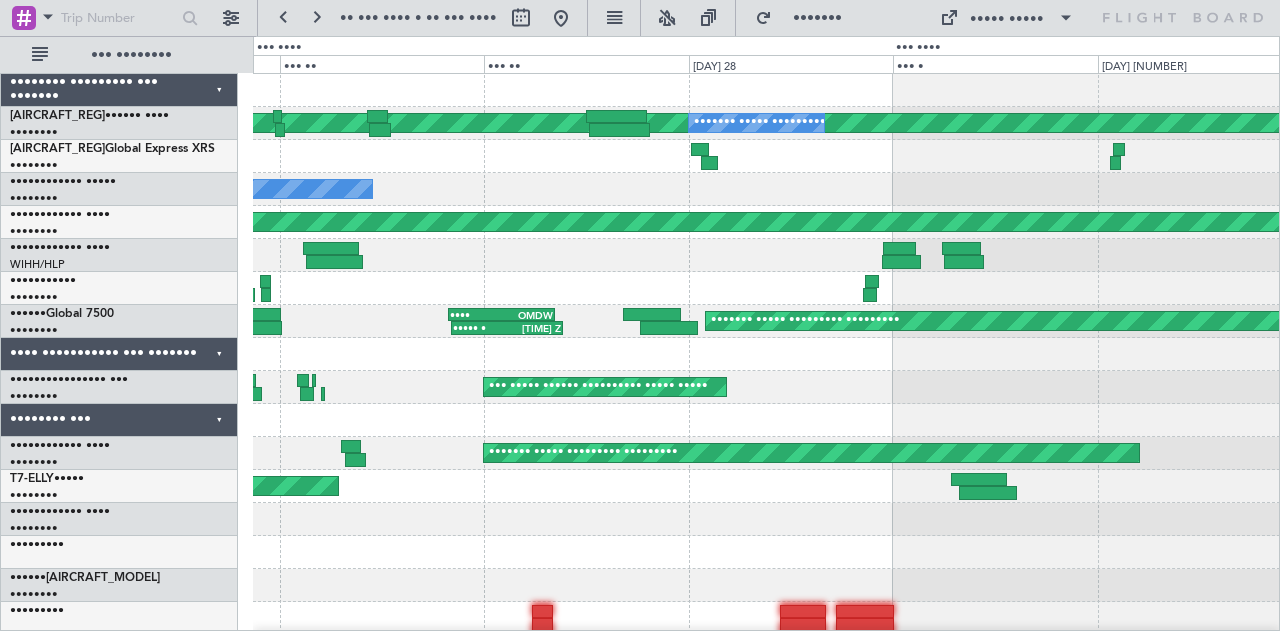 click at bounding box center [766, 90] 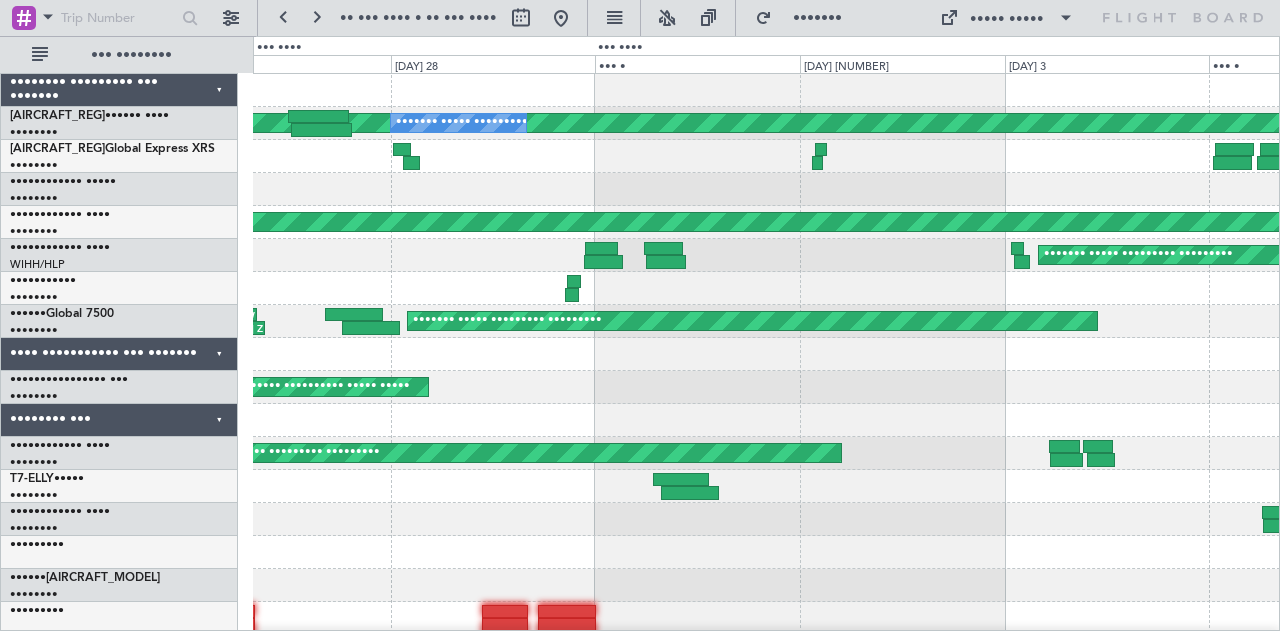 click at bounding box center (766, 90) 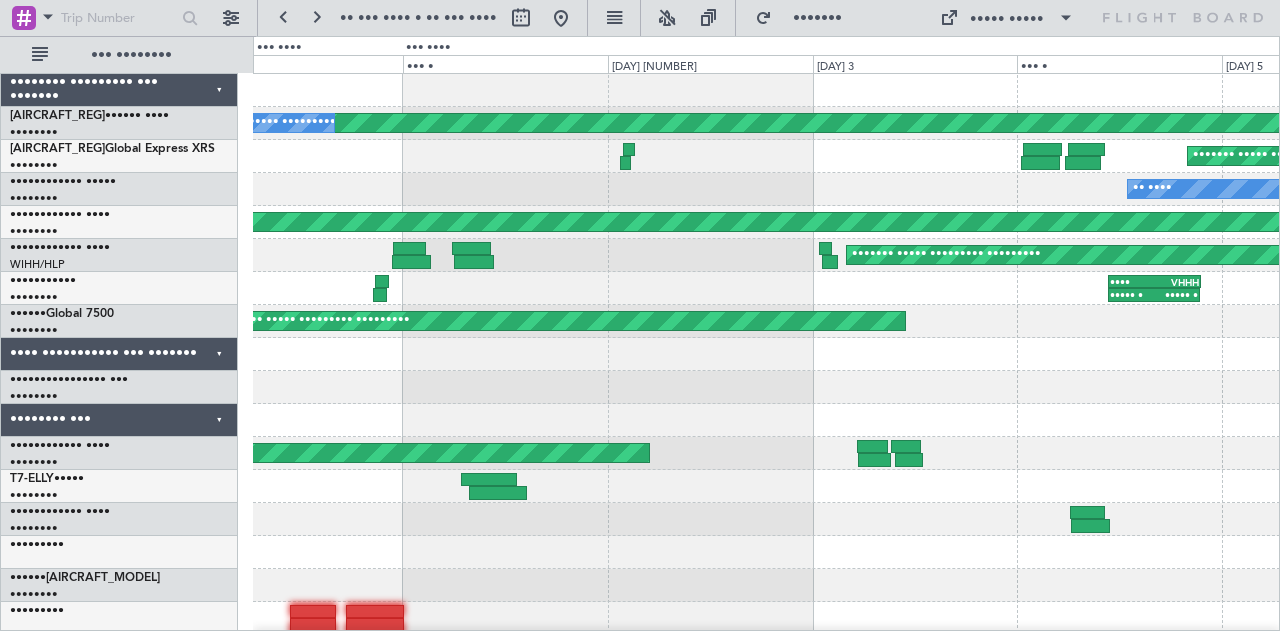 click at bounding box center [766, 90] 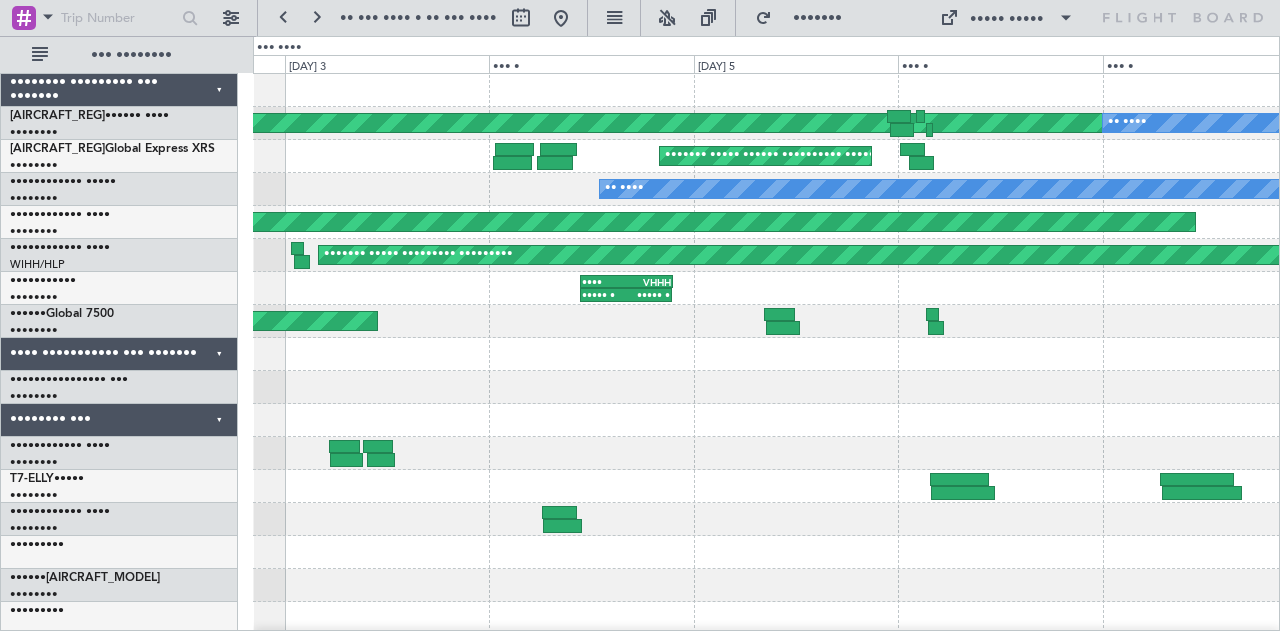click on "••• ••••••••• ••••••••••
•• ••••
••••••• ••••• •••••• •••••••••• ••••• •••••
•• ••••
••••••• ••••• ••••• •••••• ••••••• ••••• •••• •••• • •••••••
••••••• ••••• ••••••••• •••••••••
••••• •
••••• •
••••
••••• •
••••
••••• •
••••••• ••••• ••••••••• •••••••••
••••••• ••••• ••••••••• •••••••••" at bounding box center [766, 585] 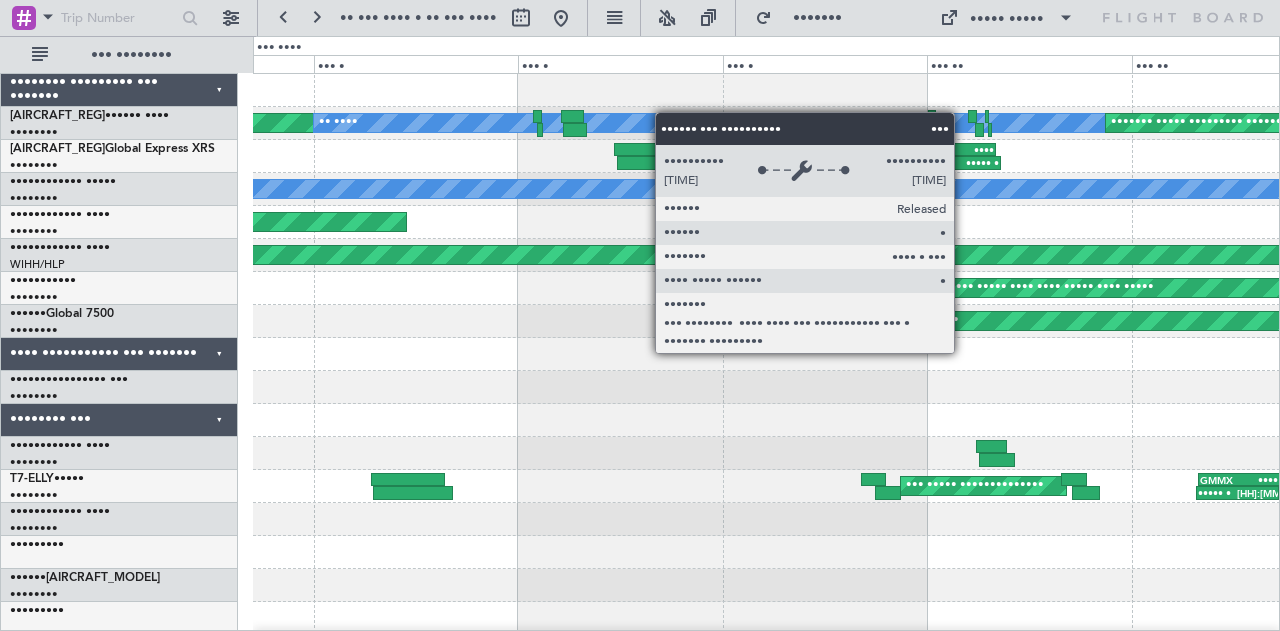 click on "••• ••••••••• ••••••••••
•• ••••
••••••• ••••• ••••••••• ••••••••••
••••
••••• •
••••
••••• •
••••• •
••••• •
••••••• ••••• •••••• •••••••••• ••••• •••••
•• ••••
••••••• ••••• ••••• •••••• ••••••• ••••• •••• •••• • •••••••
••••••• ••••• ••••••••• •••••••••
••••••• ••••• •••• •••• ••••• •••• •••••
••••••• ••••• ••••••••• •••••••••
••• ••••• ••••••••••••••
••••• •
••••• •
••••
••••• •
••••
••••• •" at bounding box center [766, 585] 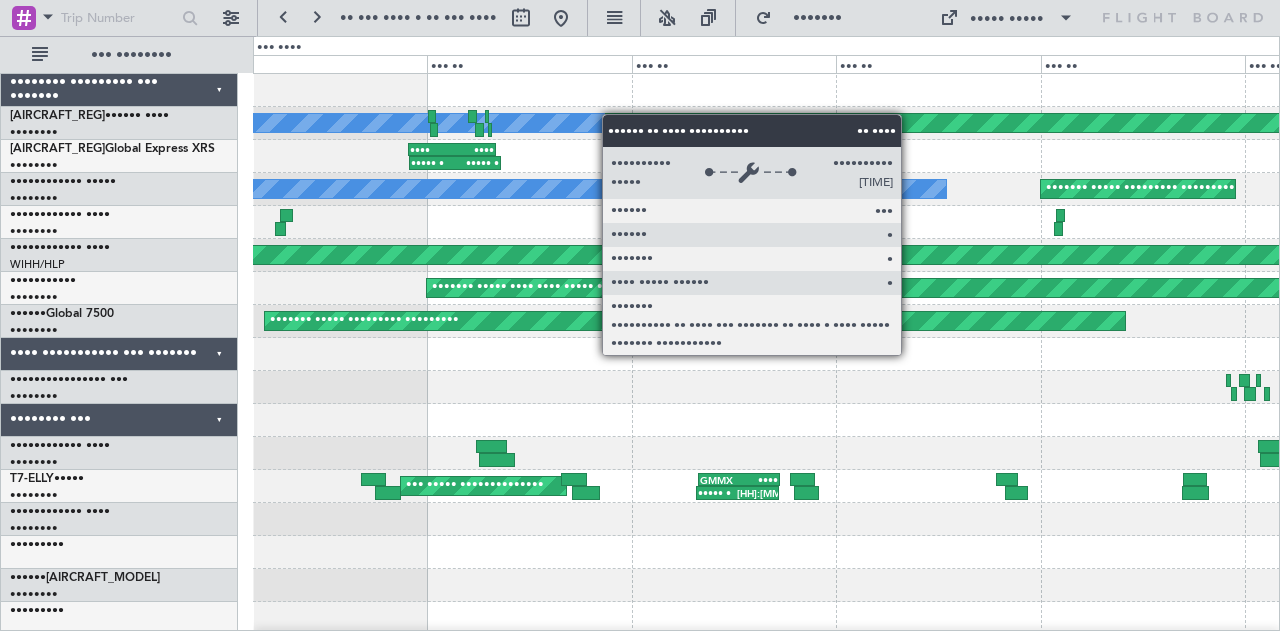 click on "[CITY] [CITY]
No Crew
Planned Maint [CITY] ([CITY])
[AIRPORT_CODE]
[HH]:[MM] Z
[AIRPORT_CODE]
[HH]:[MM] Z
[HH]:[MM] Z
[HH]:[MM] Z
No Crew
Planned Maint [CITY] ([CITY])
Planned Maint [CITY] ([CITY])
Planned Maint [CITY] ([CITY])
Planned Maint [CITY] ([CITY])
AOG Maint [CITY]-[CITY]
[HH]:[MM] Z
[HH]:[MM] Z
[AIRPORT_CODE]
[HH]:[MM] Z
[AIRPORT_CODE]
[HH]:[MM] Z" at bounding box center [766, 585] 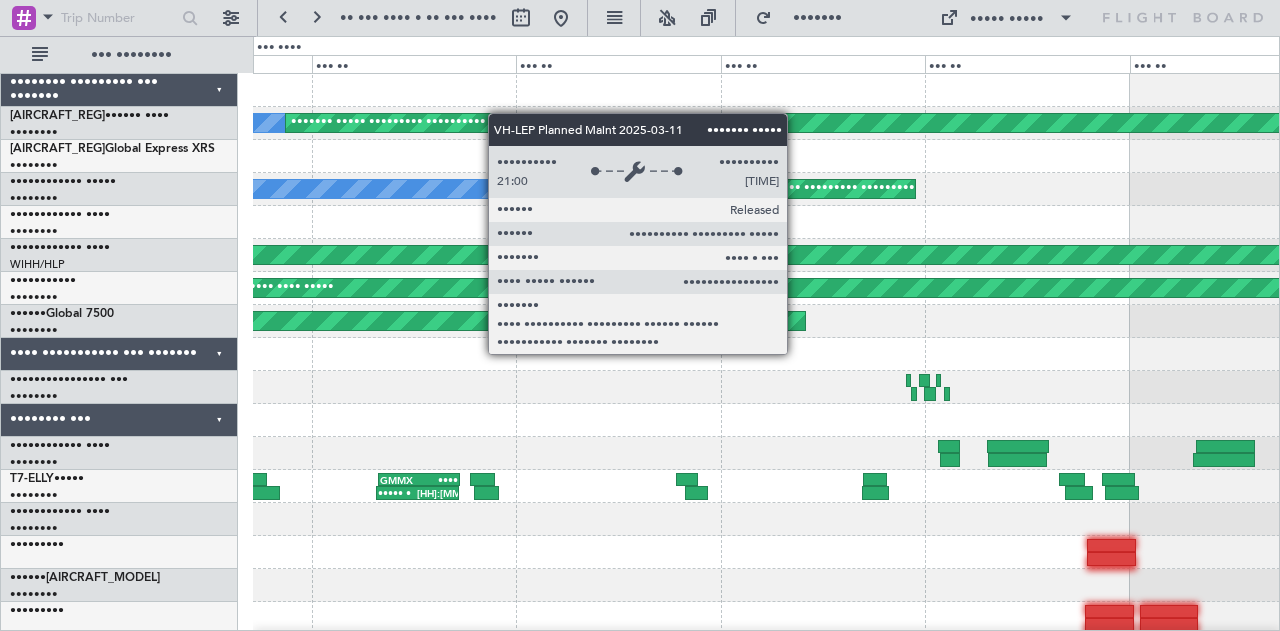 click on "••• ••••••••• ••••••••••
•• ••••
••••••• ••••• ••••••••• ••••••••••
••••
••••• •
••••
••••• •
••••• •
••••• •
•• ••••
••••••• ••••• ••••••••• ••••••••••
••••••• ••••• ••••••••• •••••••••
••••••• ••••• •••• •••• ••••• •••• •••••
••••••• ••••• ••••••••• •••••••••
••••• •
••••• •
••••
••••• •
••••
••••• •
••• ••••• ••••••••••••••" at bounding box center [766, 585] 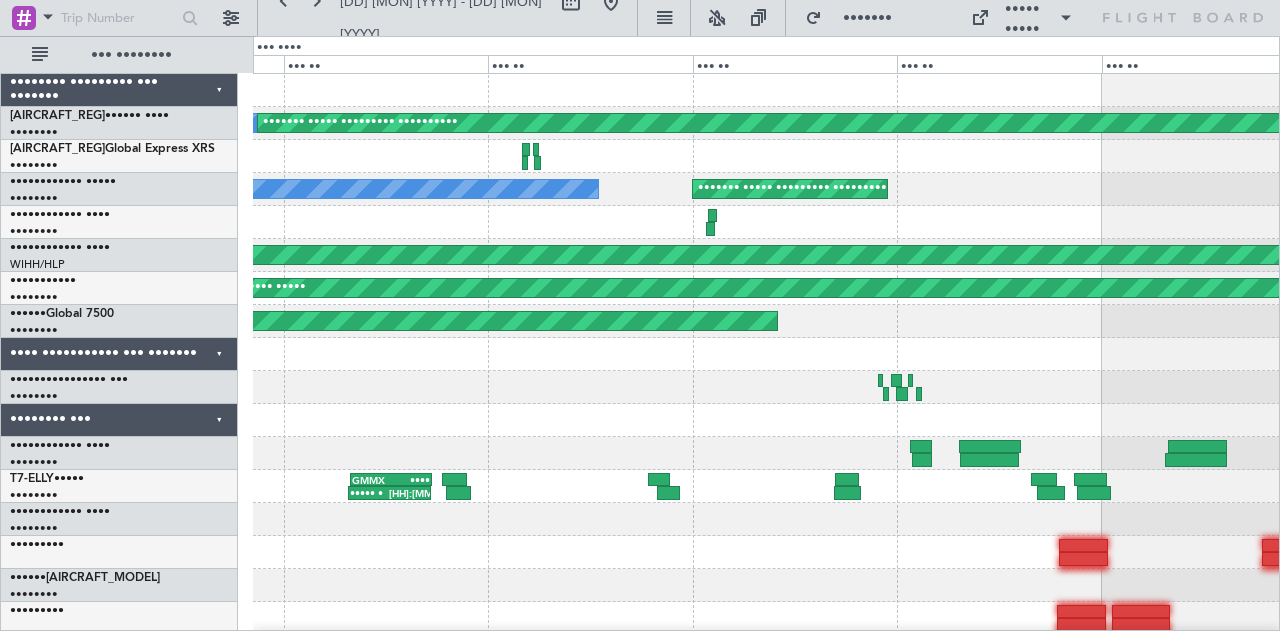 click at bounding box center (766, 90) 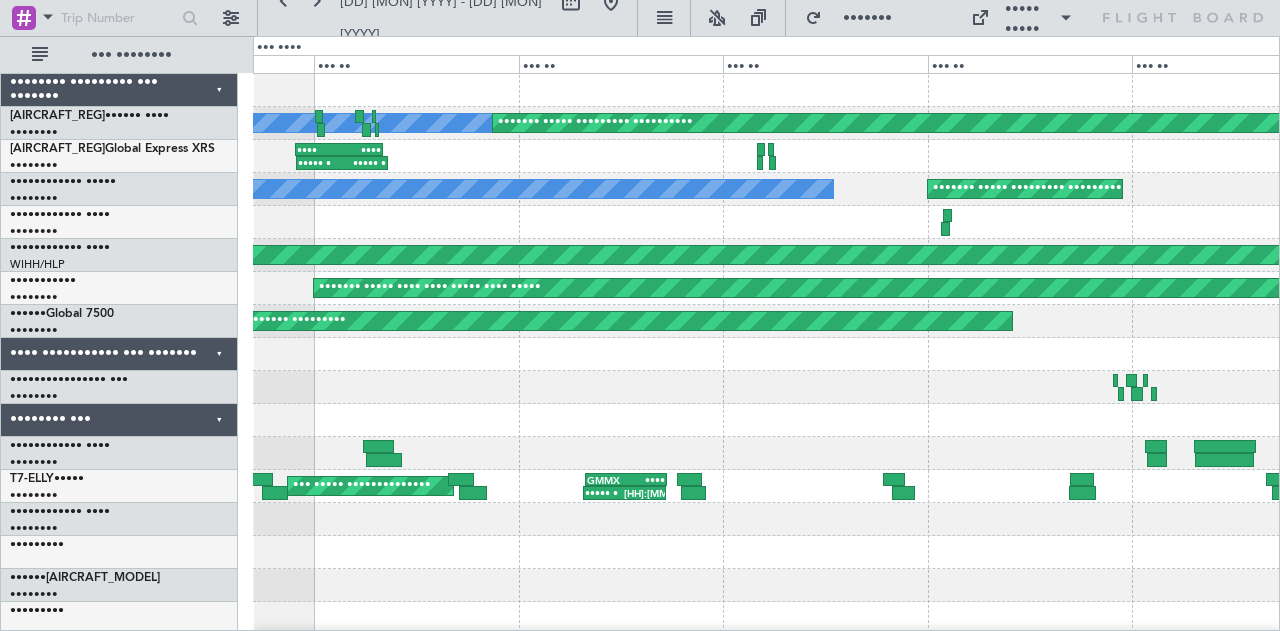 click at bounding box center [766, 90] 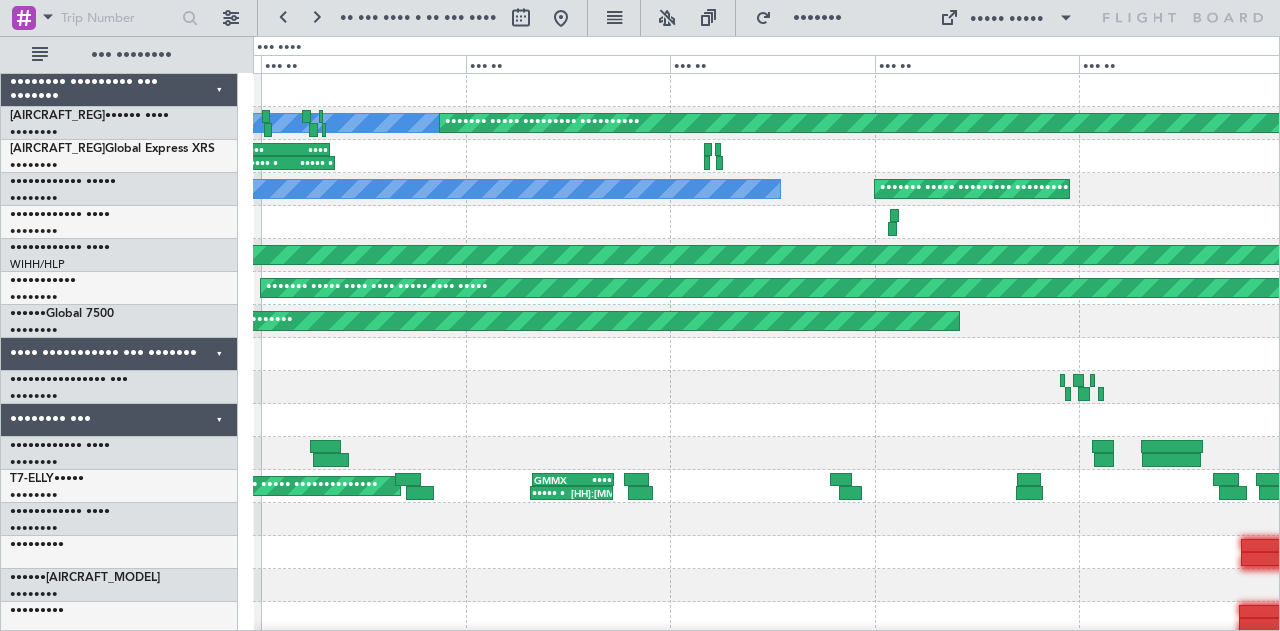click on "••• ••••••••• ••••••••••
•• ••••
••••••• ••••• ••••••••• ••••••••••
••••
••••• •
••••
••••• •
••••• •
••••• •
•• ••••
••••••• ••••• ••••••••• ••••••••••
••••••• ••••• ••••••••• •••••••••
••••••• ••••• •••• •••• ••••• •••• •••••
••••••• ••••• ••••••••• •••••••••
••••• •
••••• •
••••
••••• •
••••
••••• •
••• ••••• ••••••••••••••" at bounding box center (766, 585) 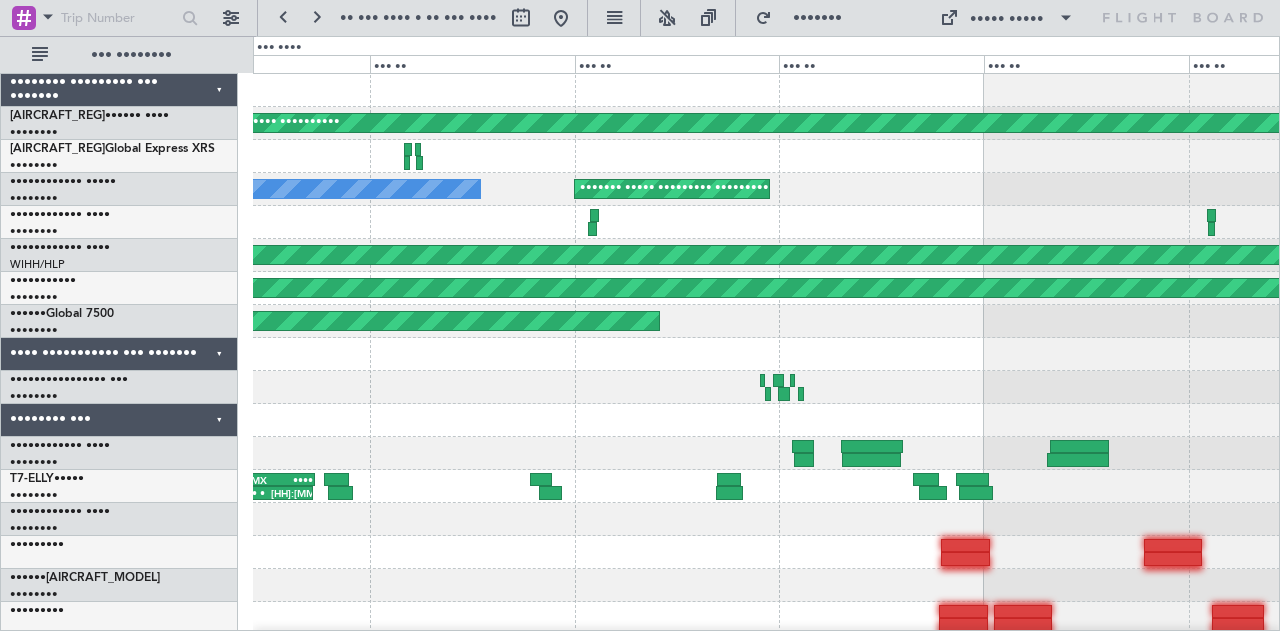 click on "••• ••••••••• ••••••••••
••••••• ••••• ••••••••• ••••••••••
•• ••••
••••
••••• •
••••
••••• •
••••• •
••••• •
•• ••••
••••••• ••••• ••••••••• ••••••••••
••••••• ••••• ••••••••• •••••••••
••••••• ••••• •••• •••• ••••• •••• •••••
••••••• ••••• ••••••••• •••••••••
••••• •
••••• •
••••
••••• •
••••
••••• •
••• ••••• ••••••••••••••" at bounding box center (766, 585) 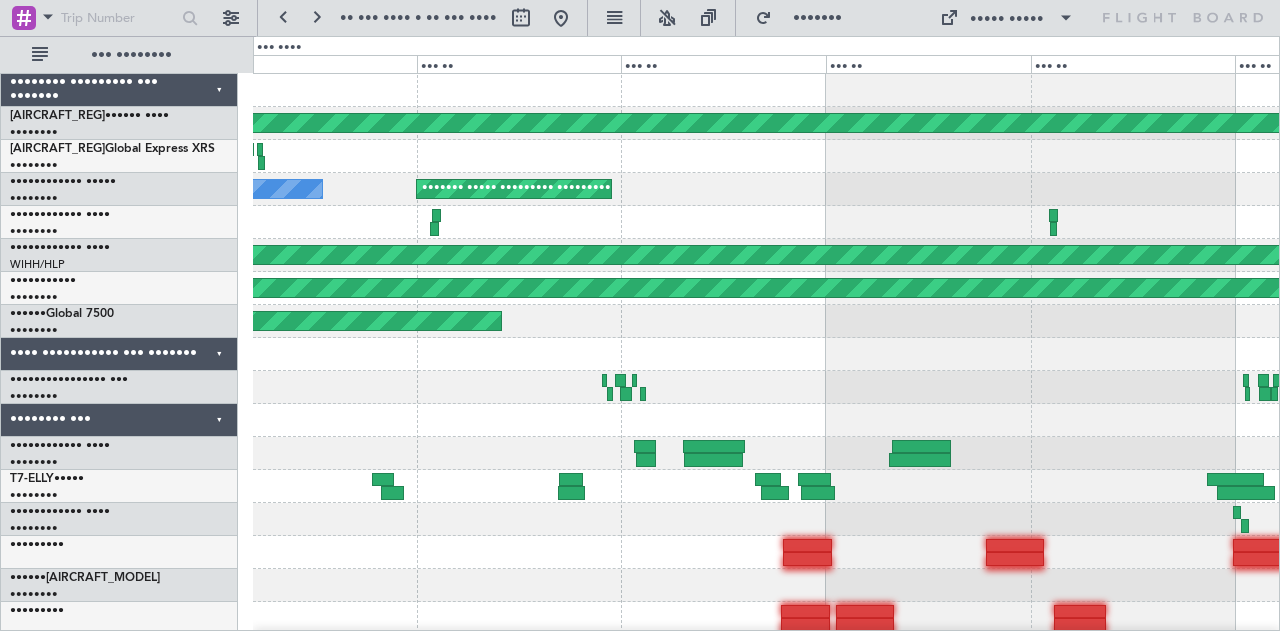 click on "••• ••••••••• ••••••••••
••••••• ••••• ••••••••• ••••••••••
•• ••••
•• ••••
••••••• ••••• ••••••••• ••••••••••
••••••• ••••• ••••••••• •••••••••
••••••• ••••• •••• •••• ••••• •••• •••••
••••••• ••••• ••••••••• •••••••••
••••
••••• •
••••
••••• •
••••• •
••••• •" at bounding box center [766, 585] 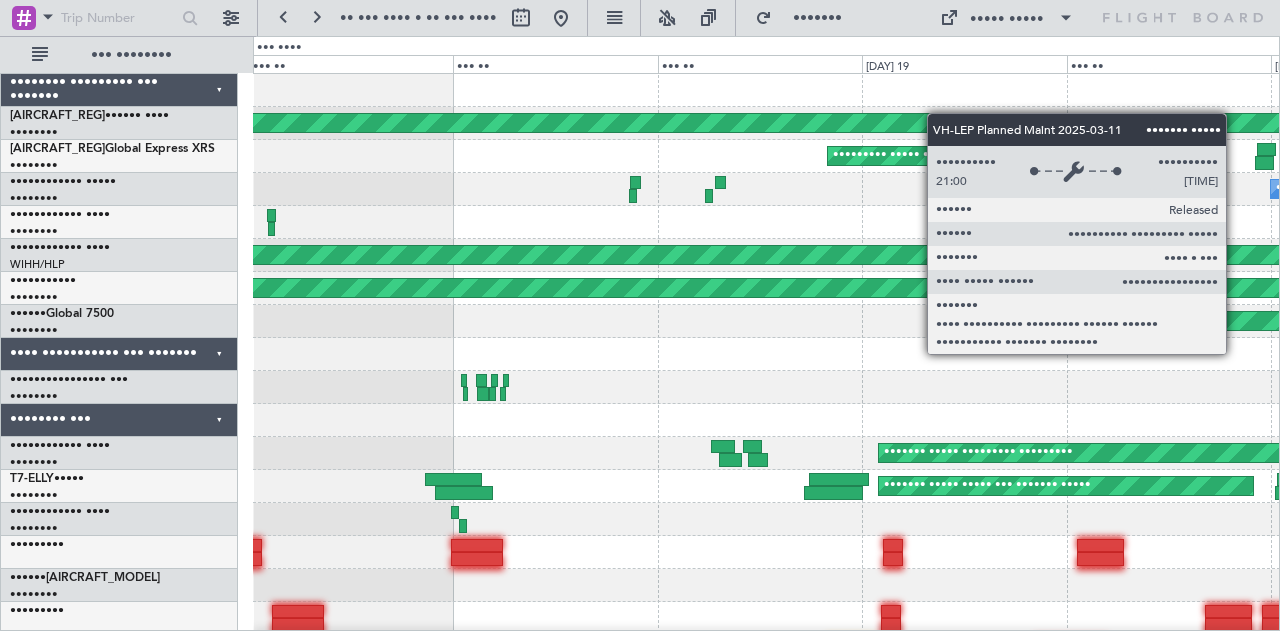 click on "••••••• ••••• ••••••••• ••••••••••" at bounding box center [766, 123] 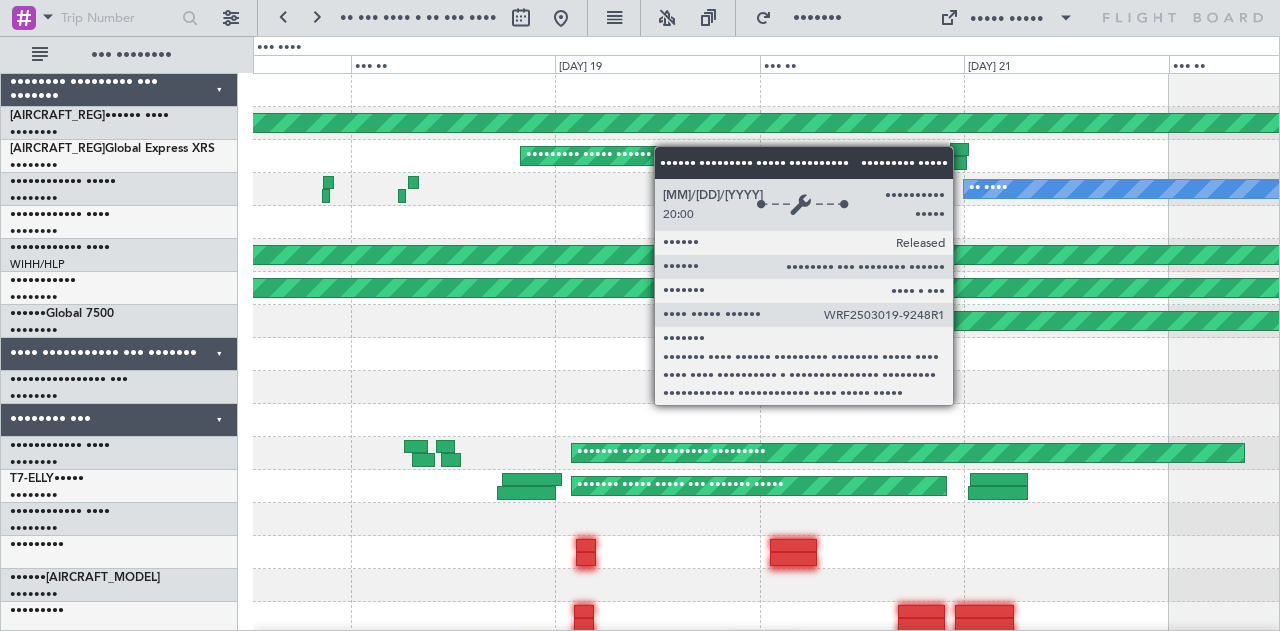 click on "[CITY] [CITY]
Unplanned Maint [CITY] ([CITY])
Unplanned Maint [CITY] ([CITY])
No Crew
Planned Maint [CITY] ([CITY])
Planned Maint [CITY] ([CITY])
[CITY] [CITY]
Planned Maint [CITY] ([CITY])
Planned Maint [CITY] ([CITY])
-
-
[AIRPORT_CODE]
[HH]:[MM] Z
[AIRPORT_CODE]
[HH]:[MM] Z" at bounding box center (766, 585) 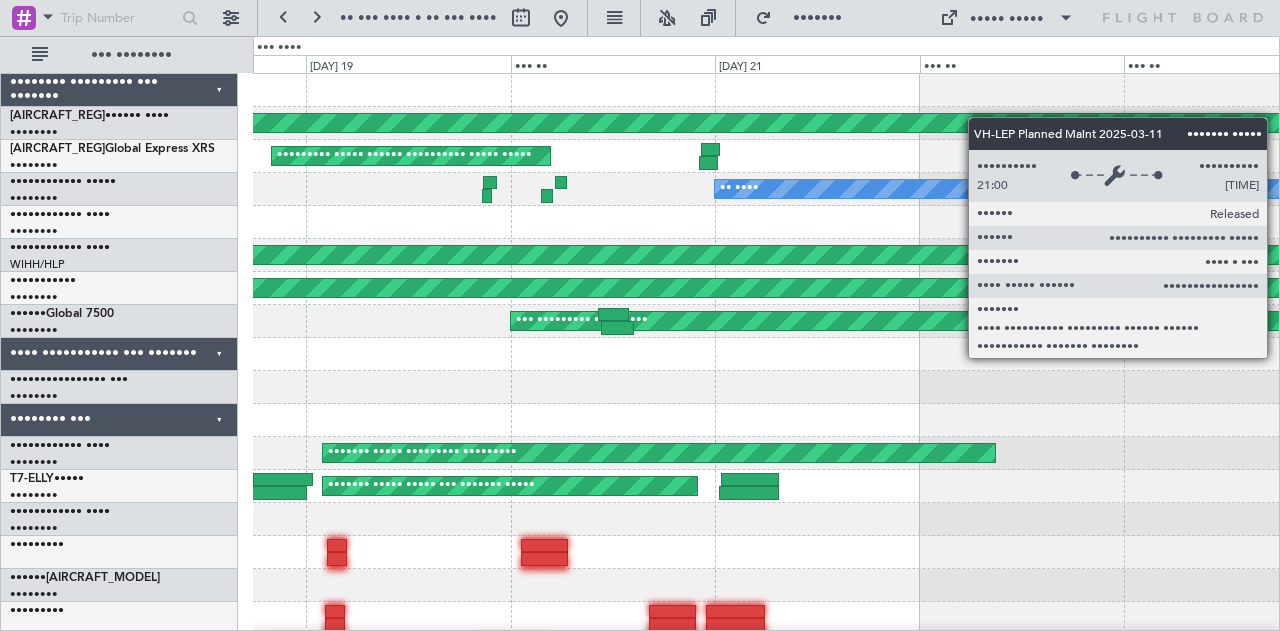 click on "••••••• ••••• ••••••••• ••••••••••
••••••••• ••••• •••••• •••••••••• ••••• •••••
••••••••• ••••• ••••••••• ••••••••••
•• ••••
••••••• ••••• ••••• •••••• ••••••• ••••• •••• •••• • •••••••
••••••• ••••• ••••••••• •••••••••
••••••• ••••• •••• •••• ••••• •••• •••••
••• ••••••••• •••••••••
••••••• ••••• ••••••••• •••••••••
••••••• ••••• ••••• ••• ••••••• •••••
••••••• ••••• ••••••••• •••••••••
•
•
••••
••••• •
••••
••••• •" at bounding box center (766, 585) 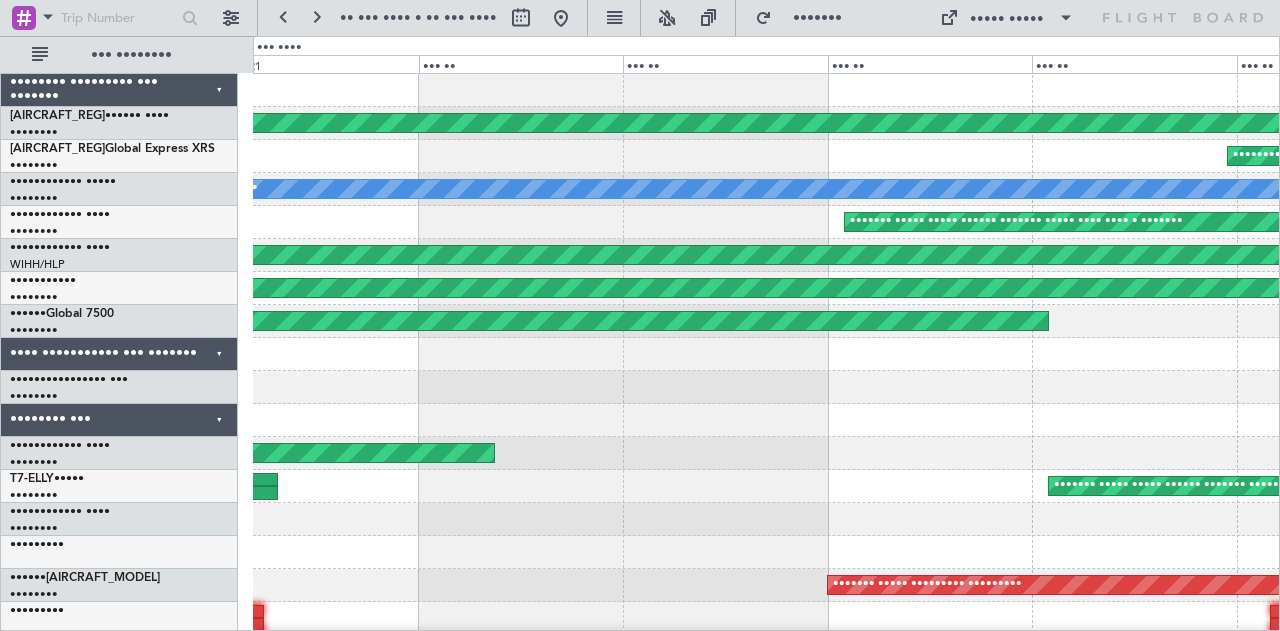 click on "••••••• ••••• ••••••••• ••••••••••
••••••••• ••••• •••••• •••••••••• ••••• •••••
••••••••• ••••• •••••• •••••••••• ••••• •••••
••••••••• ••••• ••••••••• ••••••••••
•• ••••
••••••• ••••• ••••• •••••• ••••••• ••••• •••• •••• • •••••••
••••••• ••••• ••••••••• •••••••••
••••••• ••••• •••• •••• ••••• •••• •••••
••• ••••••••• •••••••••
••••••• ••••• ••••••••• •••••••••
••••••• ••••• ••••• •••••• ••••••• ••••• •••• •••• • •••••••
••••••• ••••• ••••• ••• ••••••• •••••
••••••• ••••• ••••••••• •••••••••
•
•
••••
••••• •
••••
••••• •" at bounding box center (766, 585) 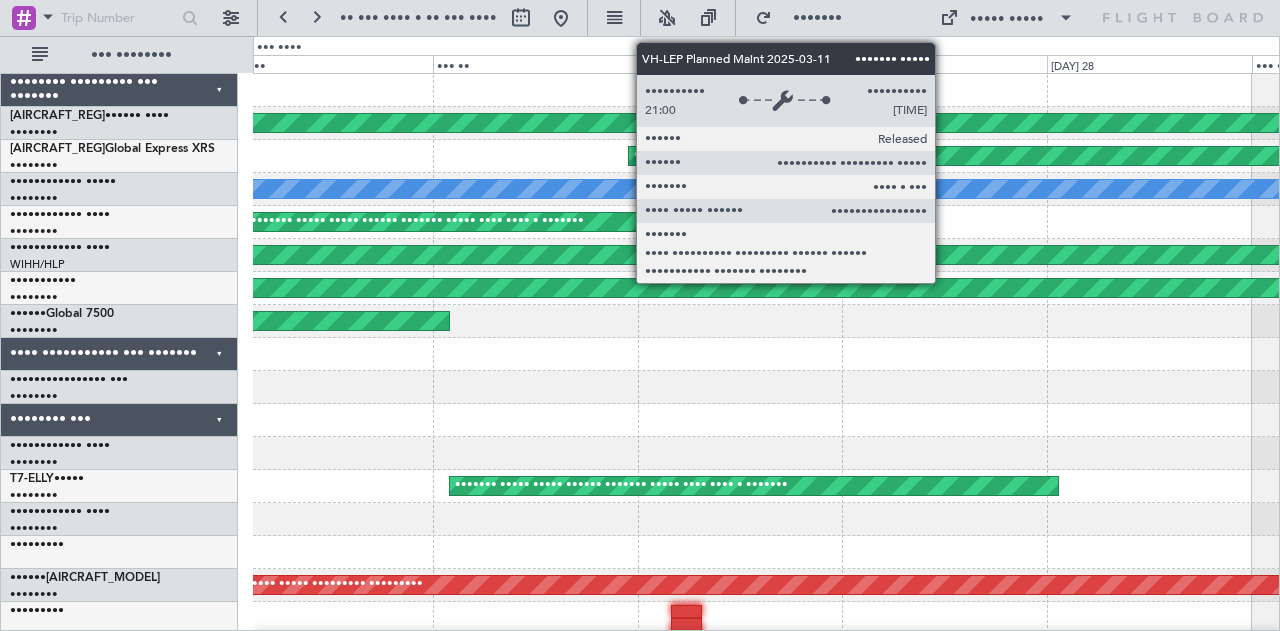 click on "••••••• ••••• ••••••••• ••••••••••
••••••••• ••••• •••••• •••••••••• ••••• •••••
••••••••• ••••• ••••••••• ••••••••••
•• ••••
••••••• ••••• ••••• •••••• ••••••• ••••• •••• •••• • •••••••
••••••• ••••• ••••••••• •••••••••
••••••• ••••• •••• •••• ••••• •••• •••••
••• ••••••••• •••••••••
••••••• ••••• ••••• •••••• ••••••• ••••• •••• •••• • •••••••
••••••• ••••• ••••• •••••• •••••
••••••• ••••• ••••••••• •••••••••" at bounding box center [766, 585] 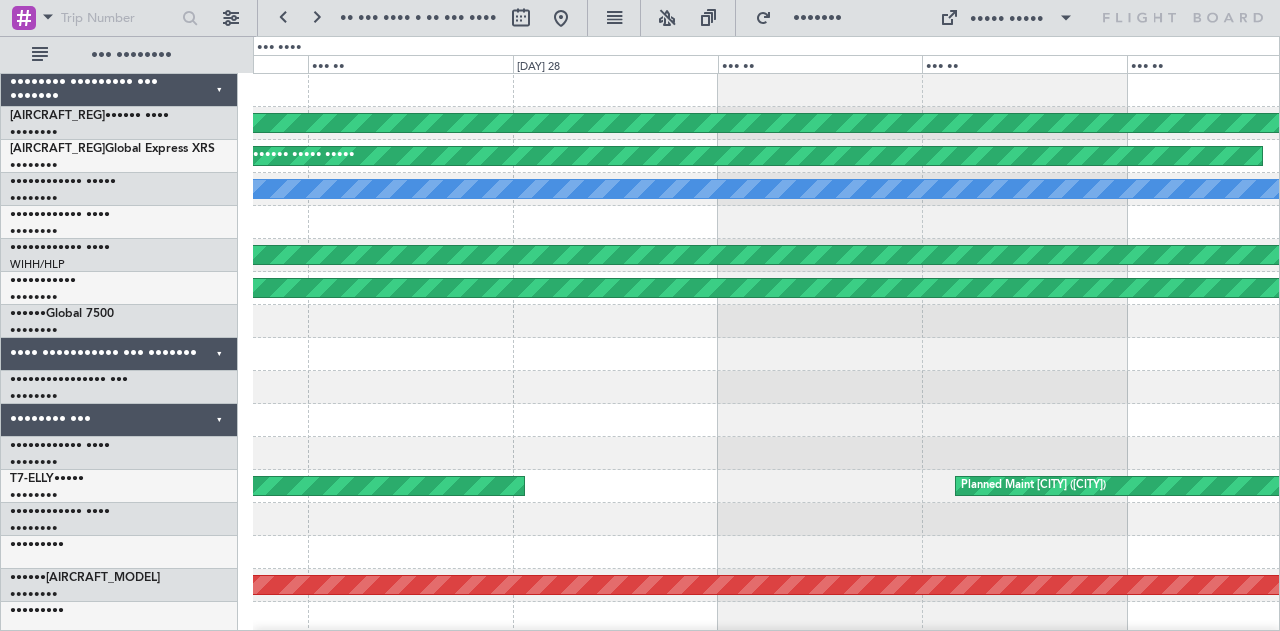 click on "••••••• ••••• ••••••••• ••••••••••
••••••• ••••• ••••••••• ••••••••••
••••••••• ••••• •••••• •••••••••• ••••• •••••
••••••••• ••••• ••••••••• ••••••••••
•• ••••
••••••• ••••• ••••• •••••• ••••••• ••••• •••• •••• • •••••••
••••••• ••••• ••••••••• •••••••••
••••••• ••••• •••• •••• ••••• •••• •••••
••••••• ••••• ••••• •••••• ••••••• ••••• •••• •••• • •••••••
••••••• ••••• ••••• •••••• •••••
••••••• ••••• ••••••••• •••••••••" at bounding box center (766, 585) 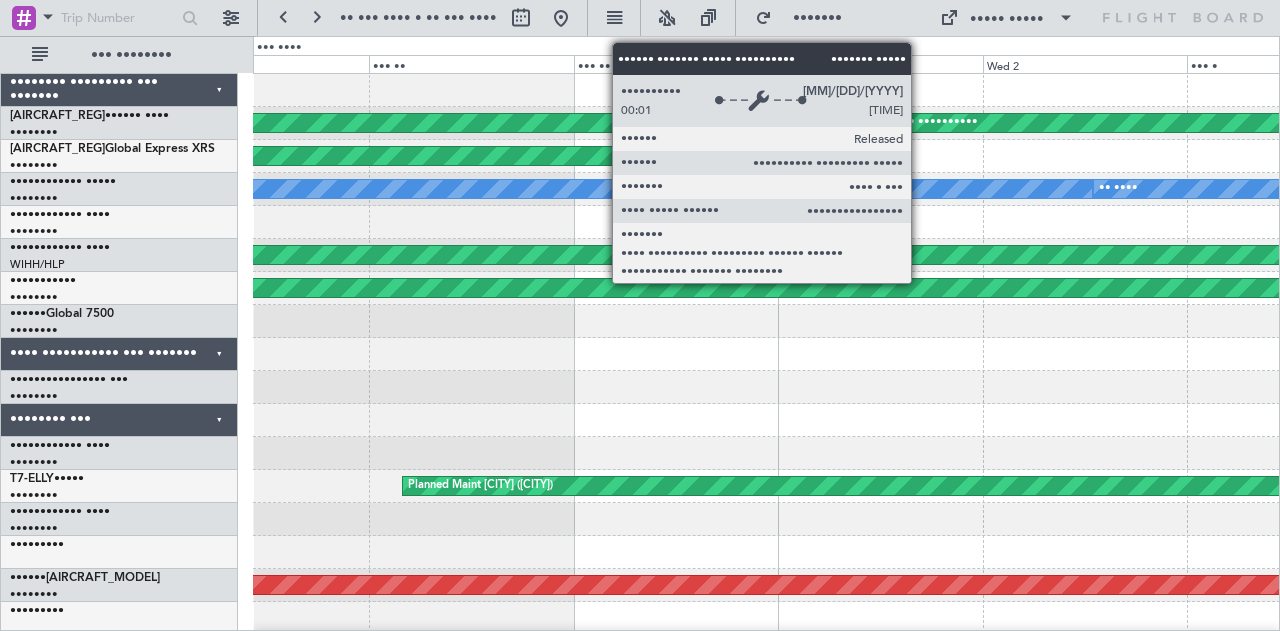 click on "••••••• ••••• ••••••••• ••••••••••
••••••• ••••• ••••••••• ••••••••••
••••••••• ••••• •••••• •••••••••• ••••• •••••
••••••••• ••••• ••••••••• ••••••••••
•• ••••
•• ••••
••••••• ••••• ••••••••• •••••••••
••••••• ••••• •••• •••• ••••• •••• •••••
••••••• ••••• ••••• •••••• •••••
••••••• ••••• ••••••••• •••••••••" at bounding box center [766, 585] 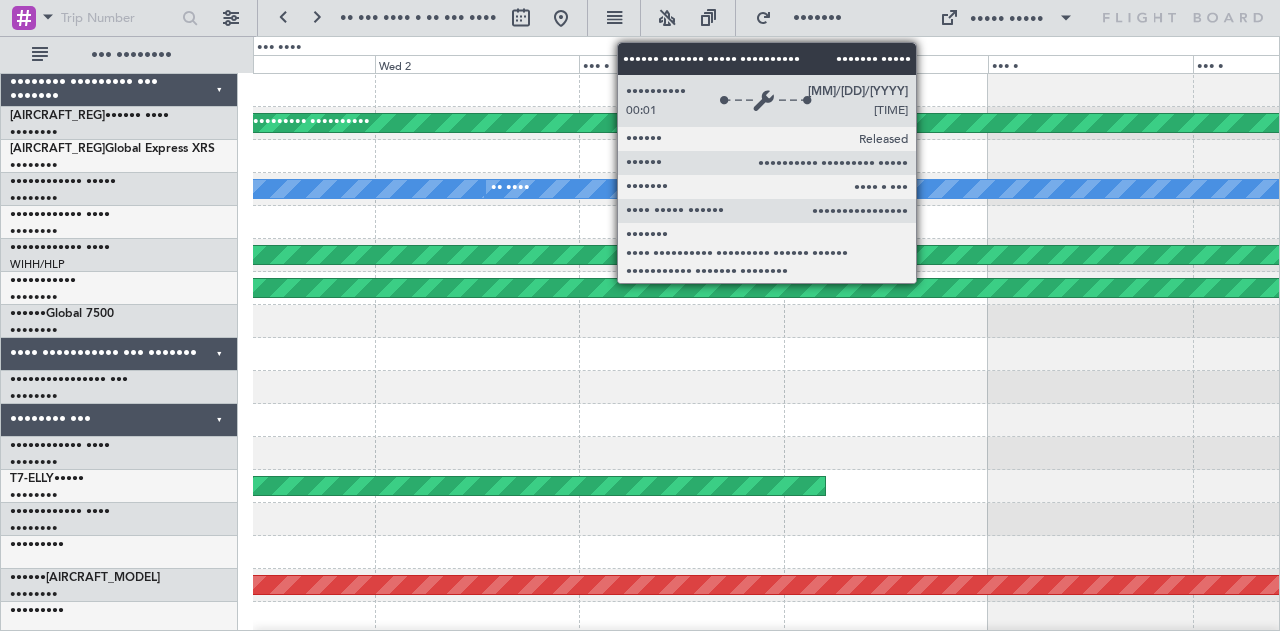 click on "••••••• ••••• ••••••••• ••••••••••
••••••• ••••• ••••••••• ••••••••••
••••••••• ••••• •••••• •••••••••• ••••• •••••
••••••••• ••••• ••••••••• ••••••••••
•• ••••
•• ••••
••••••• ••••• ••••••••• •••••••••
••••••• ••••• •••• •••• ••••• •••• •••••
••••••• ••••• ••••• •••••• •••••
••••••• ••••• ••••••••• •••••••••" at bounding box center [766, 585] 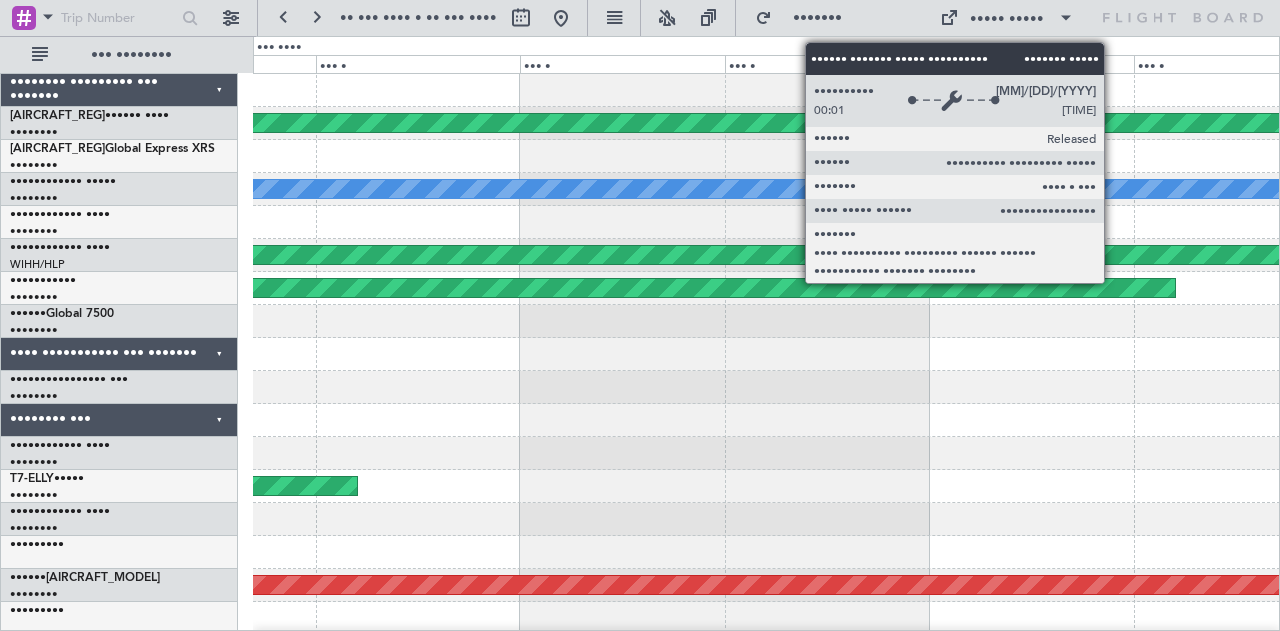 click on "••••••• ••••• ••••••••• ••••••••••
••••••••• ••••• ••••••••• ••••••••••
•• ••••
•• ••••
••••••• ••••• ••••••••• •••••••••
••••••• ••••• •••• •••• ••••• •••• •••••
••••••• ••••• ••••• •••••• •••••
••••••• ••••• ••••••••• •••••••••" at bounding box center (766, 585) 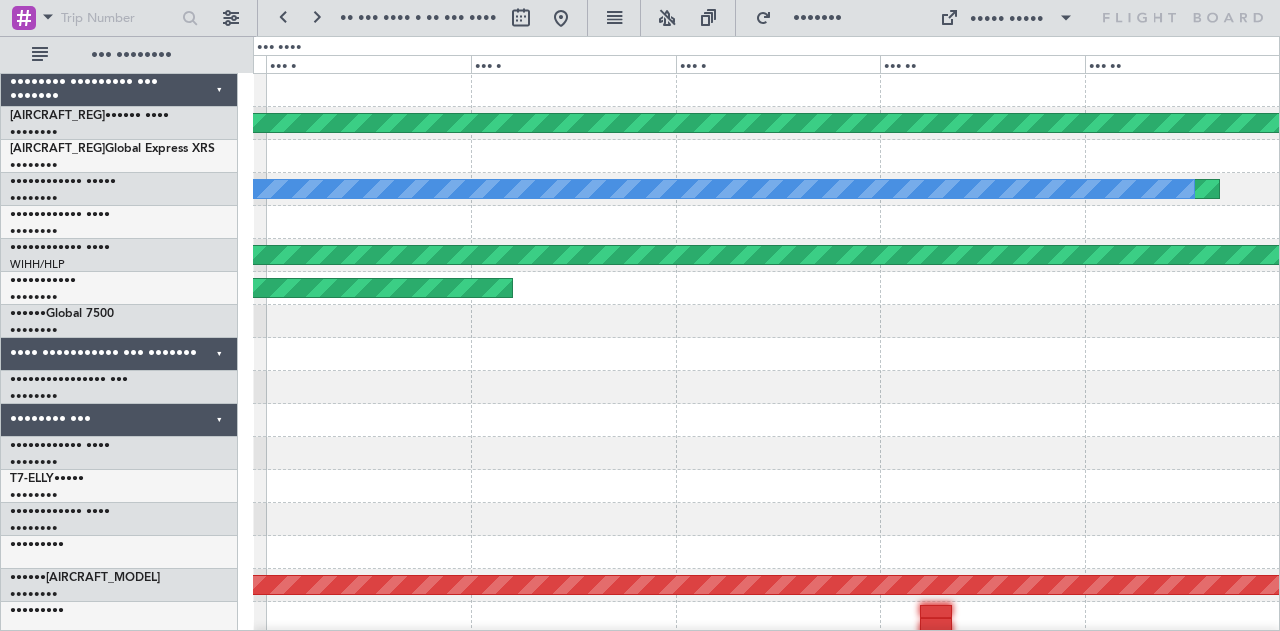 click on "••••••• ••••• ••••••••• ••••••••••
••••••••• ••••• ••••••••• ••••••••••
•• ••••
••••••• ••••• ••••••••• •••••••••
••••••• ••••• •••• •••• ••••• •••• •••••
••••••• ••••• ••••••••• •••••••••" at bounding box center [766, 585] 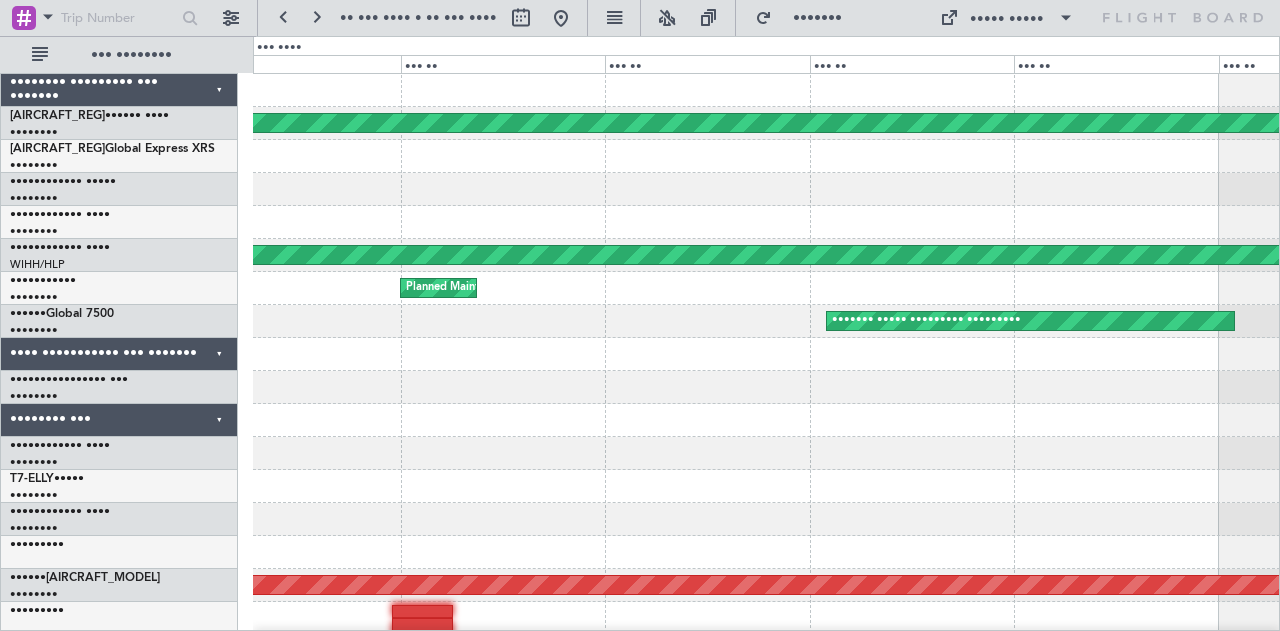 click on "[CITY] [CITY]
Planned Maint [CITY] ([CITY])
Planned Maint [CITY] ([CITY])
Planned Maint [CITY] ([CITY])
Planned Maint [CITY] ([CITY])
Planned Maint [CITY] ([CITY])
ExecuJet Australia Pty Limited
[AIRCRAFT_REG]  [AIRCRAFT_MODEL]
[AIRPORT_CODE]
[CITY]
[AIRCRAFT_REG]  [AIRCRAFT_MODEL]
[AIRPORT_CODE]/[CITY]
[CITY]
[AIRCRAFT_REG]  [AIRCRAFT_MODEL]
[AIRPORT_CODE]
[CITY]
[AIRCRAFT_REG]  [AIRCRAFT_MODEL]
[AIRPORT_CODE]/[CITY]
[CITY]
[AIRCRAFT_REG]
0" at bounding box center (640, 333) 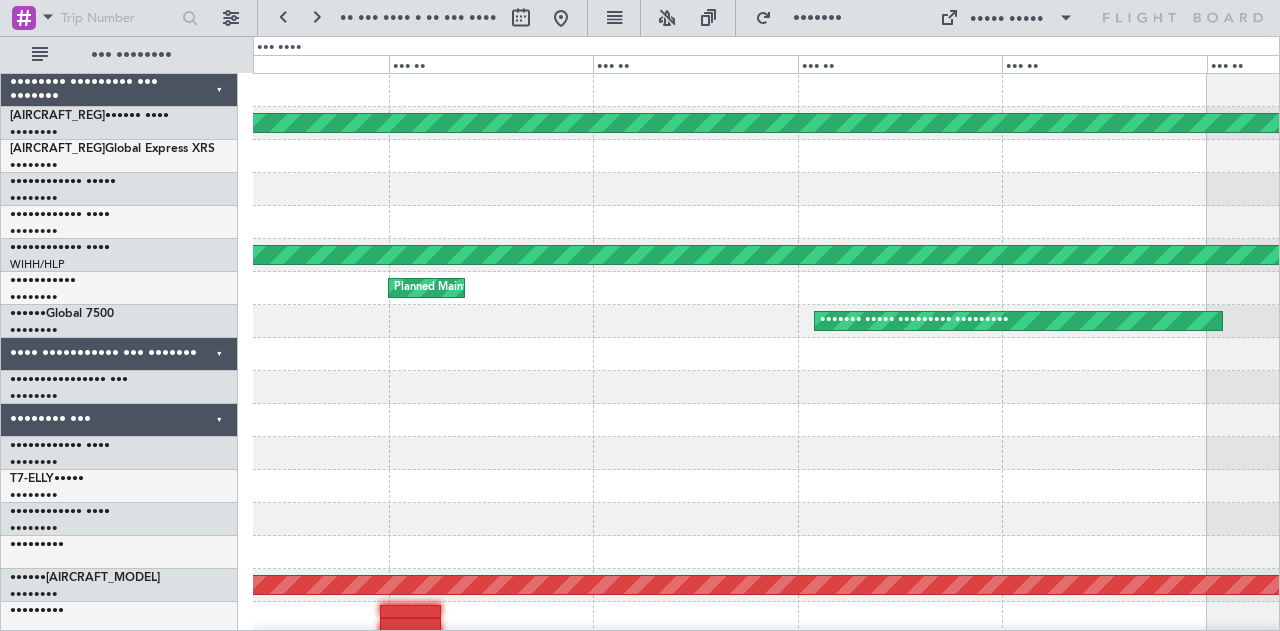 click on "[CITY] [CITY]
Planned Maint [CITY] ([CITY])
Planned Maint [CITY] ([CITY])
Planned Maint [CITY] ([CITY])
Planned Maint [CITY] ([CITY])
Planned Maint [CITY] ([CITY])
ExecuJet Australia Pty Limited
[AIRCRAFT_REG]  [AIRCRAFT_MODEL]
[AIRPORT_CODE]
[CITY]
[AIRCRAFT_REG]  [AIRCRAFT_MODEL]
[AIRPORT_CODE]/[CITY]
[CITY]
[AIRCRAFT_REG]  [AIRCRAFT_MODEL]
[AIRPORT_CODE]
[CITY]
[AIRCRAFT_REG]  [AIRCRAFT_MODEL]
[AIRPORT_CODE]/[CITY]
[CITY]
[AIRCRAFT_REG]
0" at bounding box center [640, 333] 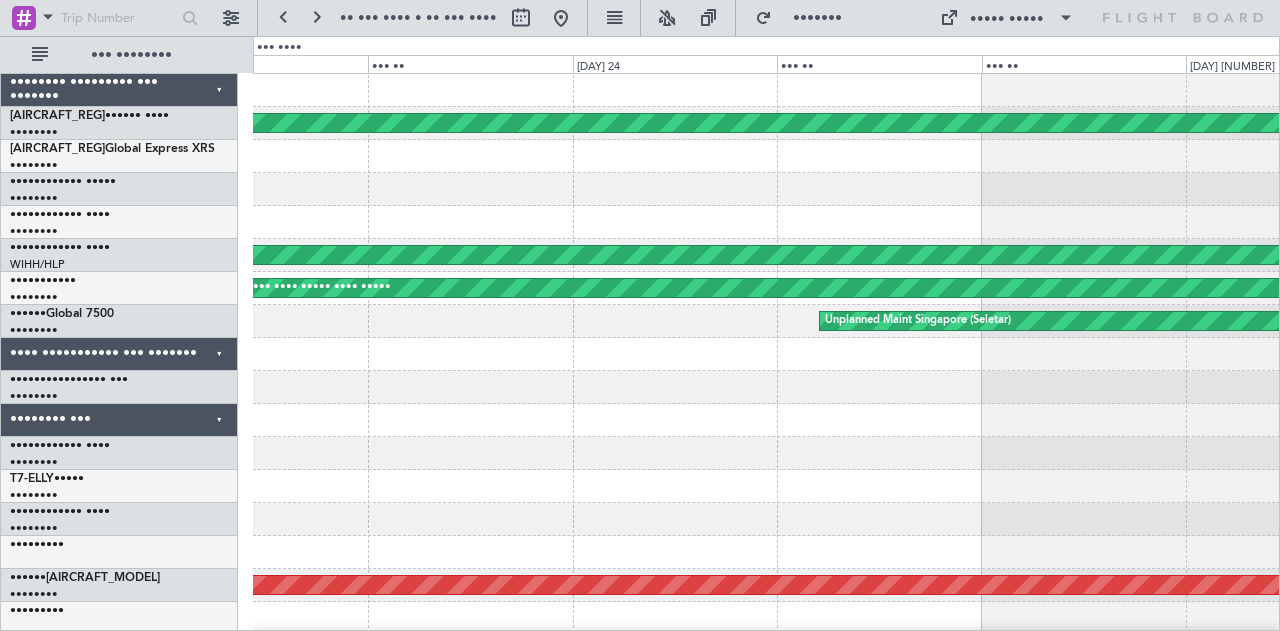 click on "••••••• ••••• ••••••••• ••••••••••
••••••• ••••• ••••••••• •••••••••
••••••• ••••• •••• •••• ••••• •••• •••••
••••••••• ••••• ••••••••• •••••••••
••••••• ••••• ••••••••• •••••••••
•••••••• ••••••••• ••• •••••••
••••••  •••••• ••••
••••••••
••••••••• ••••••••••
••••••  •••••• ••••••• •••
••••••••
•••••• •••••••••• ••••• •••••
••••••  •••••• •••••
••••••••
••••••••• ••••••••••
••••••  •••••• ••••
••••••••
••••• •••••• ••••••• ••••• •••• •••• • •••••••
••••••  •••••• ••••
••••••••
••••••• •••••• •••••" at bounding box center (640, 333) 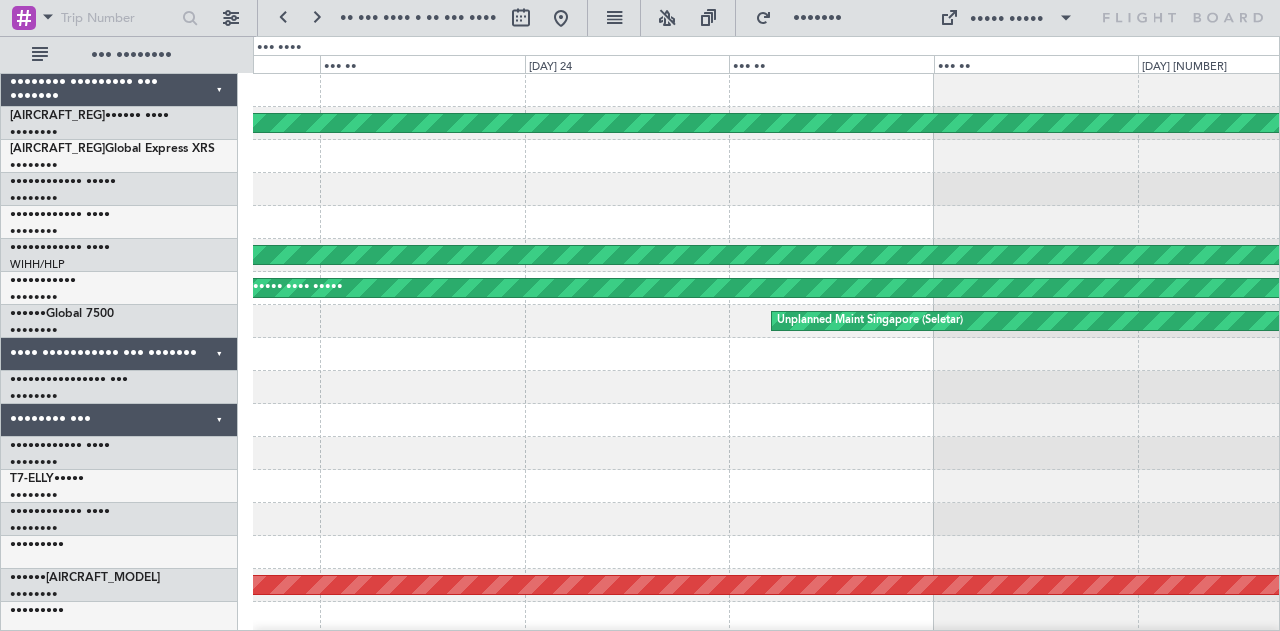 click on "••••••• ••••• ••••••••• ••••••••••
••••••• ••••• ••••••••• •••••••••
••••••• ••••• •••• •••• ••••• •••• •••••
••••••••• ••••• ••••••••• •••••••••
••••••• ••••• ••••••••• •••••••••
•••••••• ••••••••• ••• •••••••
••••••  •••••• ••••
••••••••
••••••••• ••••••••••
••••••  •••••• ••••••• •••
••••••••
•••••• •••••••••• ••••• •••••
••••••  •••••• •••••
••••••••
••••••••• ••••••••••
••••••  •••••• ••••
••••••••
••••• •••••• ••••••• ••••• •••• •••• • •••••••
••••••  •••••• ••••
••••••••
••••••• •••••• •••••" at bounding box center (640, 333) 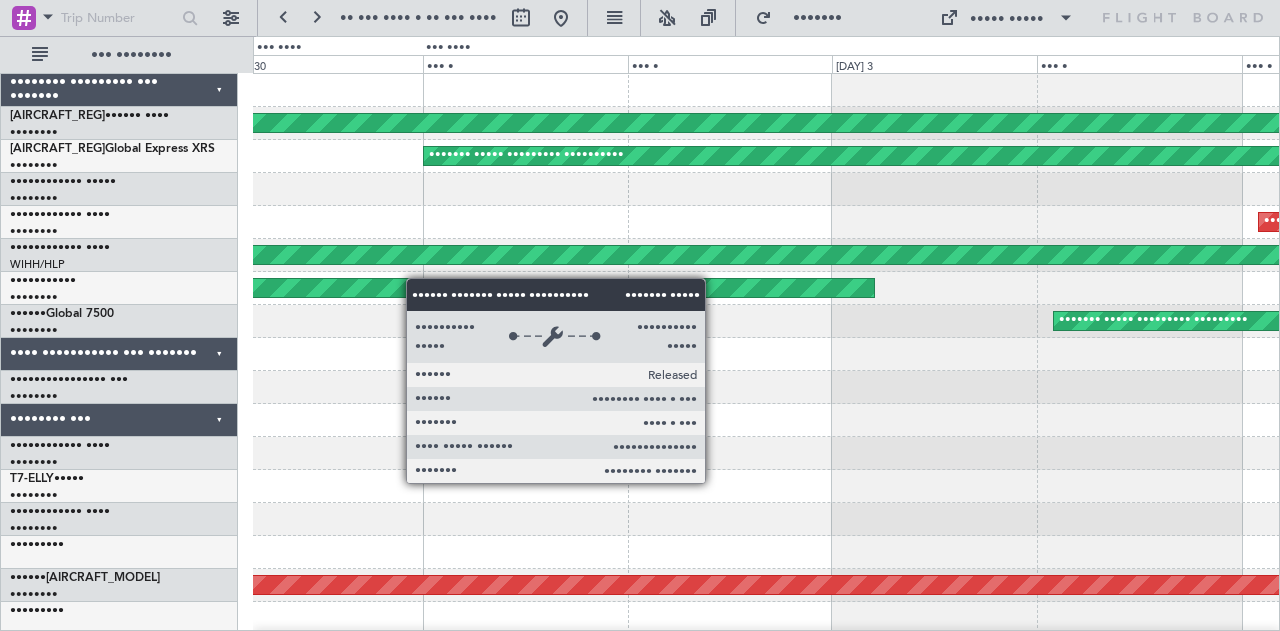 click on "••••••• ••••• ••••••••• ••••••••••
••••••• ••••• ••••••••• ••••••••••
••••••• ••••• ••••••••• •••••••••
••••••• ••••• ••••••••• •••••••••
••••••• ••••• •••• •••• ••••• •••• •••••
••••••• ••••• ••••••••• •••••••••
••••••• ••••• ••••••••• •••••••••
•••••••• ••••••••• ••• •••••••
••••••  •••••• ••••
••••••••
••••••••• ••••••••••
••••••  •••••• ••••••• •••
••••••••
•••••• •••••••••• ••••• •••••
••••••  •••••• •••••
••••••••
••••••••• ••••••••••
••••••  •••••• ••••
••••••••
••••• •••••• ••••••• ••••• •••• •••• • •••••••
••••••  •••••• ••••" at bounding box center [640, 333] 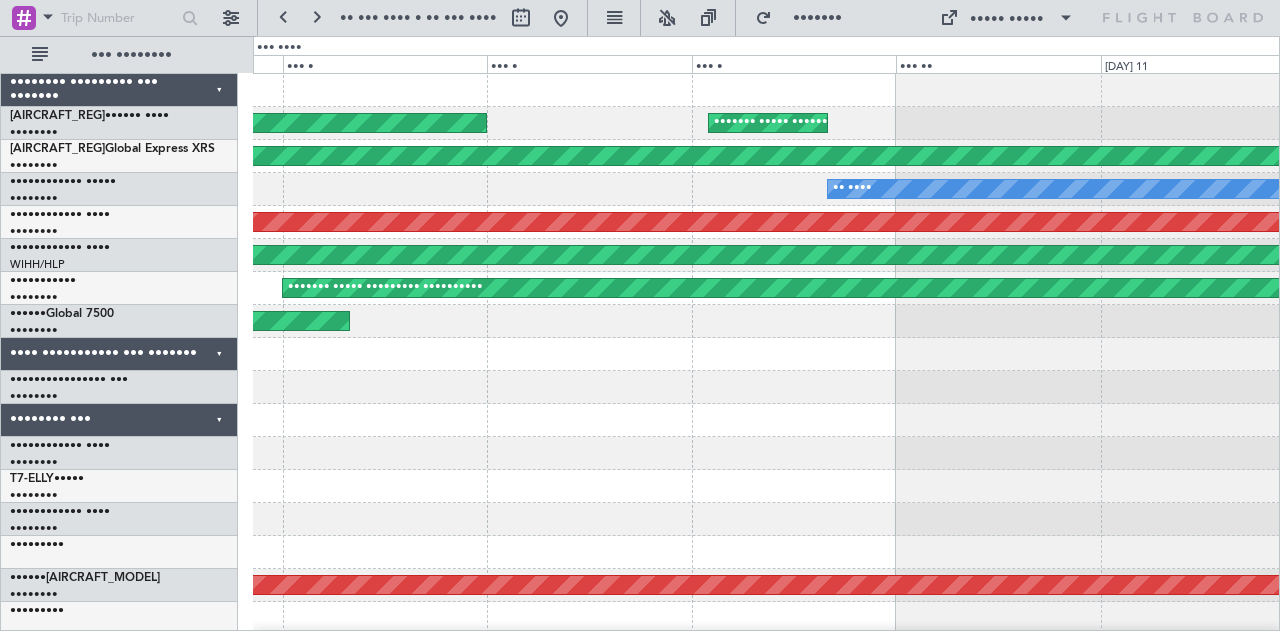 click on "[MM]/[DD]/[YY] [HH]:[MM]" at bounding box center (640, 333) 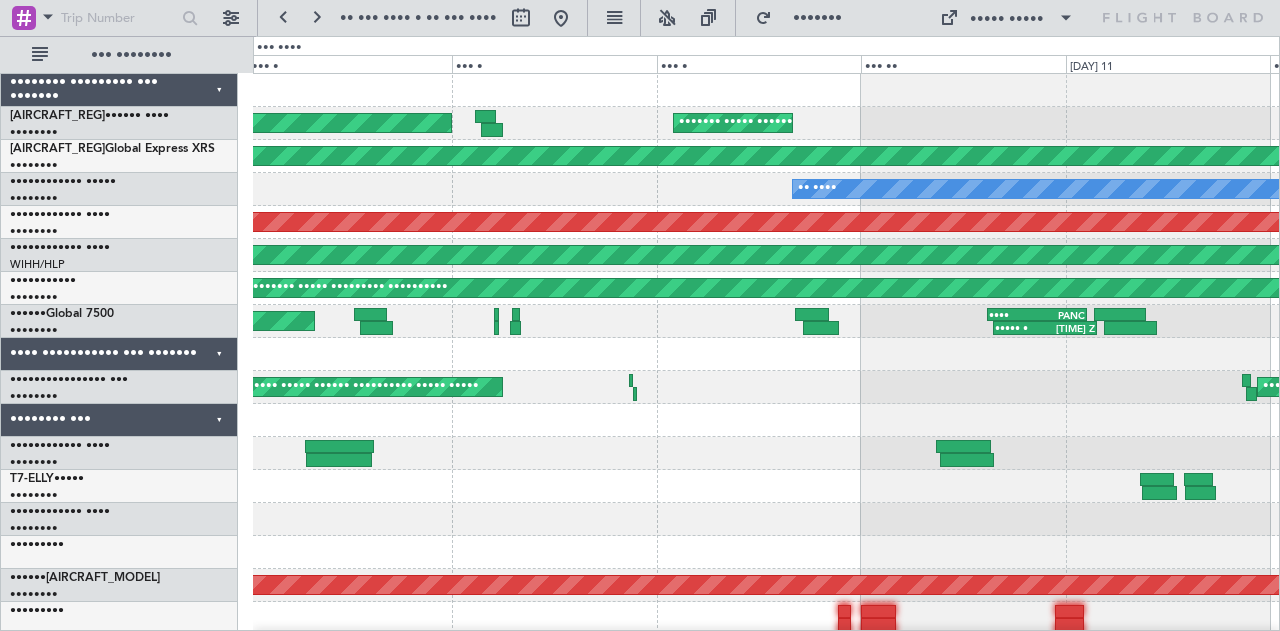 click at bounding box center (766, 90) 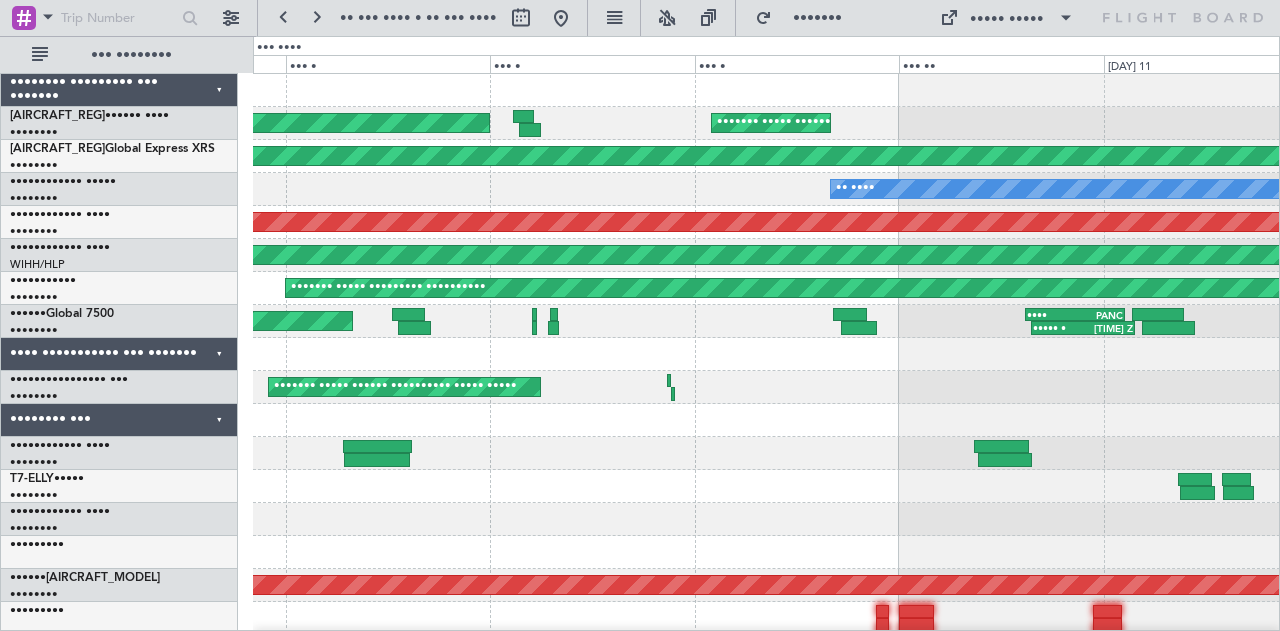 click on "••••••• ••••• ••••••••• ••••••••••
••••••• ••••• ••••••••• ••••••••••
••••••• ••••• ••••••••• ••••••••••
•• ••••
••••••• ••••• ••••••••• ••••••••••
••••••• ••••• ••••••••• •••••••••
••••••• ••••• ••••••••• •••••••••
••••••• ••••• ••••••••• ••••••••••
••••••• ••••• ••••••••• •••••••••
••••• •
••••• •
••••
••••• •
••••
••••• •
••••••• ••••• •••••• •••••••••• ••••• •••••
••••••• ••••• •••••• •••••••••• ••••• •••••
••••••• ••••• ••••• ••• ••••••• •••••
••••••• ••••• ••••••••• •••••••••" at bounding box center (766, 585) 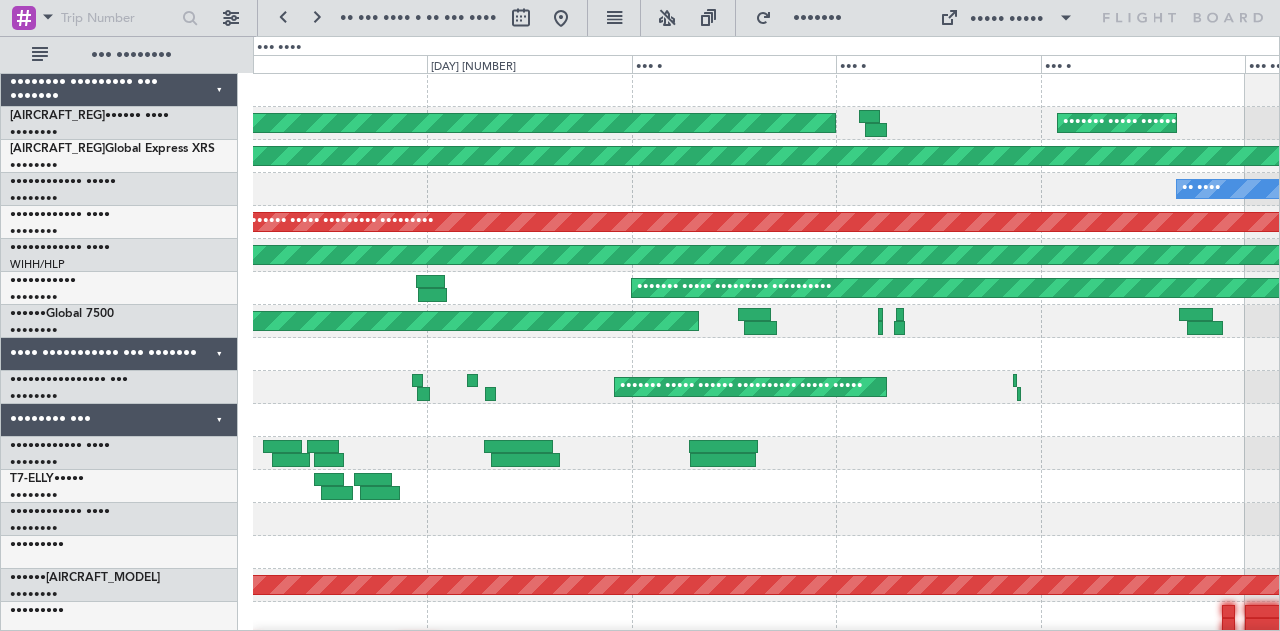 click at bounding box center (766, 90) 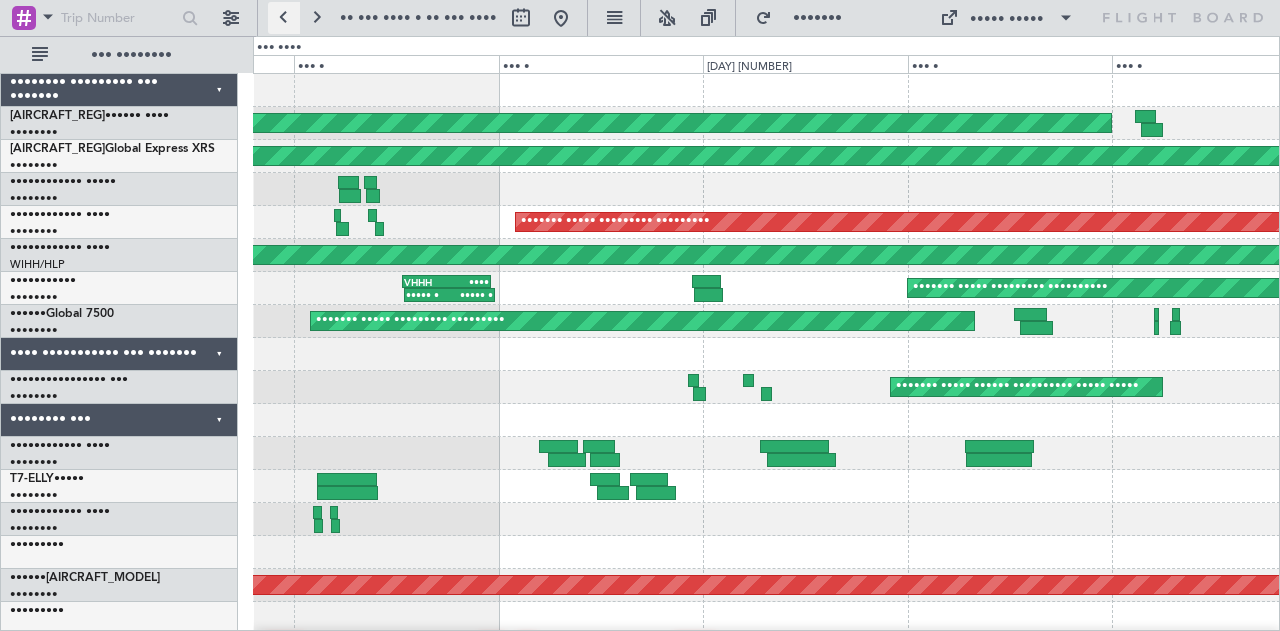 click at bounding box center (284, 18) 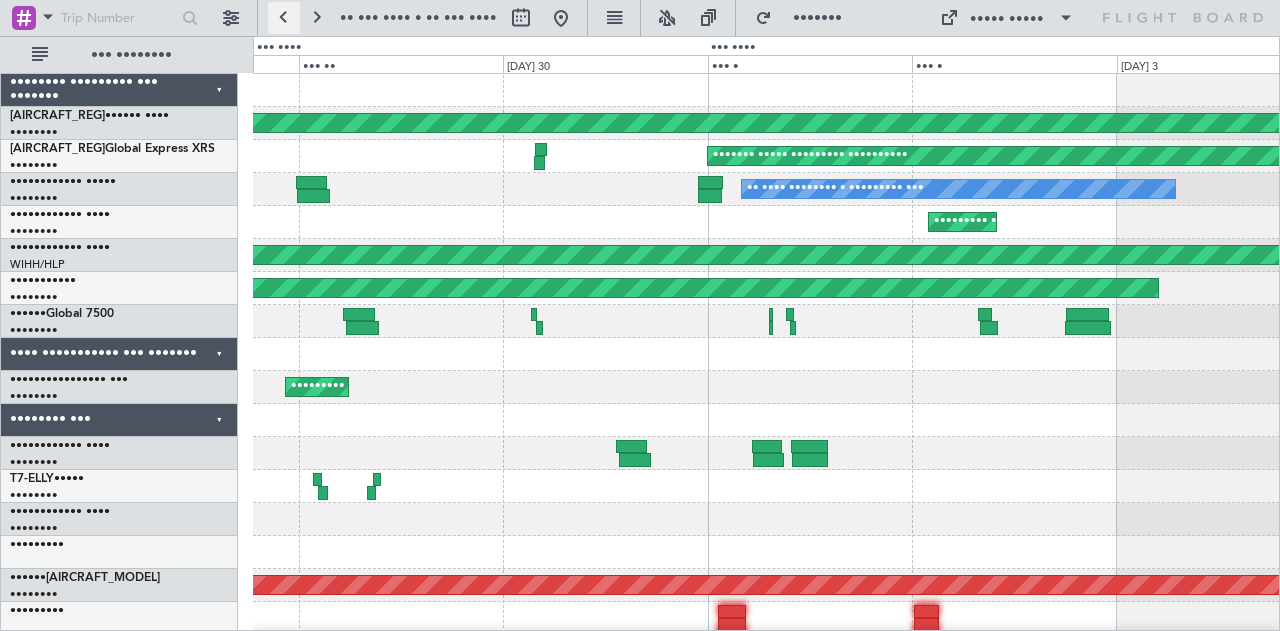 click at bounding box center [284, 18] 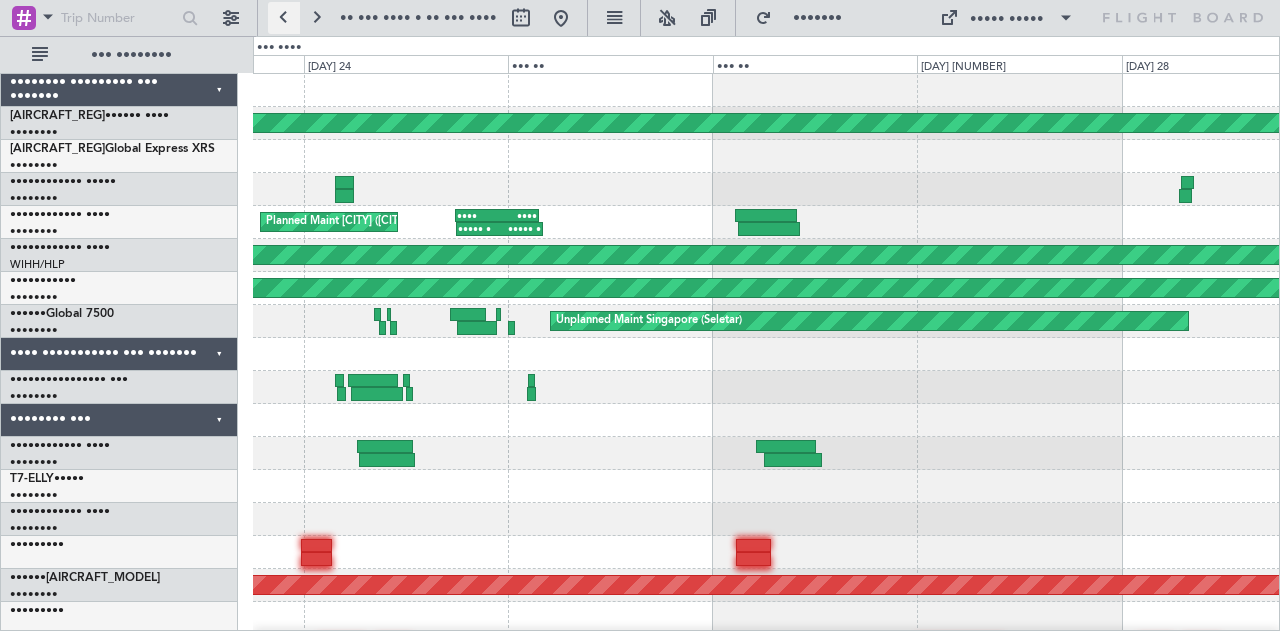click at bounding box center [284, 18] 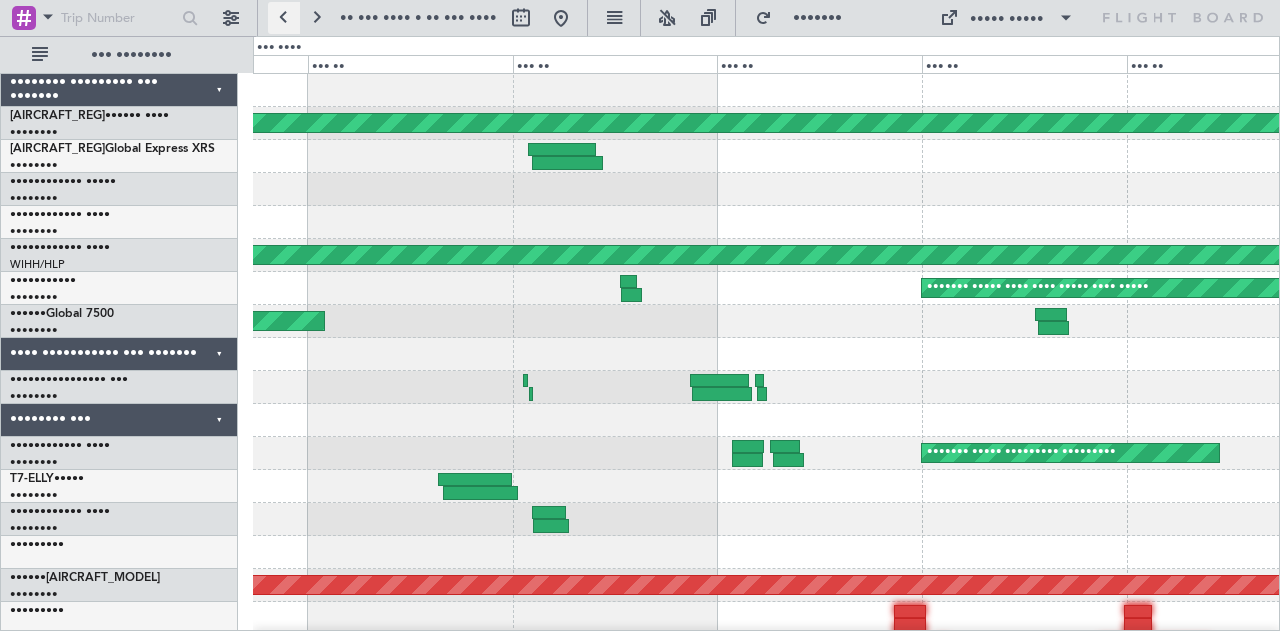 click at bounding box center (284, 18) 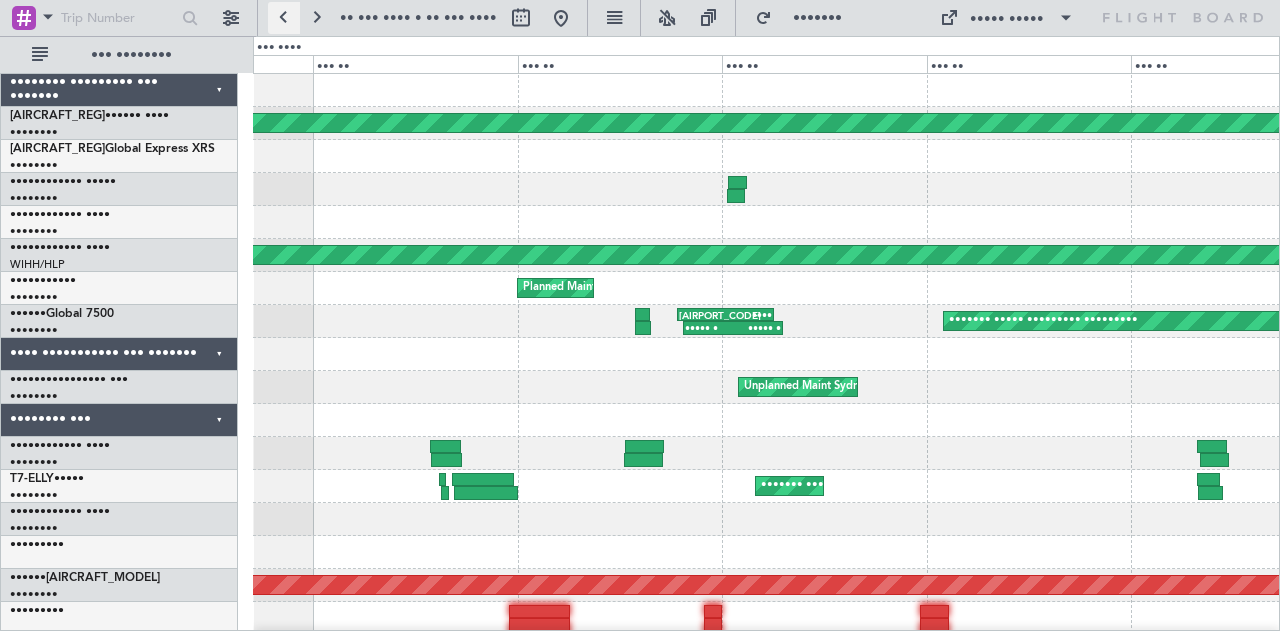 click at bounding box center (284, 18) 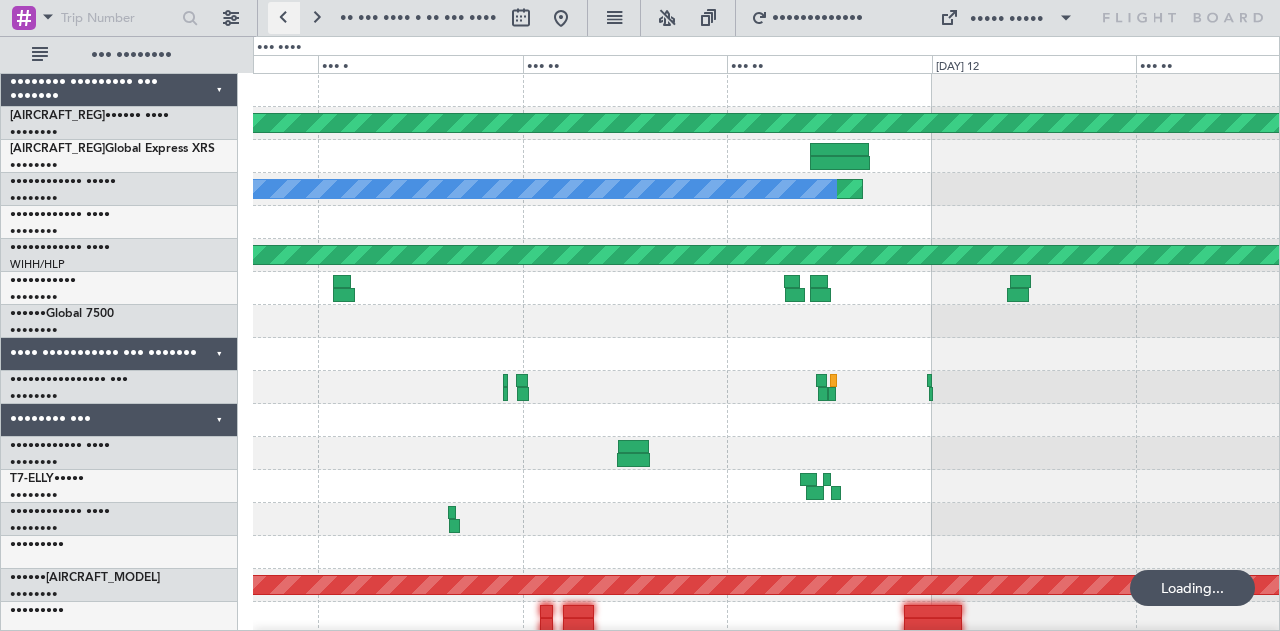 click at bounding box center (284, 18) 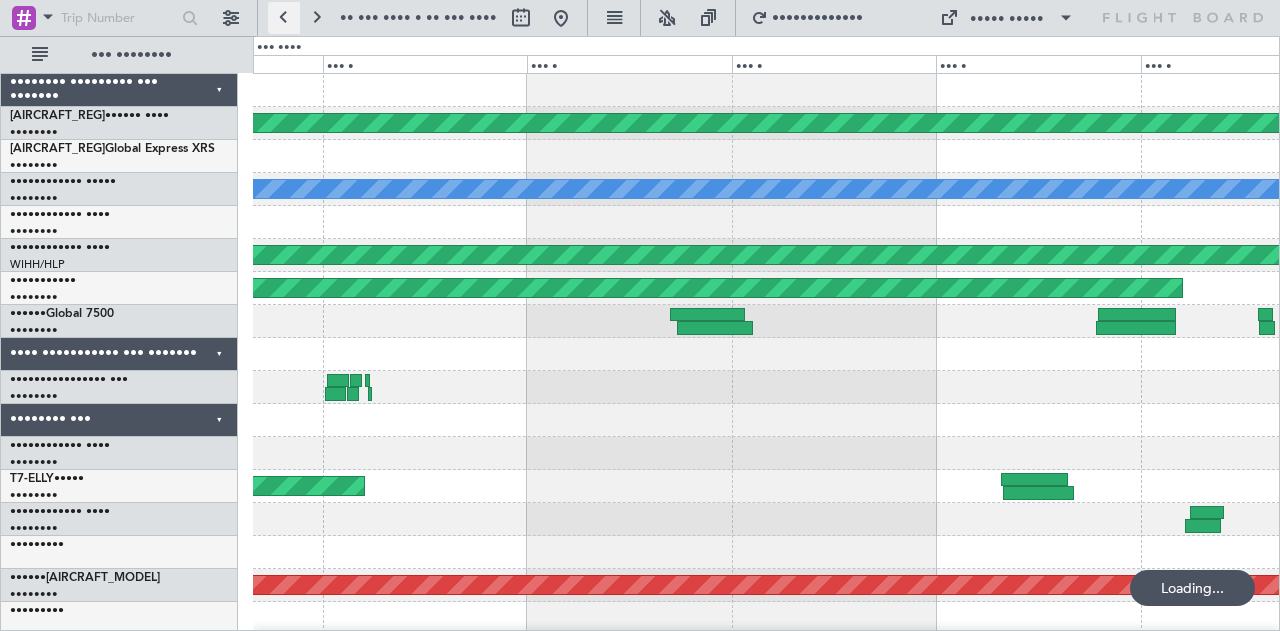 click at bounding box center [284, 18] 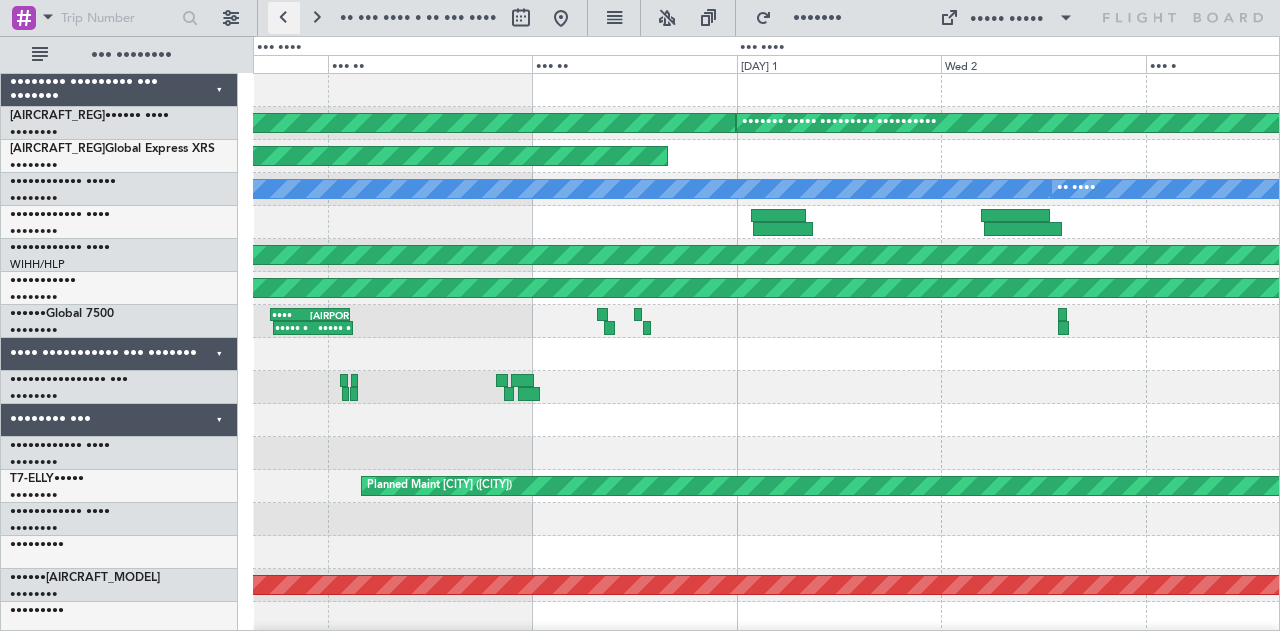 click at bounding box center (284, 18) 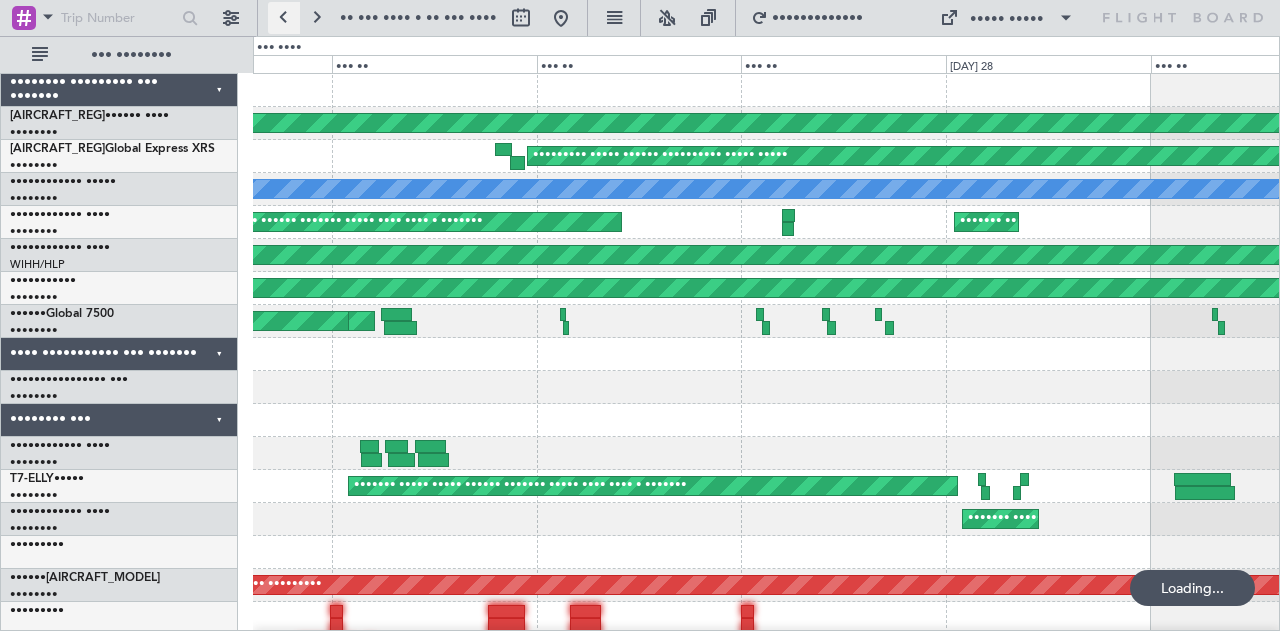 click at bounding box center [284, 18] 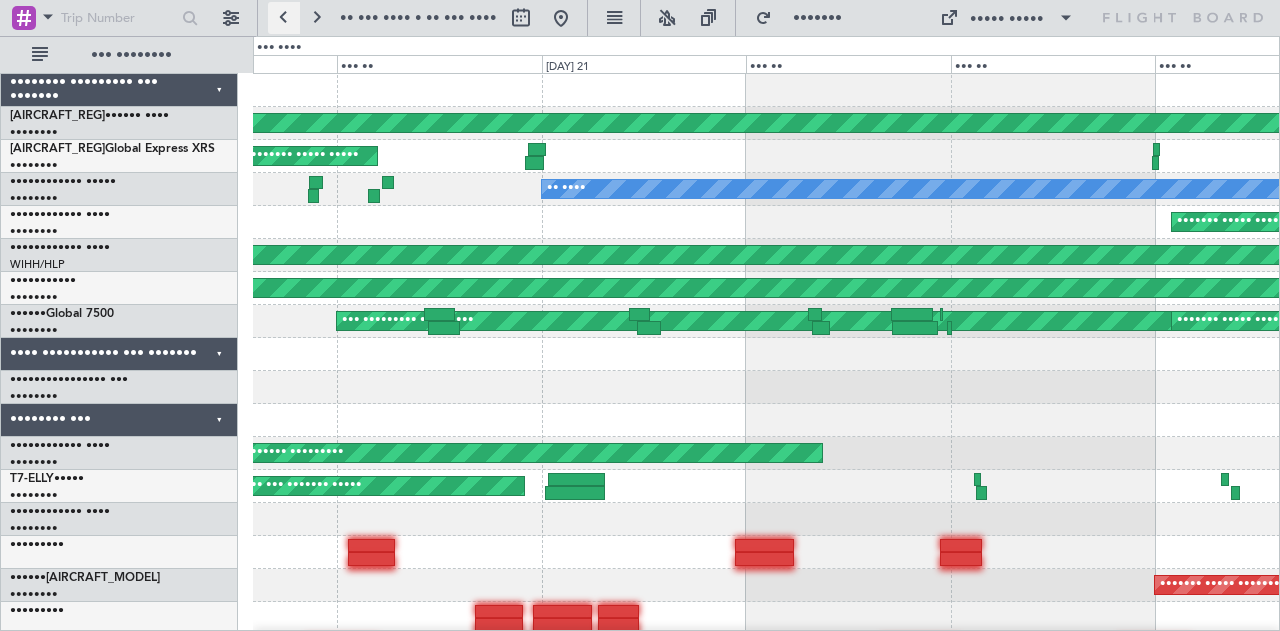 click at bounding box center [284, 18] 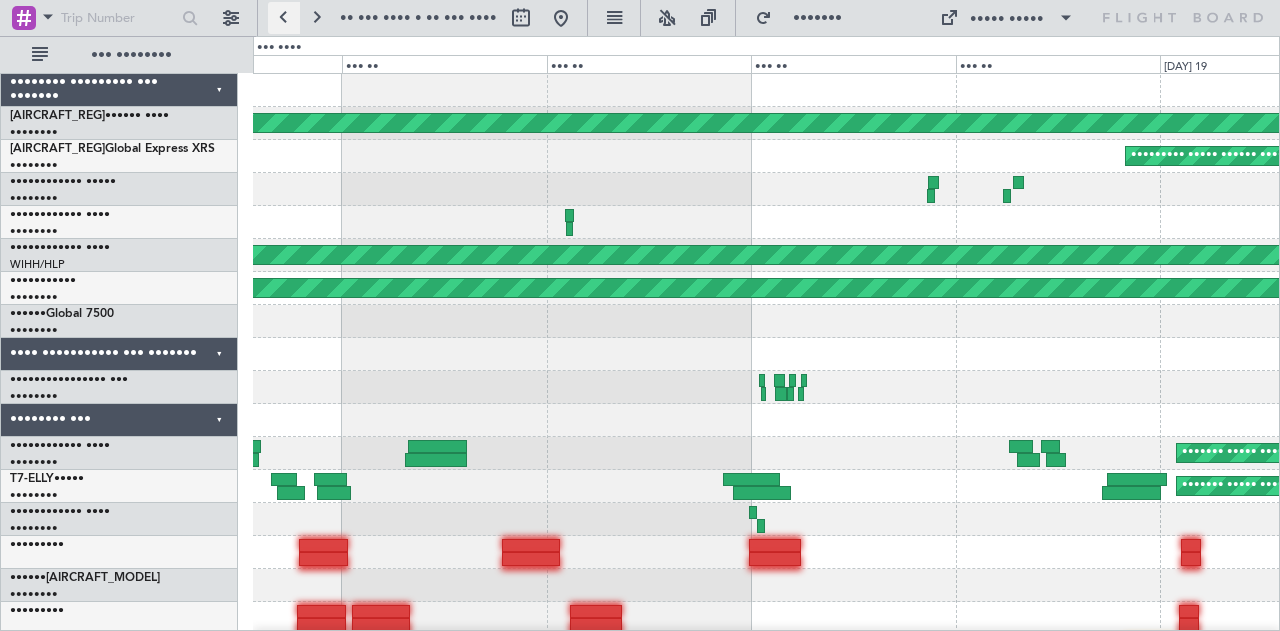 click at bounding box center [284, 18] 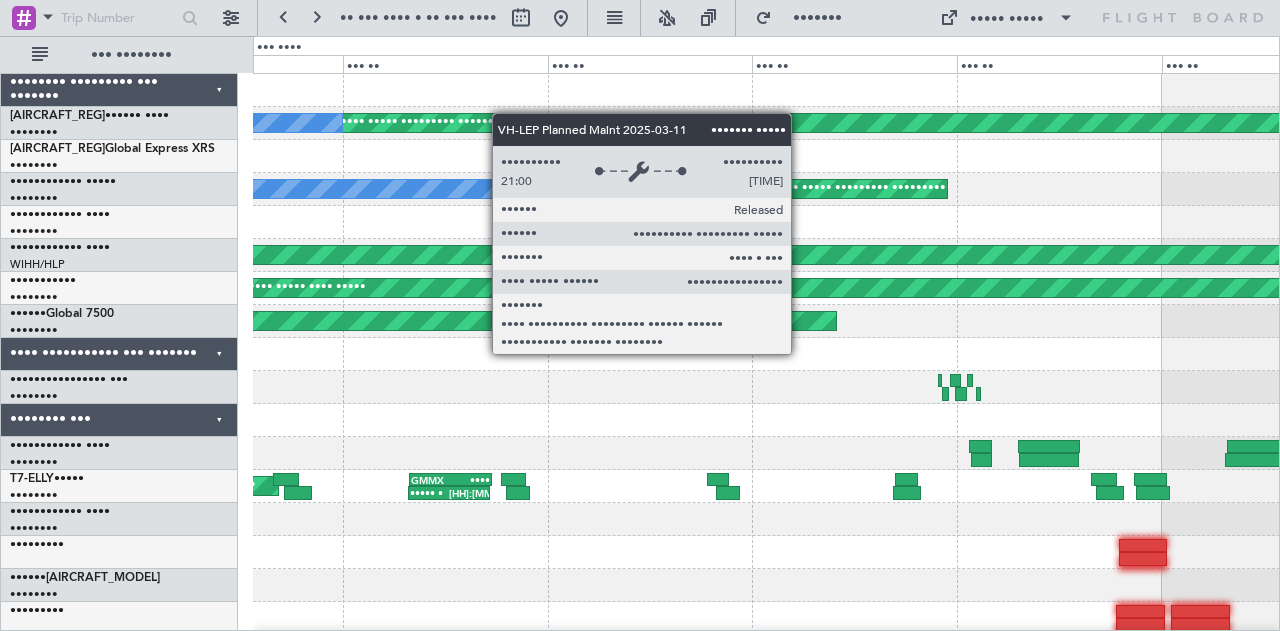 click on "[CITY] [CITY]
No Crew
Planned Maint [CITY] ([CITY])
Planned Maint [CITY] ([CITY])
Planned Maint [CITY] ([CITY])
Planned Maint [CITY] ([CITY])
AOG Maint [CITY]-[CITY]
[HH]:[MM] Z
[HH]:[MM] Z
[AIRPORT_CODE]
[HH]:[MM] Z
[AIRPORT_CODE]
[HH]:[MM] Z" at bounding box center (766, 585) 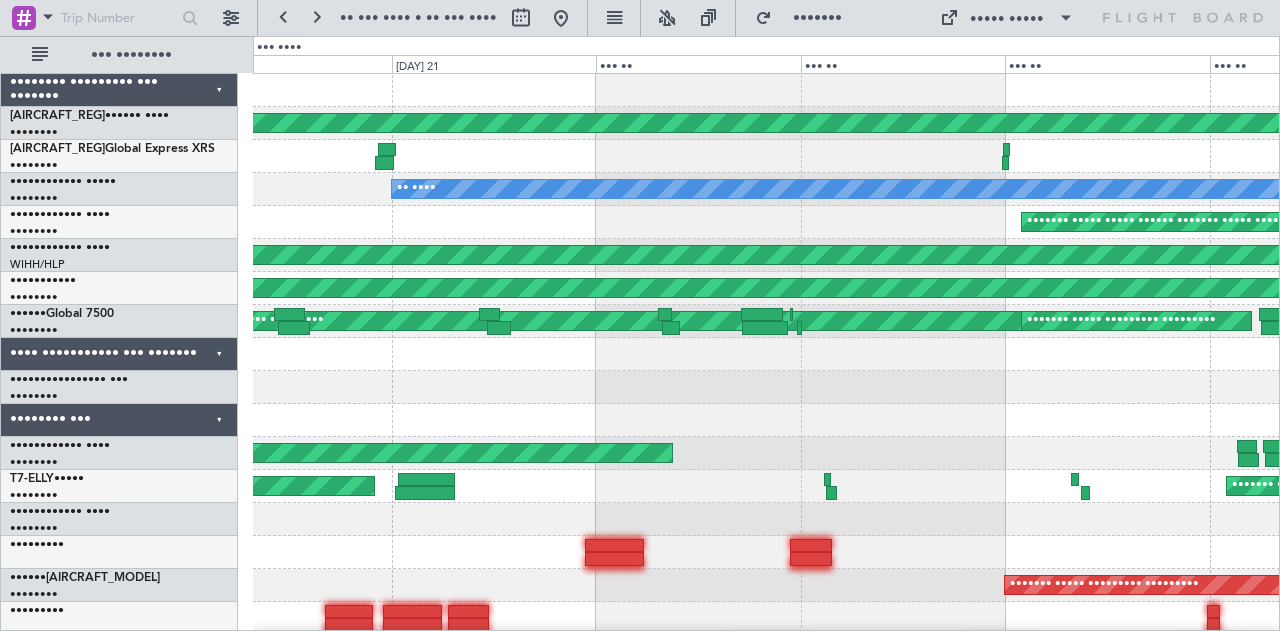 click on "Planned Maint [CITY] ([CITY] Intl)
Unplanned Maint [CITY] ([CITY] Intl)
Unplanned Maint [CITY] ([CITY] Intl)
Unplanned Maint [CITY] ([CITY] Intl)
No Crew
Planned Maint [CITY] ([CITY] - [CITY])
Planned Maint [CITY] ([CITY])
Planned Maint [CITY] ([CITY] Intl)
[CITY] [CITY] ([CITY])
Planned Maint [CITY] ([CITY])
Planned Maint [CITY] ([CITY])
Planned Maint [CITY] ([CITY]Intl)
Planned Maint [CITY] ([CITY] - [CITY])
Planned Maint [CITY] ([CITY])
-
-
PHIK
[TIME] Z
KRIV
[TIME] Z
KRIV
[TIME] Z
PHIK
[TIME] Z" at bounding box center [640, 333] 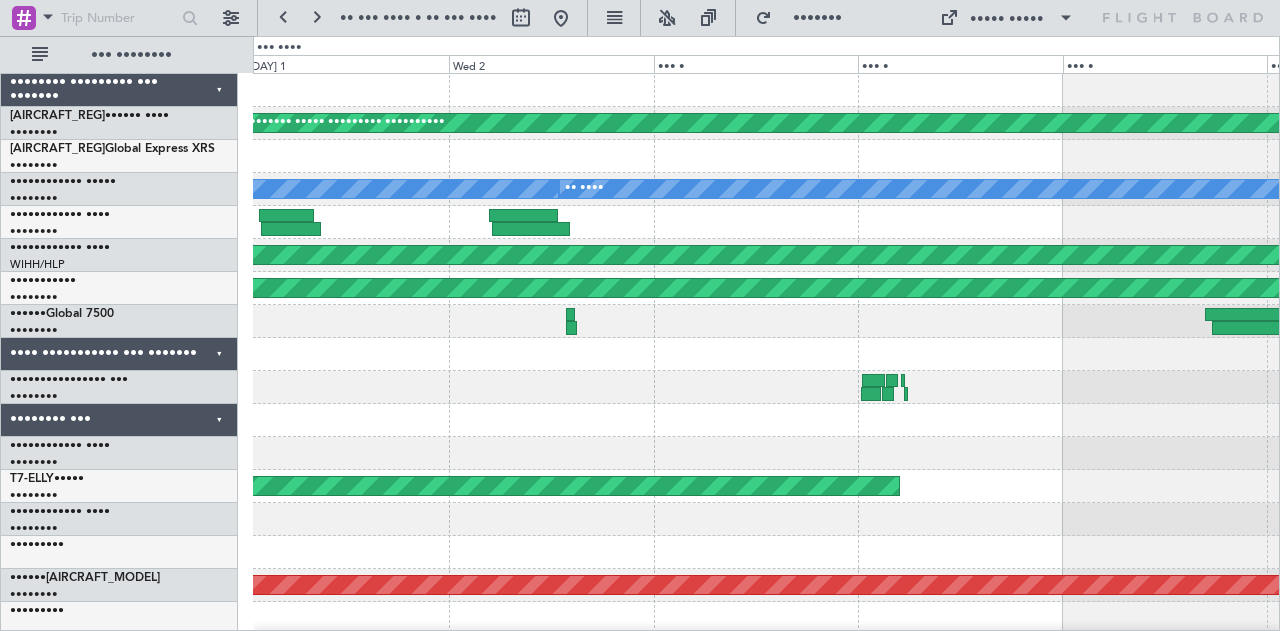 click on "••••••• ••••• ••••••••• ••••••••••
••••••• ••••• ••••••••• ••••••••••
••••••••• ••••• •••••• •••••••••• ••••• •••••
••••••••• ••••• ••••••••• ••••••••••
•• ••••
•• ••••
••••••• ••••• ••••••••• •••••••••
••••••• ••••• •••• •••• ••••• •••• •••••
••••••• ••••• ••••• •••••• •••••
••••••• ••••• ••••••••• •••••••••
•••••••• ••••••••• ••• •••••••
••••••  •••••• ••••
••••••••
••••••••• ••••••••••
••••••  •••••• ••••••• •••
••••••••
•••••• •••••••••• ••••• •••••
••••••  •••••• •••••
••••••••
••••••••• ••••••••••
••••••  •••••• ••••
••••••••
•" at bounding box center [640, 333] 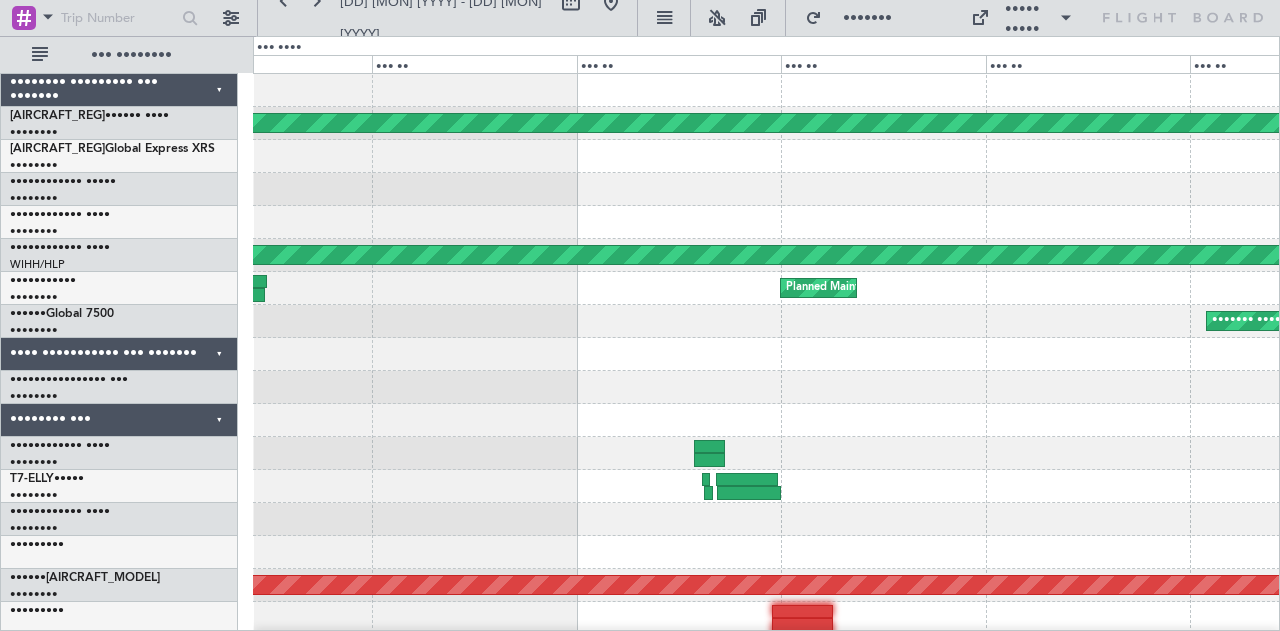 click on "••••••• ••••• ••••••••• ••••••••••
•• ••••
••••••••• ••••• ••••••••• ••••••••••
••••••• ••••• ••••••••• •••••••••
••••••• ••••• •••••••• ••••••••••
••••••• ••••• ••••••••• •••••••••
••••••• ••••• ••••••••• •••••••••
•••••••• ••••••••• ••• •••••••
••••••  •••••• ••••
••••••••
••••••••• ••••••••••
••••••  •••••• ••••••• •••
••••••••
•••••• •••••••••• ••••• •••••
••••••  •••••• •••••
••••••••
••••••••• ••••••••••
••••••  •••••• ••••
••••••••
••••• •••••• ••••••• ••••• •••• •••• • •••••••
••••••  •••••• ••••
••••••••
•" at bounding box center (640, 333) 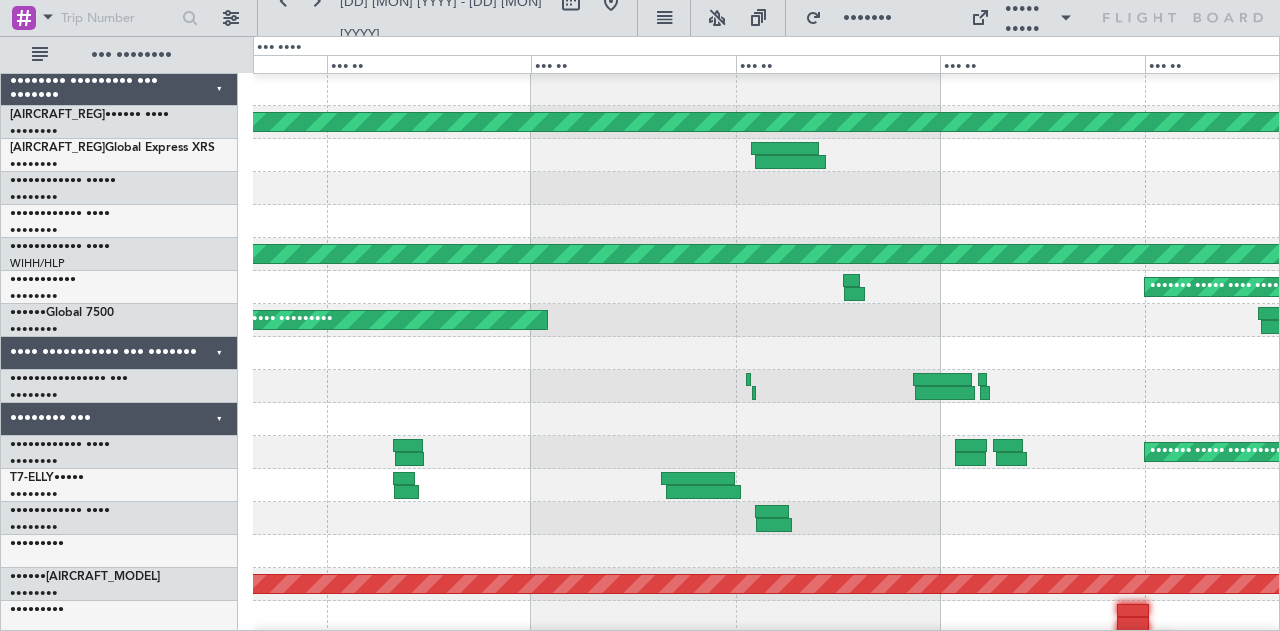 scroll, scrollTop: 0, scrollLeft: 0, axis: both 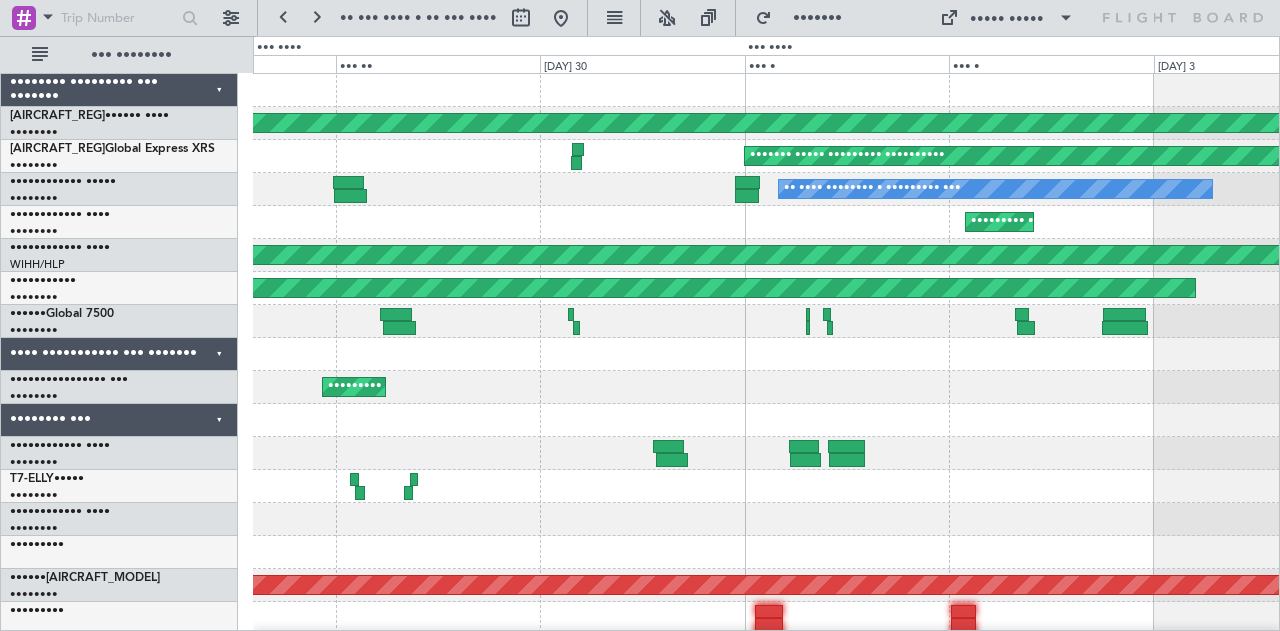 click on "[CITY] [CITY]
Planned Maint [CITY] ([CITY])
No Crew
Unplanned Maint [CITY] ([CITY])
Planned Maint [CITY] ([CITY])
Planned Maint [CITY] ([CITY])
Planned Maint [CITY] ([CITY])
[AIRPORT_CODE]
[HH]:[MM] Z
[AIRPORT_CODE]
[HH]:[MM] Z
-
-
ExecuJet Australia Pty Limited
[AIRCRAFT_REG]  [AIRCRAFT_MODEL]
[AIRPORT_CODE]
[CITY]" at bounding box center (640, 333) 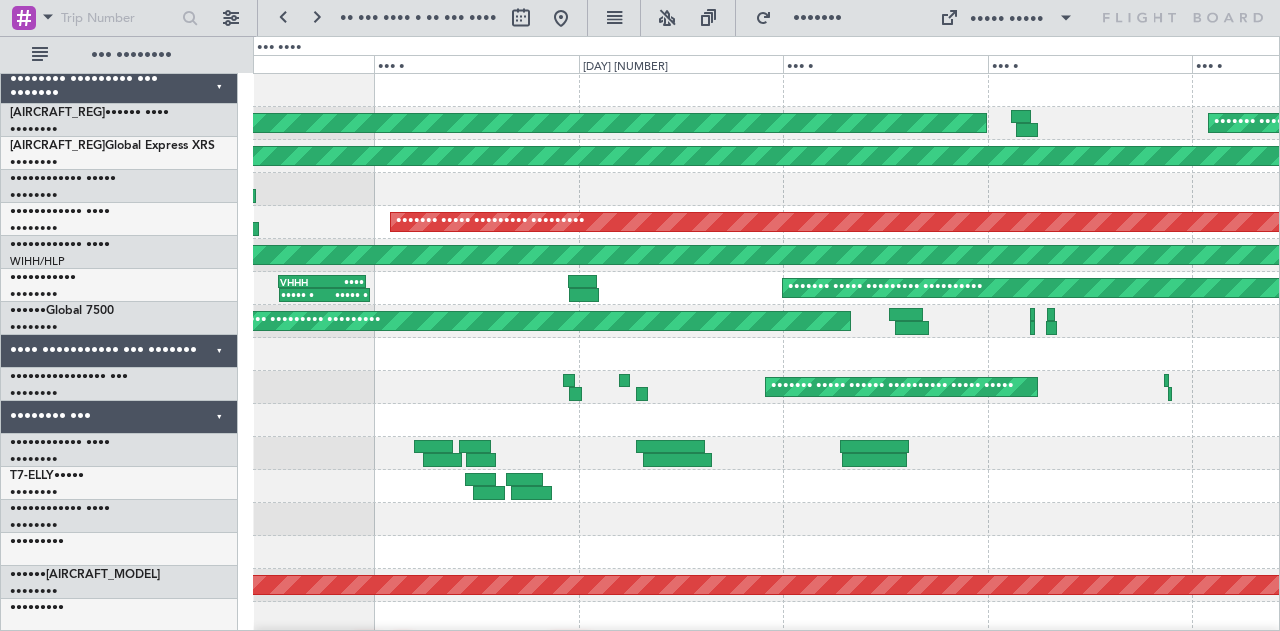 scroll, scrollTop: 0, scrollLeft: 0, axis: both 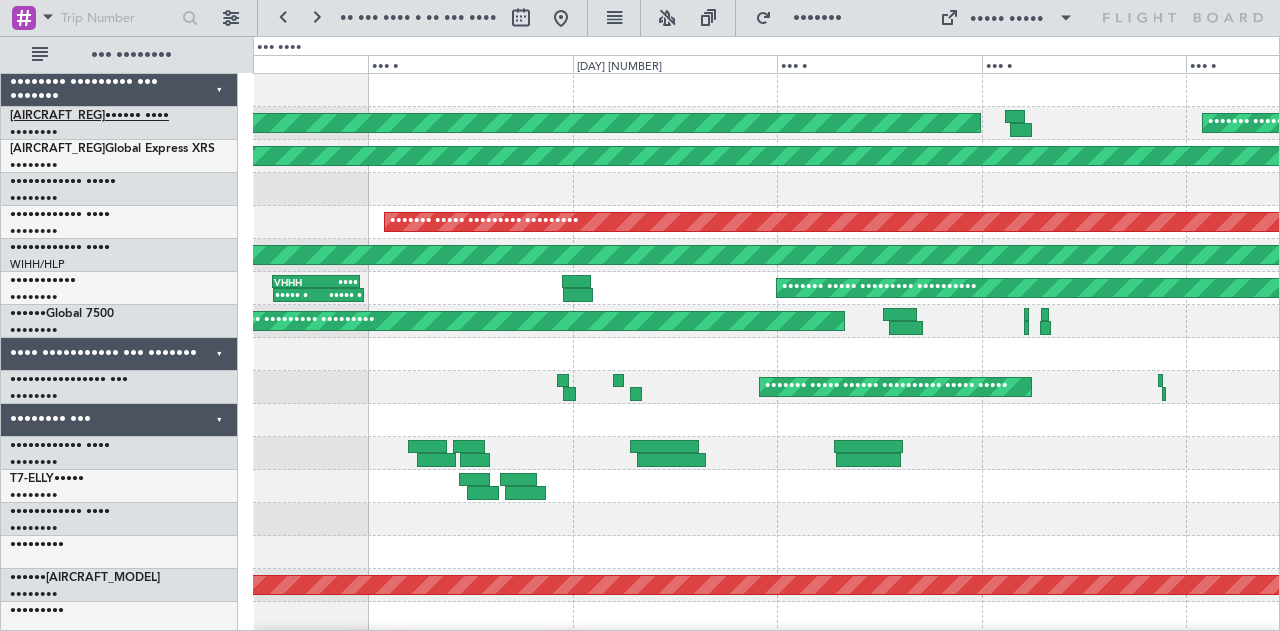 click on "••••••  •••••• ••••" at bounding box center (89, 116) 